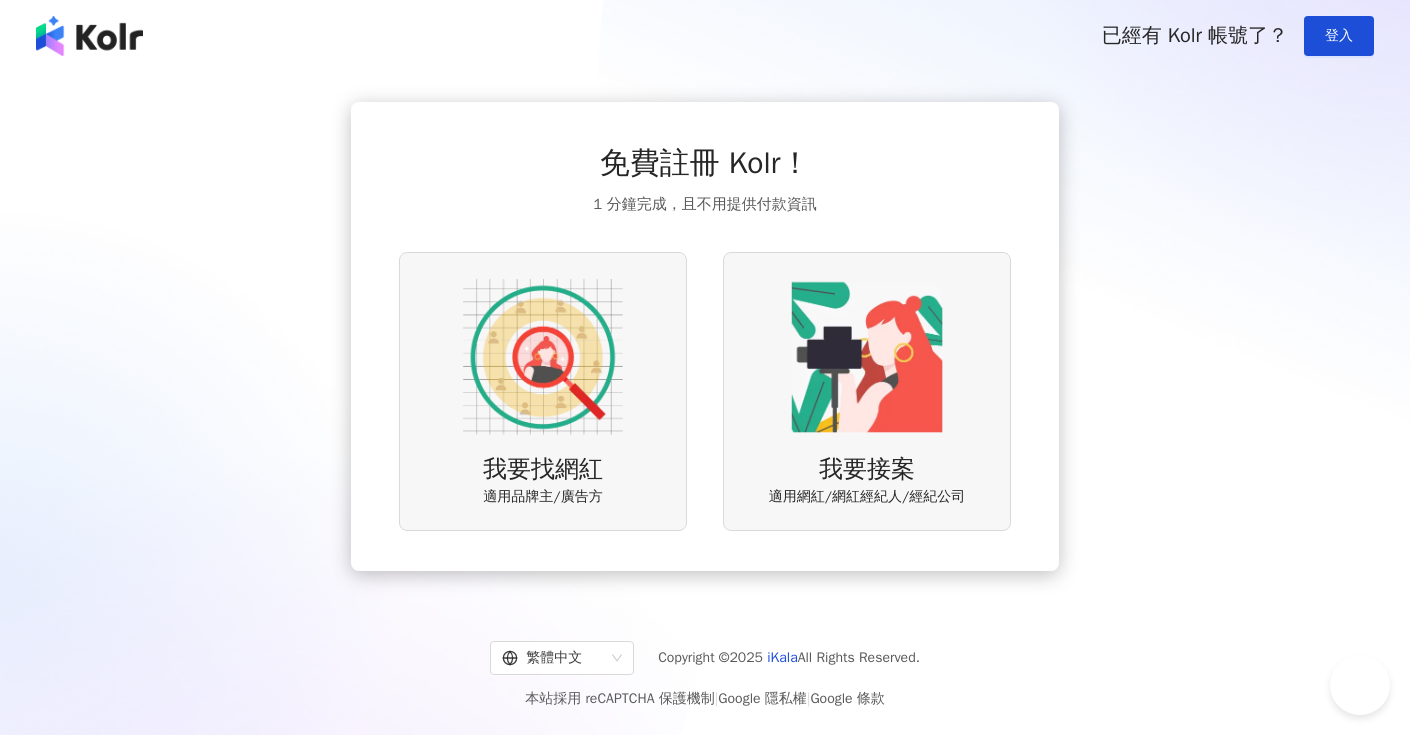 scroll, scrollTop: 0, scrollLeft: 0, axis: both 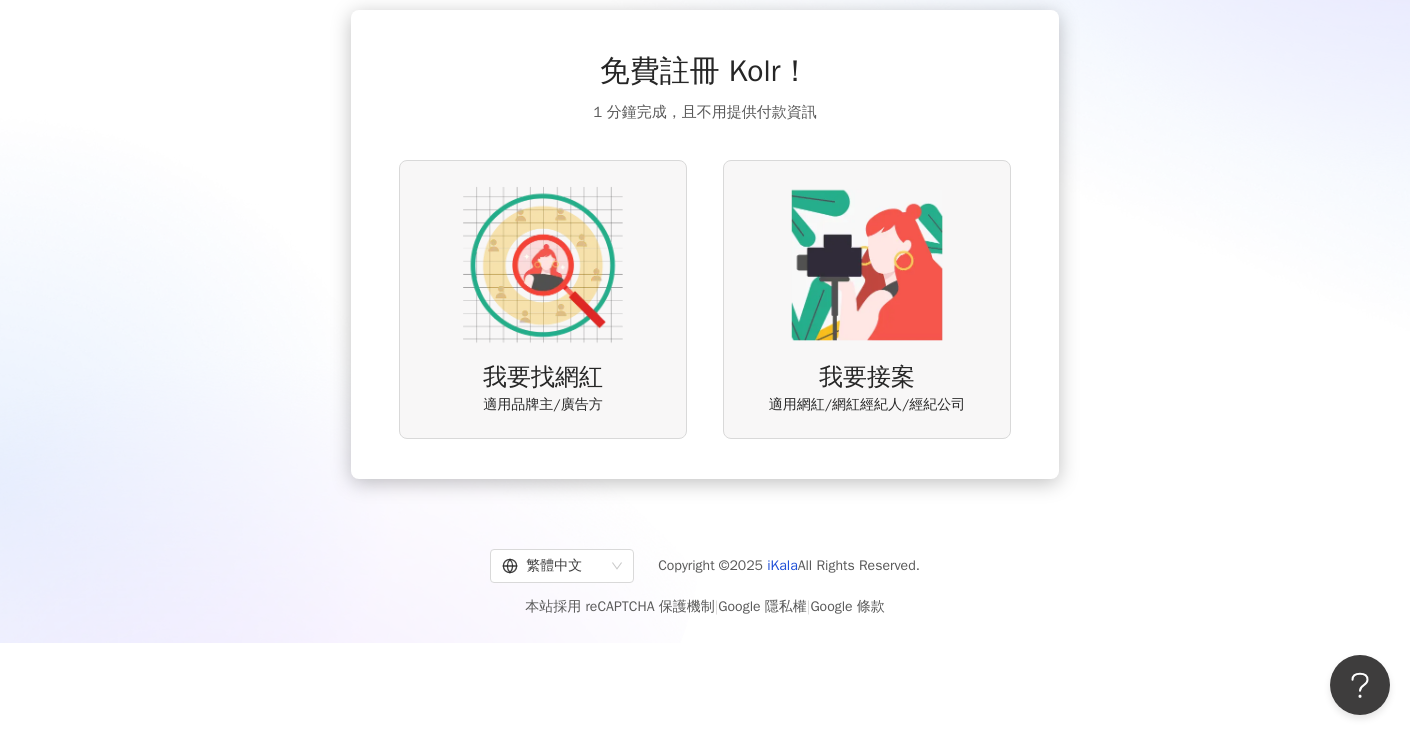 click at bounding box center (543, 265) 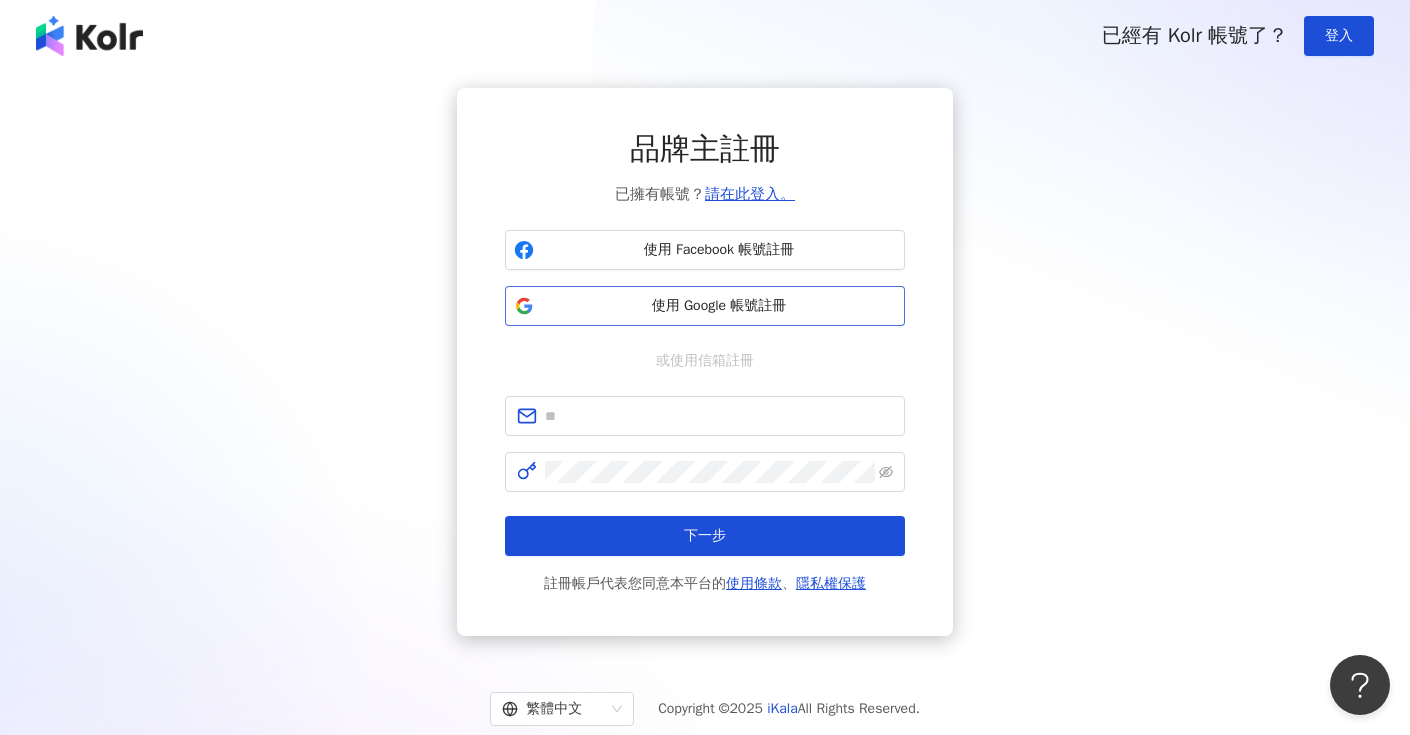click on "使用 Google 帳號註冊" at bounding box center (719, 306) 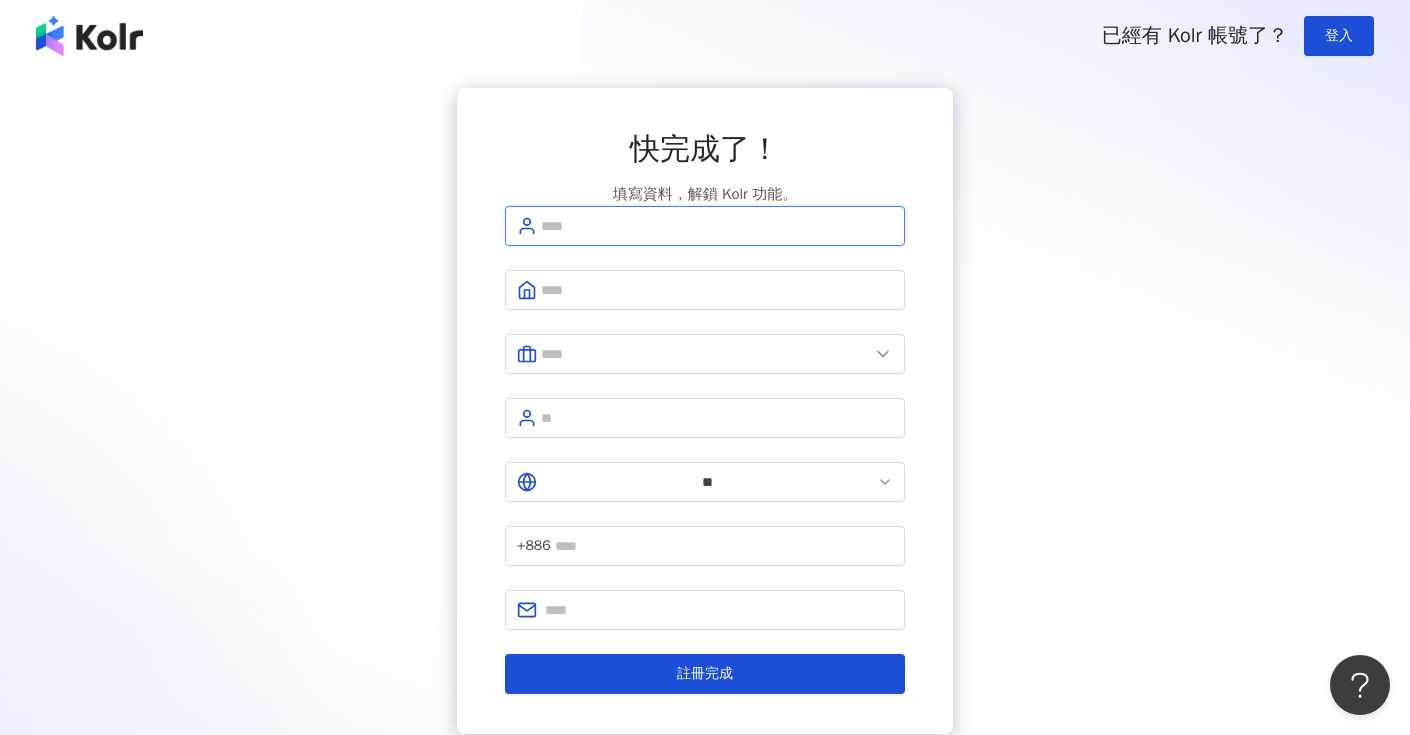 click at bounding box center [717, 226] 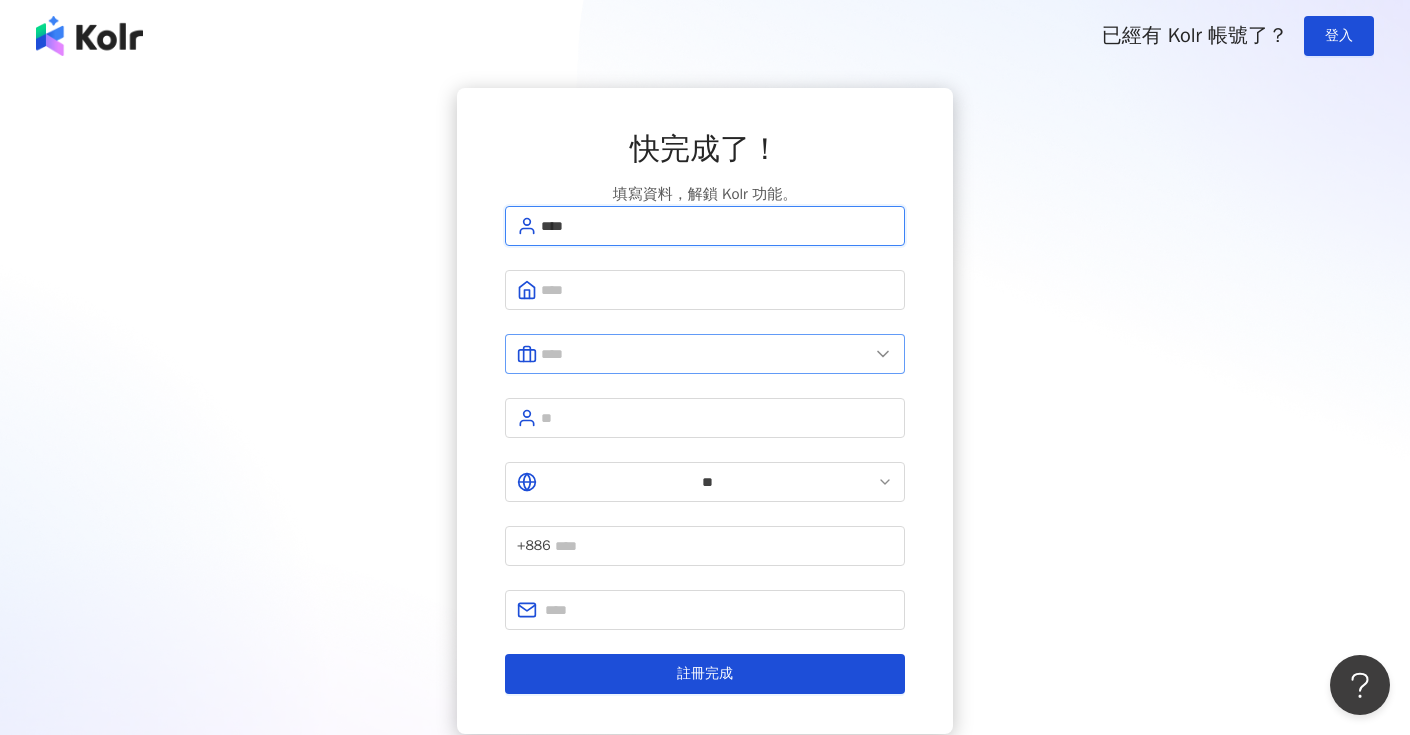 type on "****" 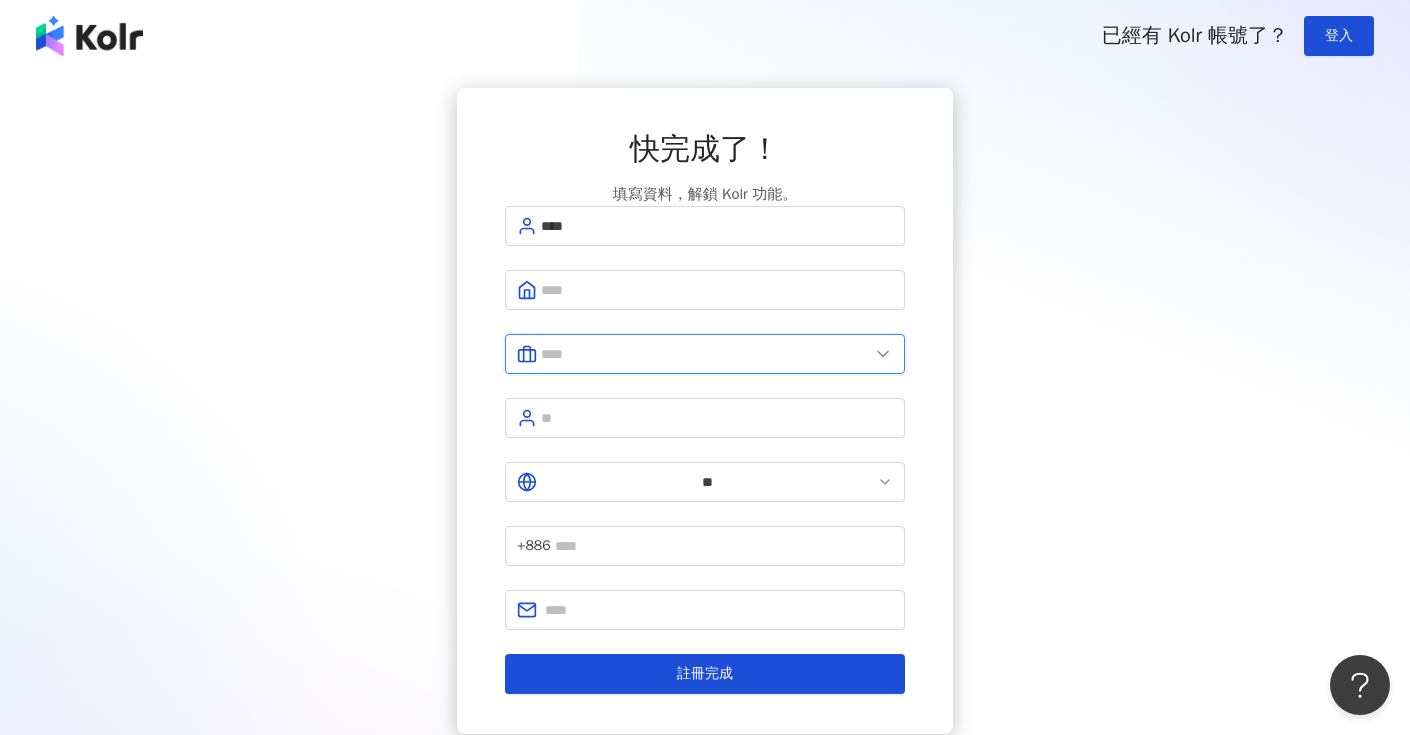 click at bounding box center (705, 354) 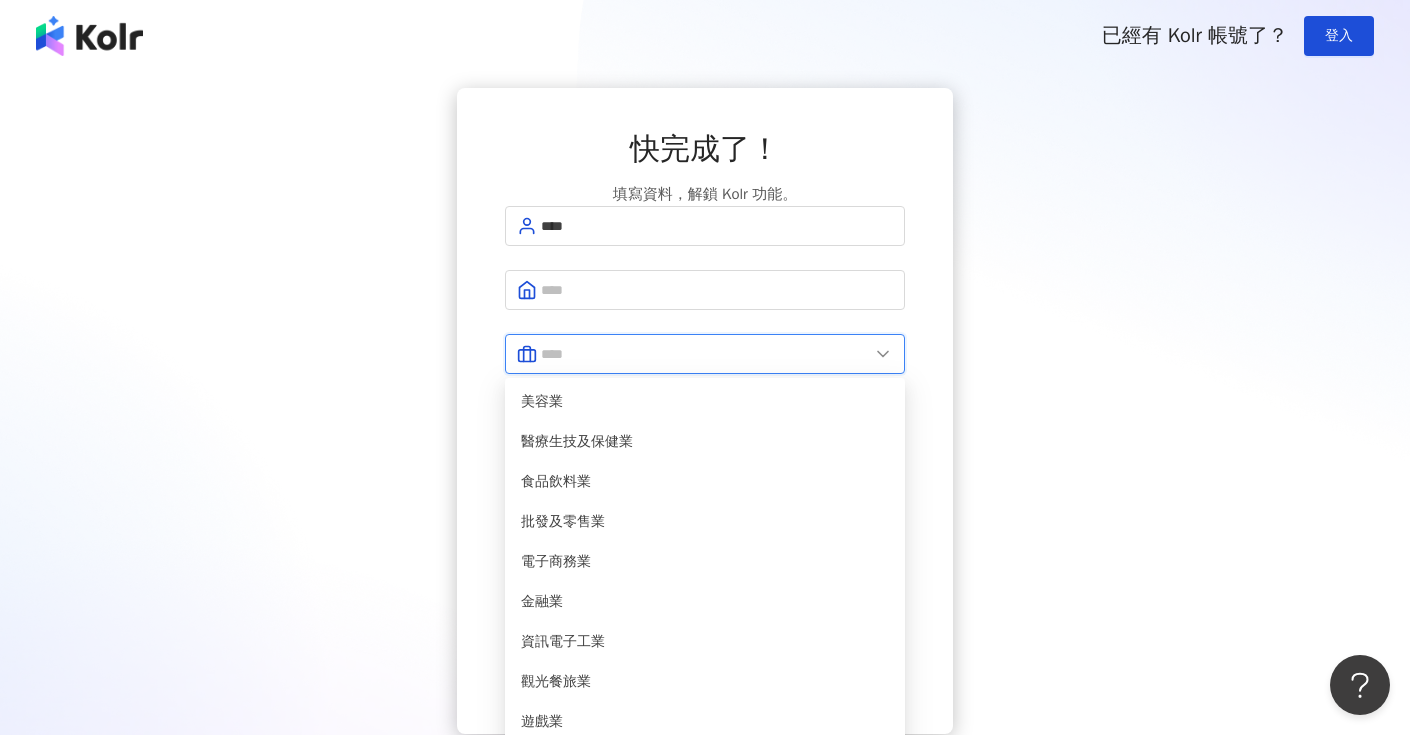 scroll, scrollTop: 408, scrollLeft: 0, axis: vertical 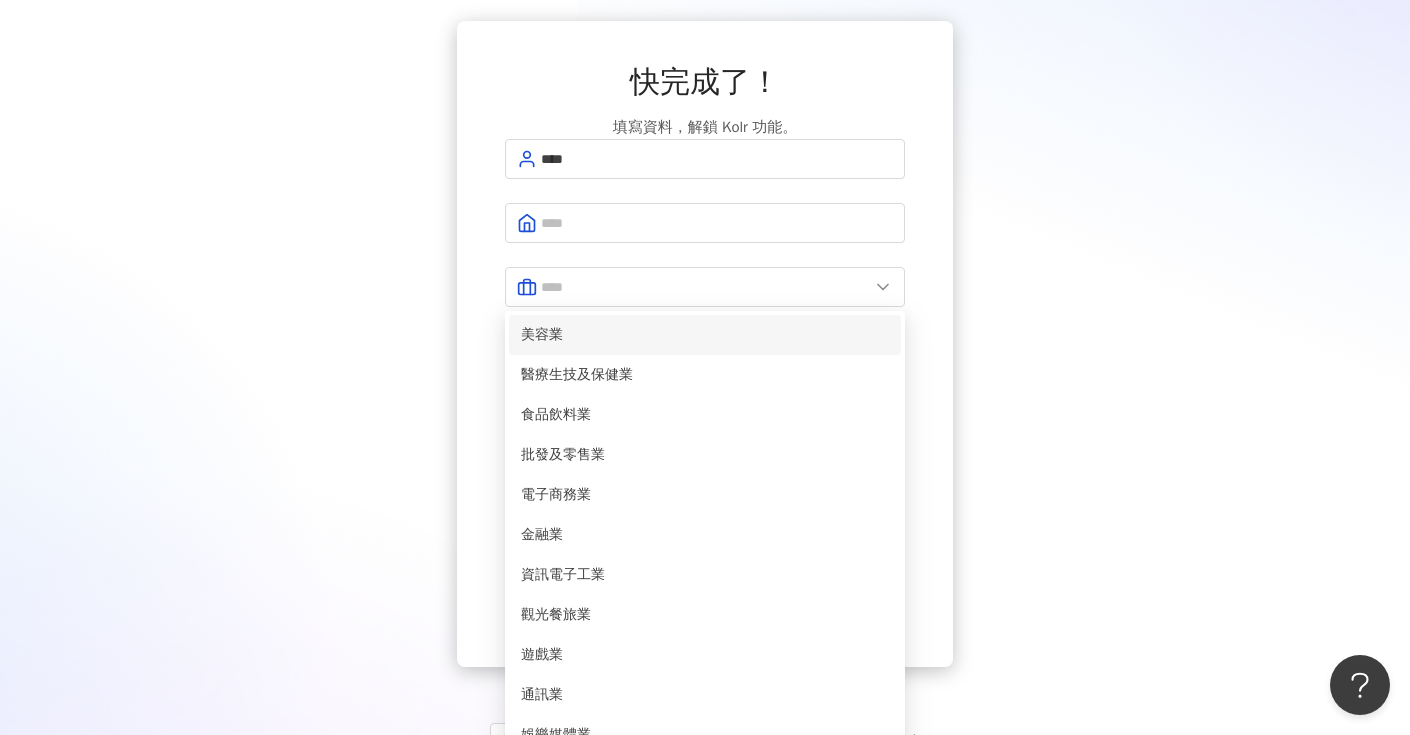 click on "美容業" at bounding box center [705, 335] 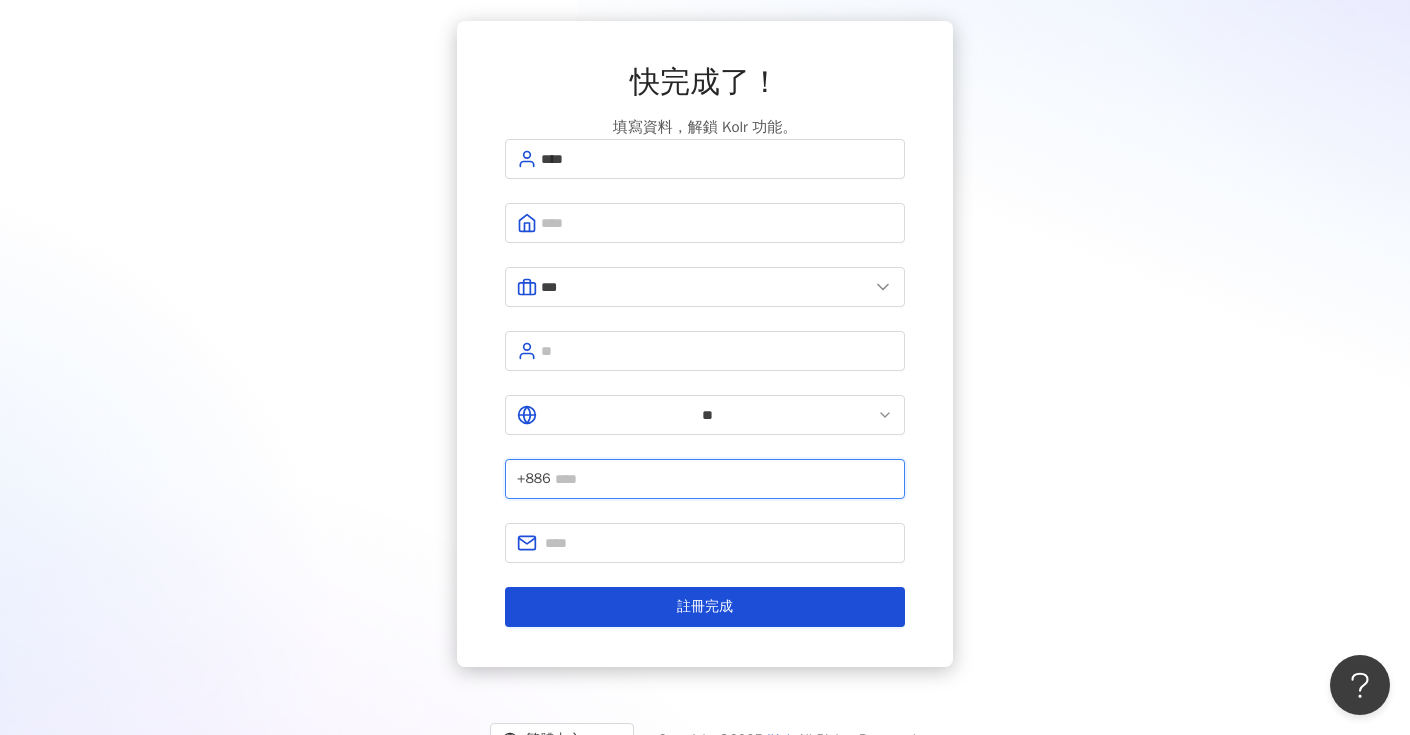 click at bounding box center [724, 479] 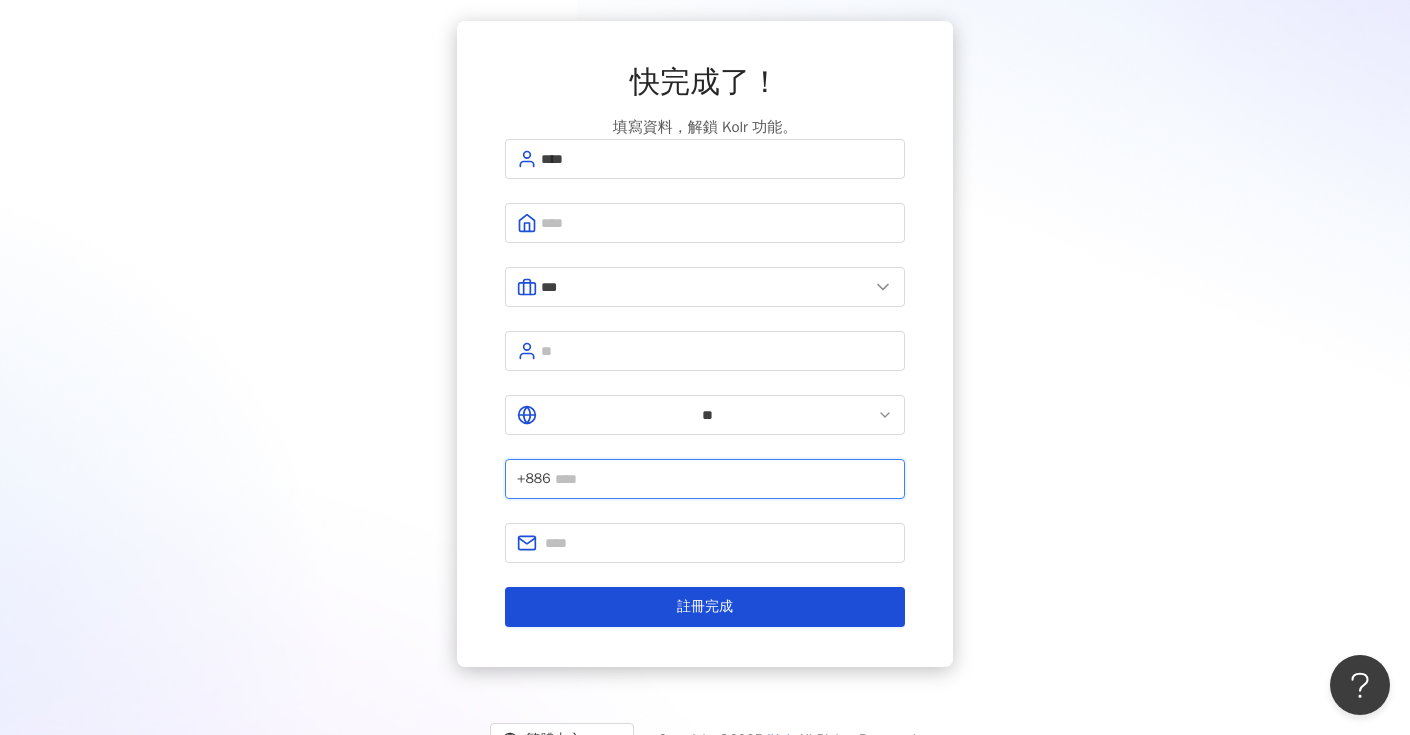 type on "*" 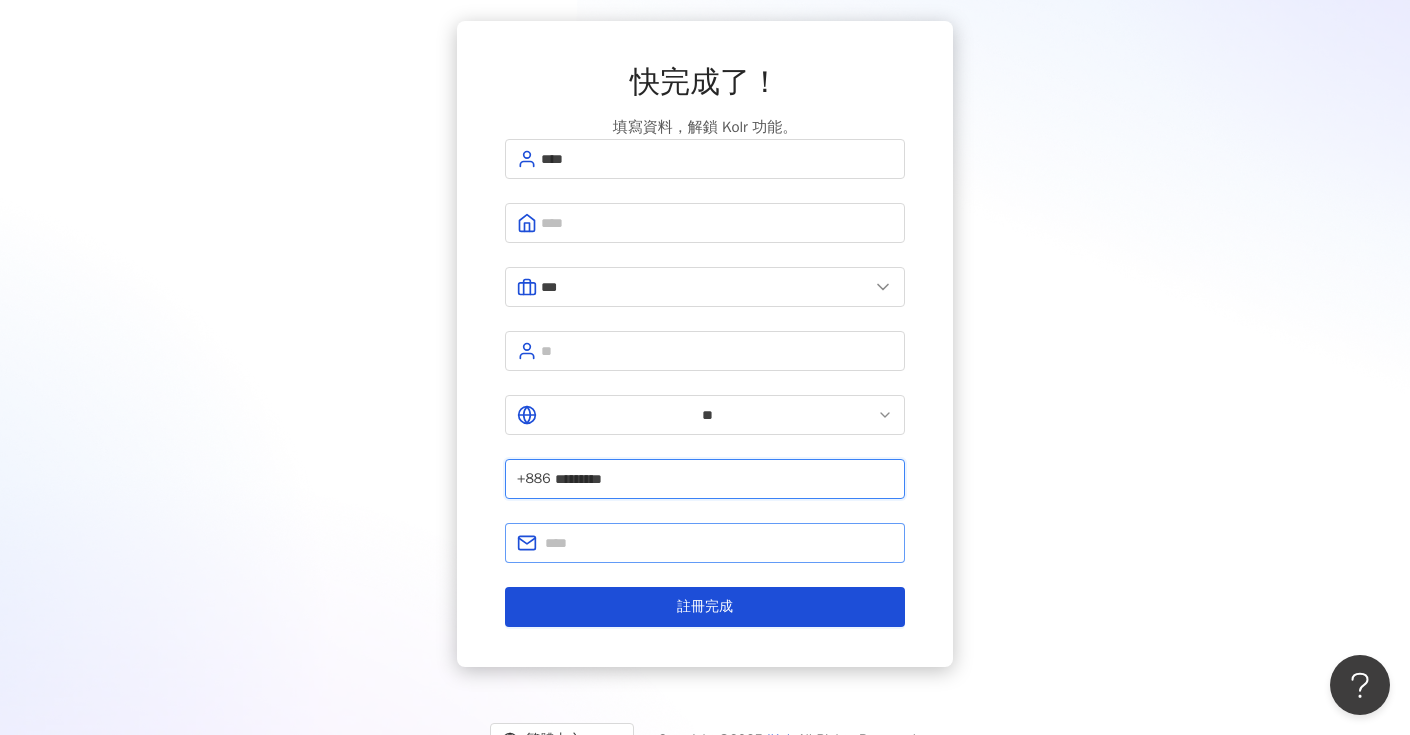 type on "*********" 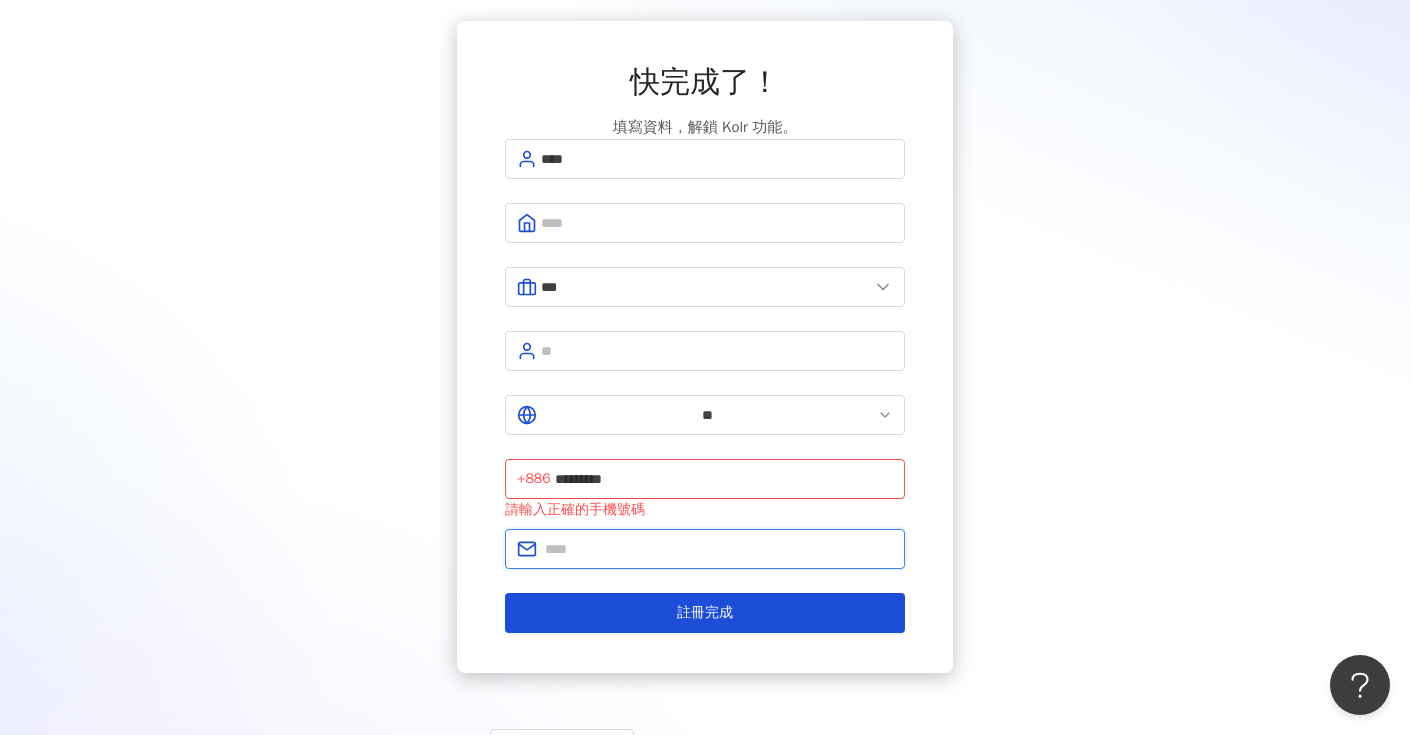 click at bounding box center [719, 549] 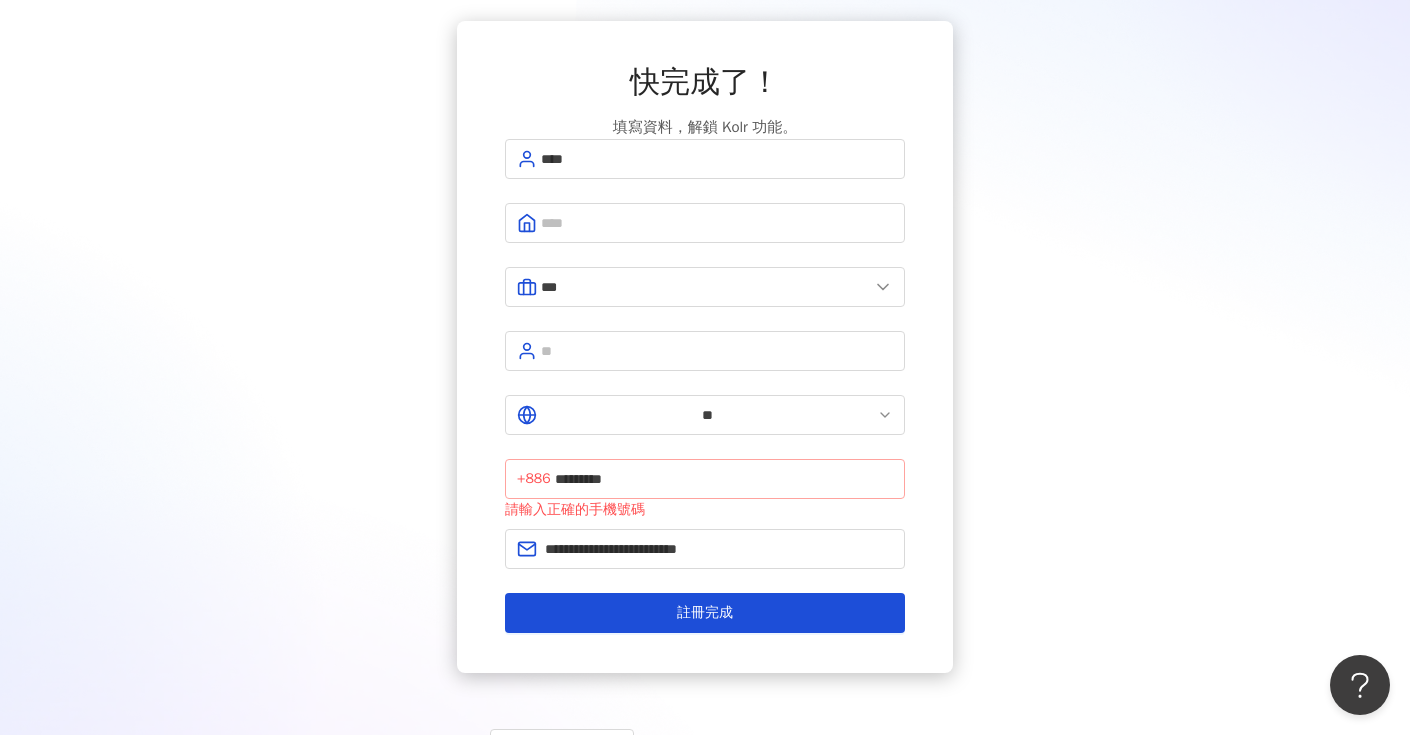 click on "+886 *********" at bounding box center (705, 479) 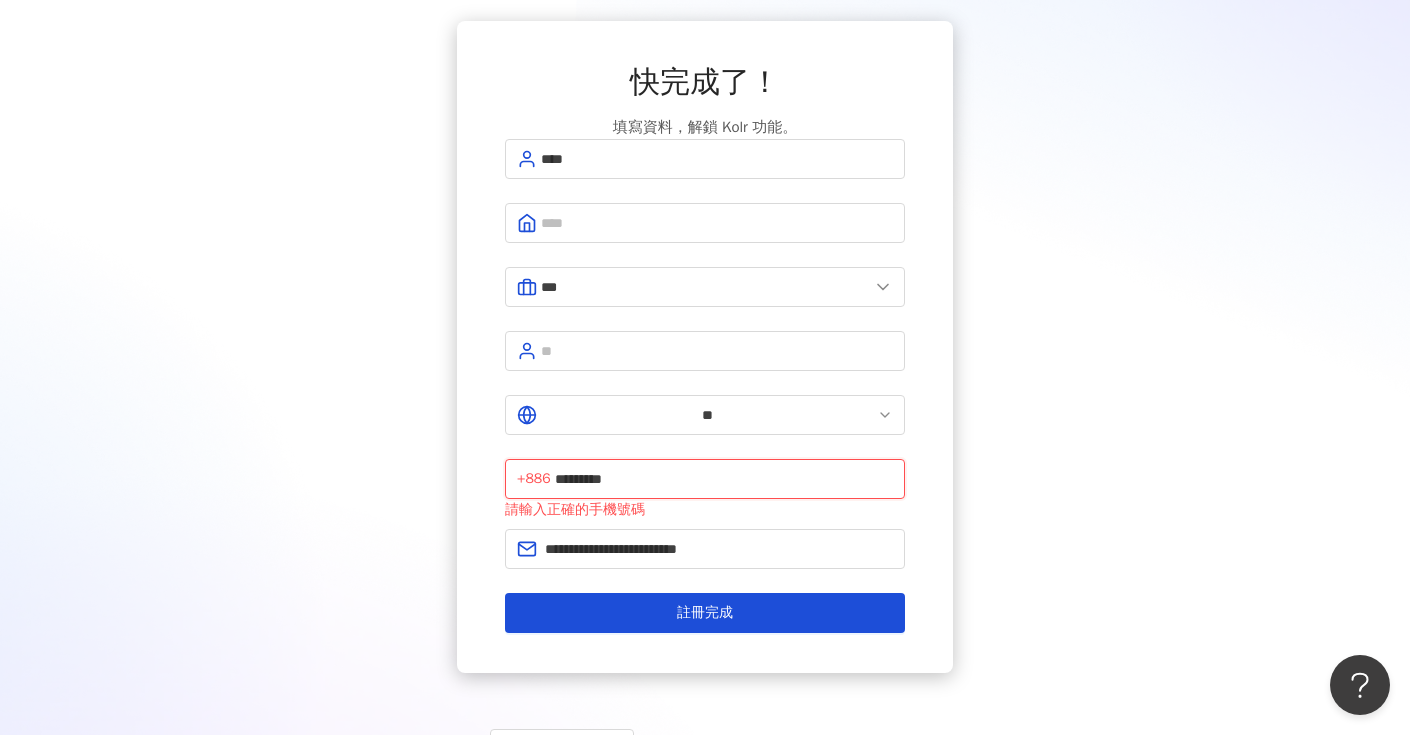 click on "*********" at bounding box center [724, 479] 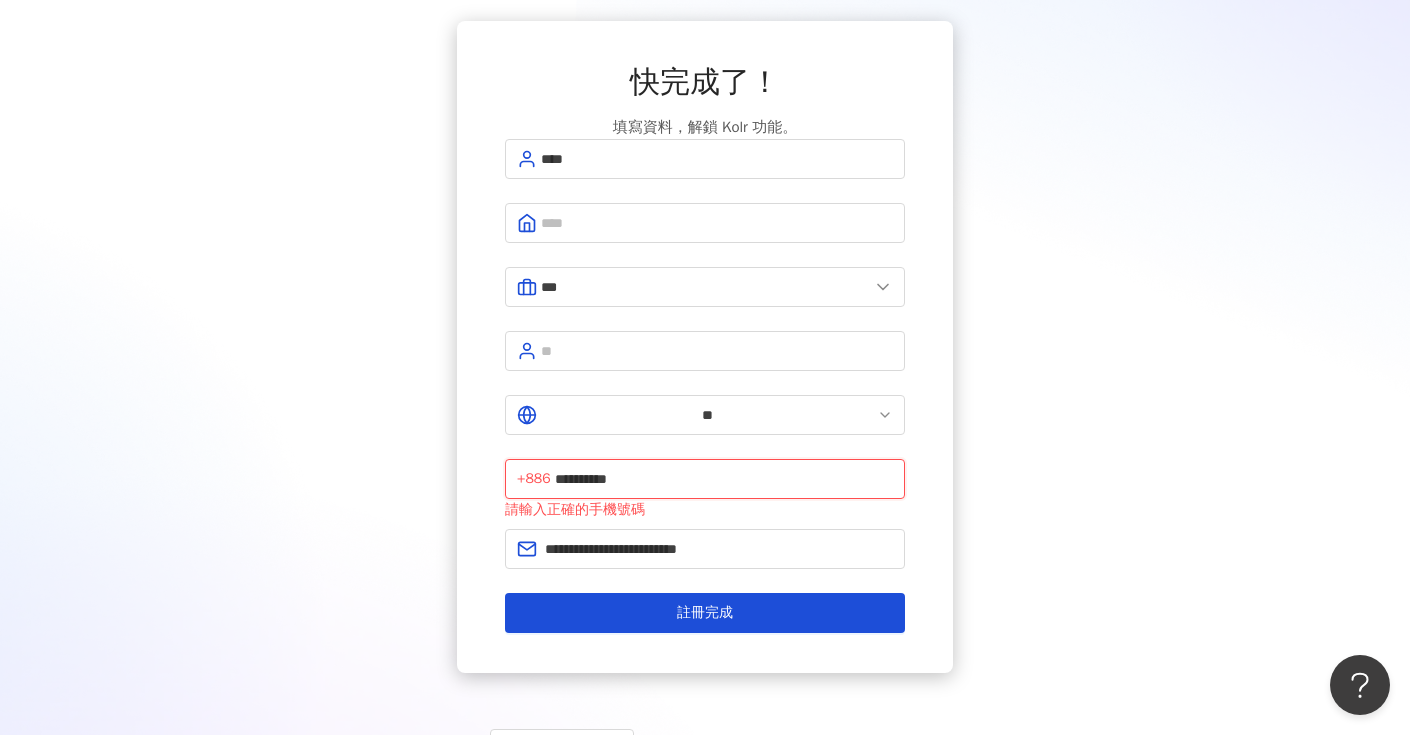 type on "**********" 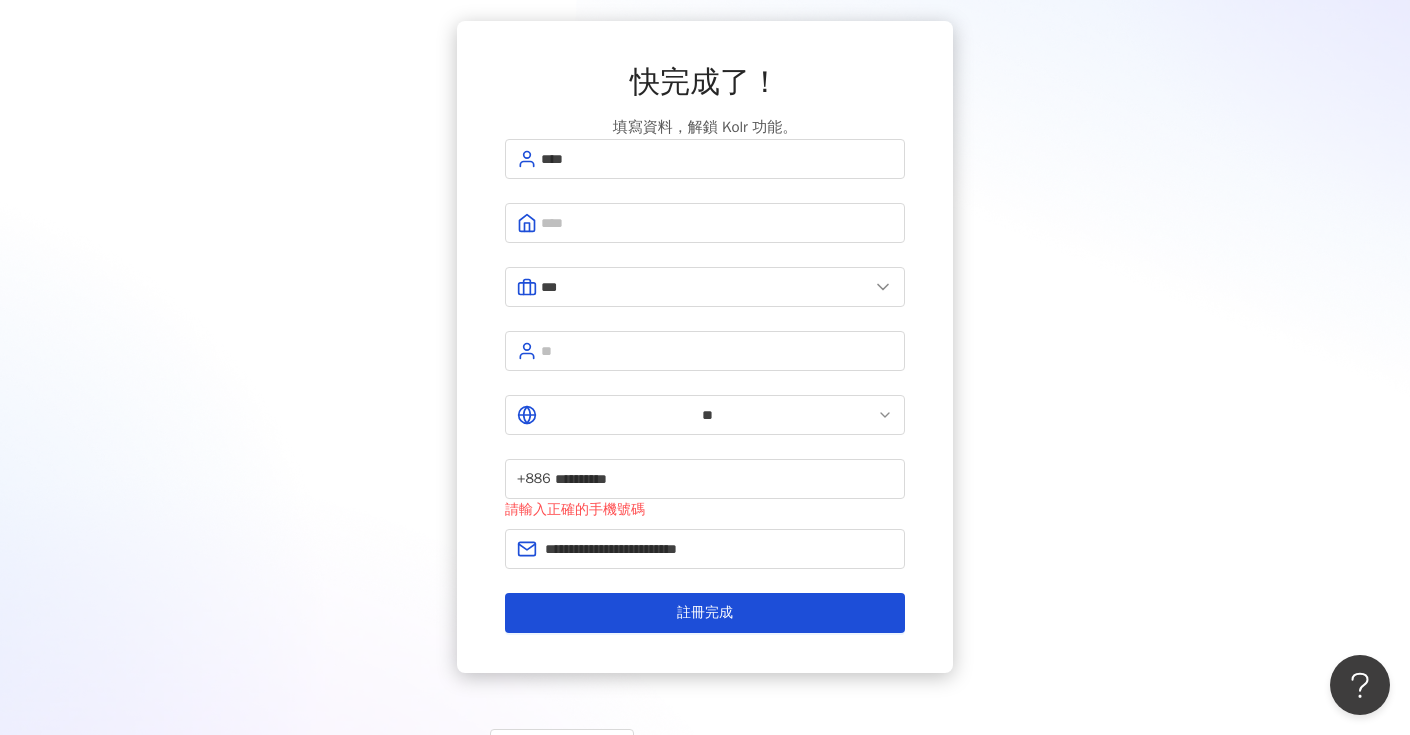 click on "**********" at bounding box center (705, 347) 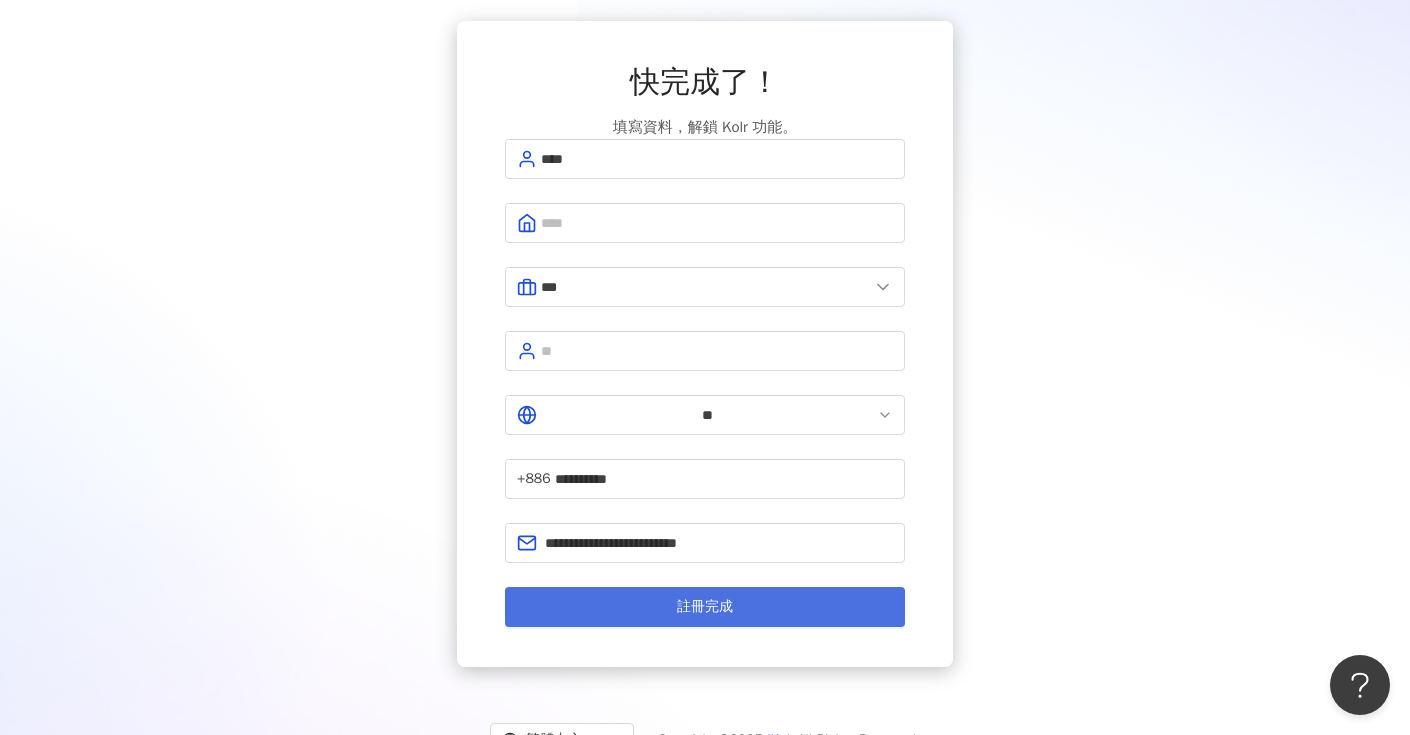 click on "註冊完成" at bounding box center (705, 607) 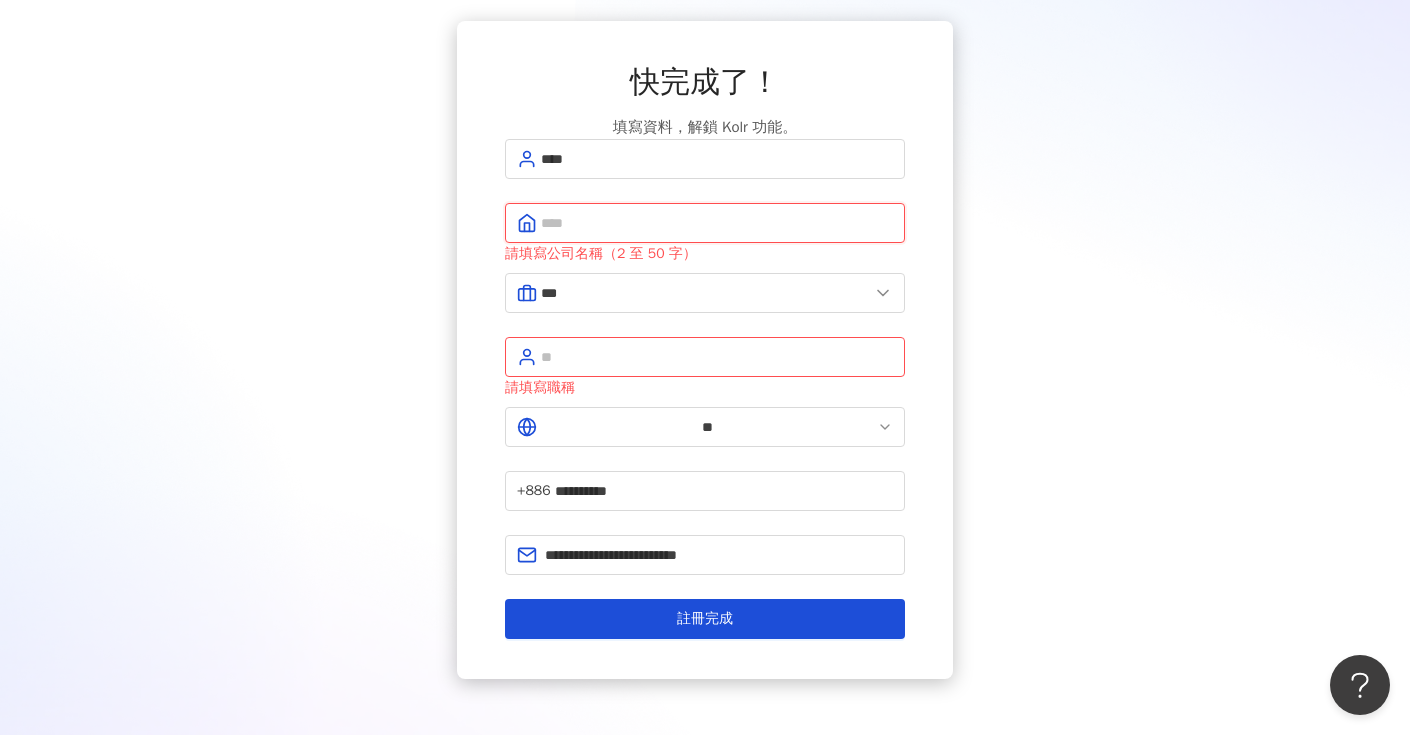 click at bounding box center [717, 223] 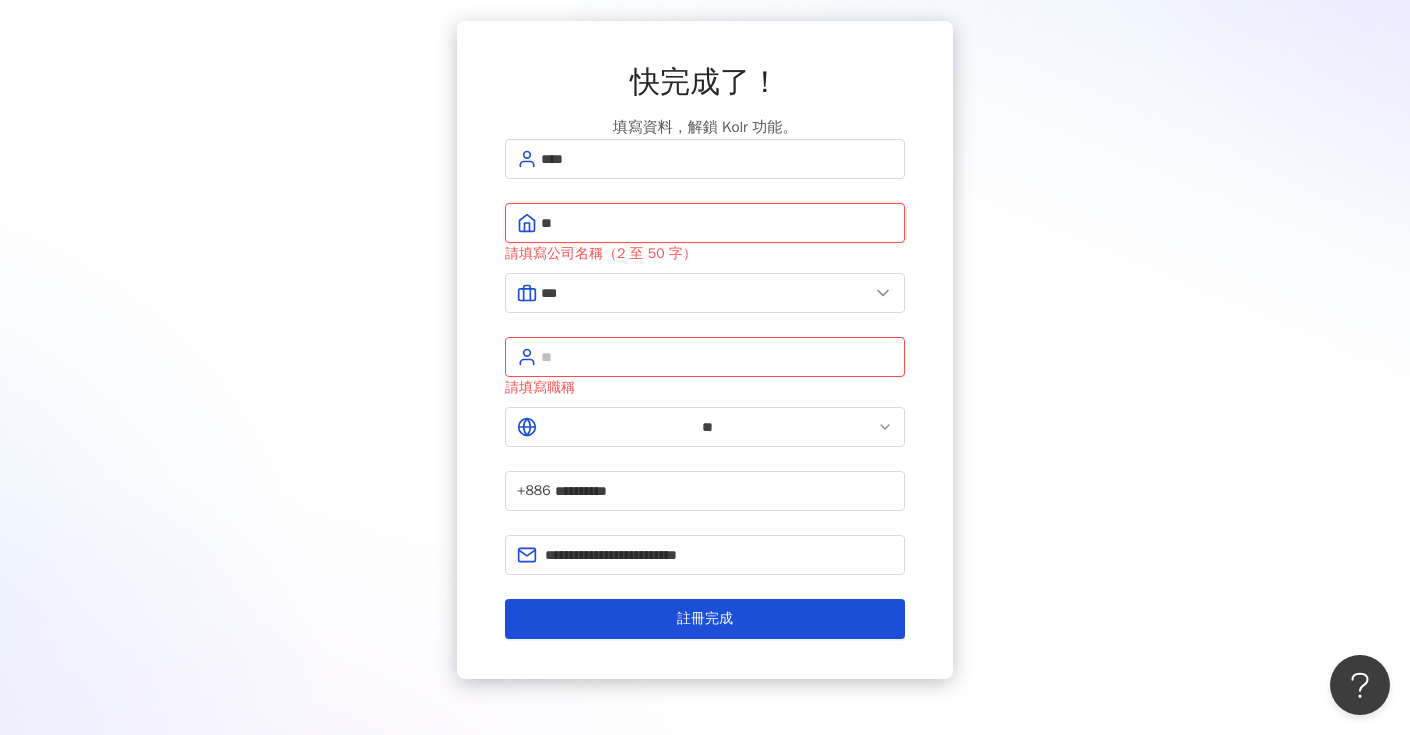 type on "*" 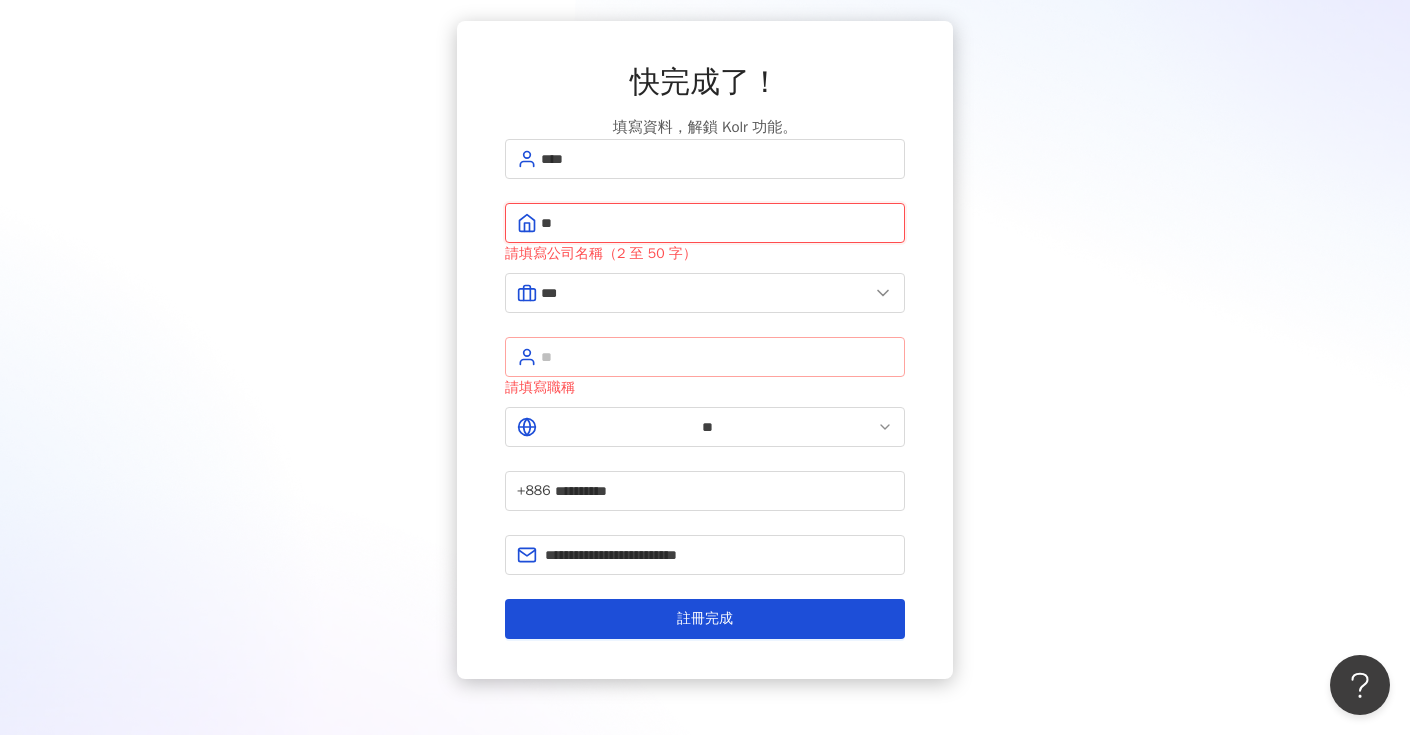 type on "**" 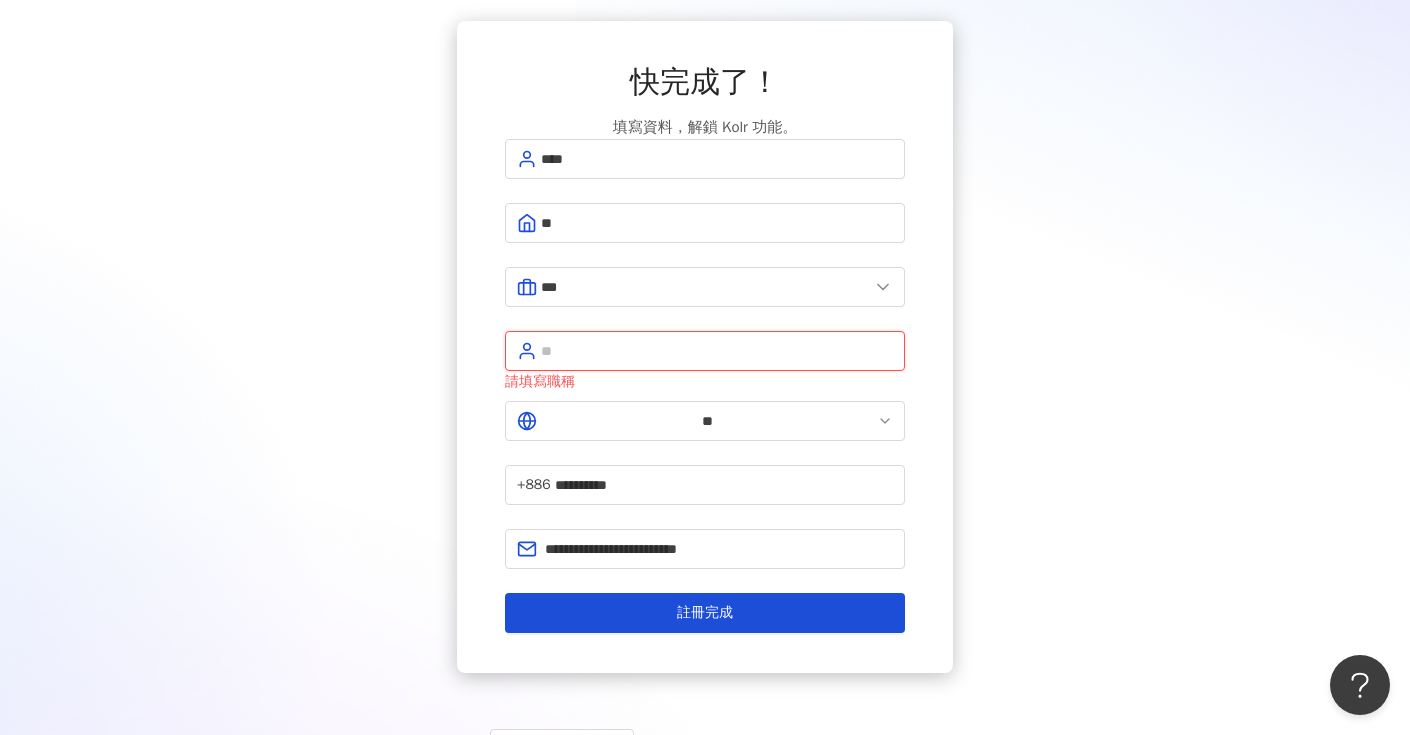 click at bounding box center (717, 351) 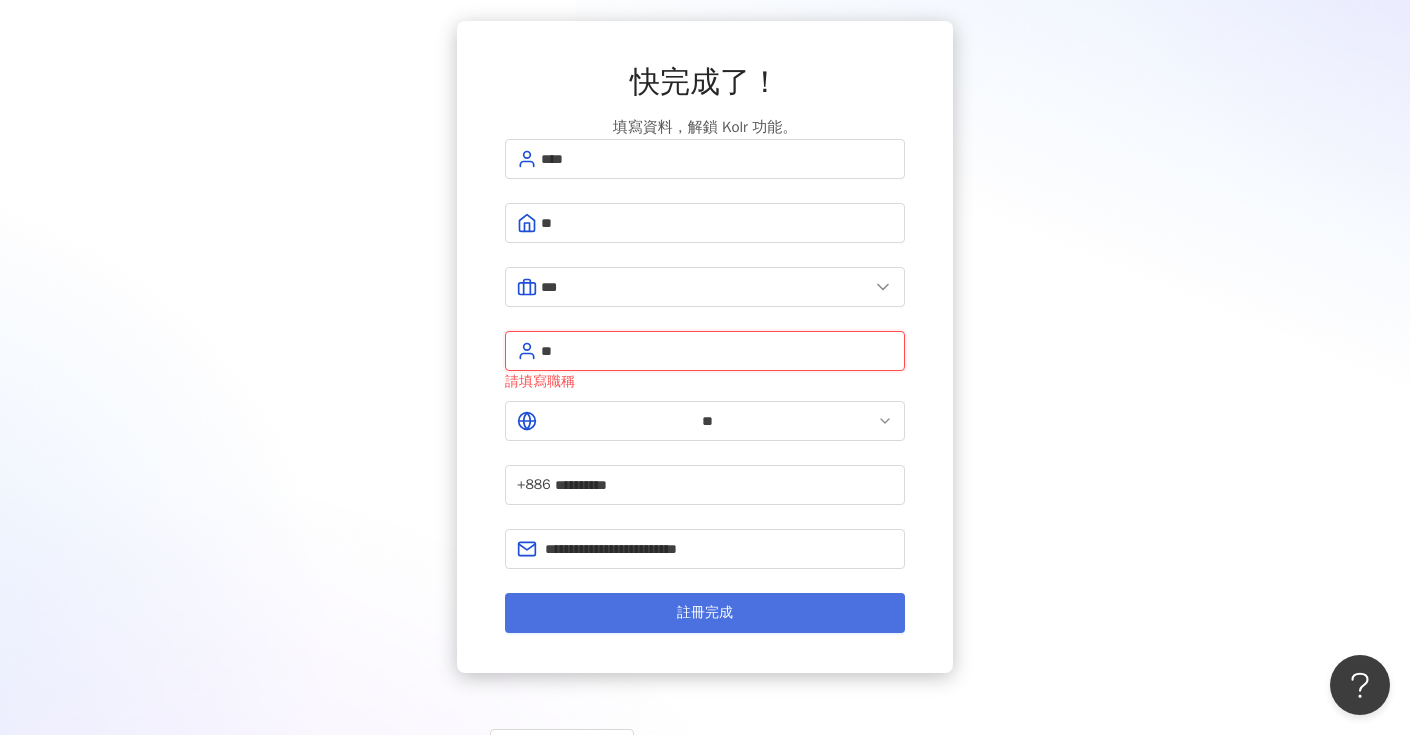 type on "**" 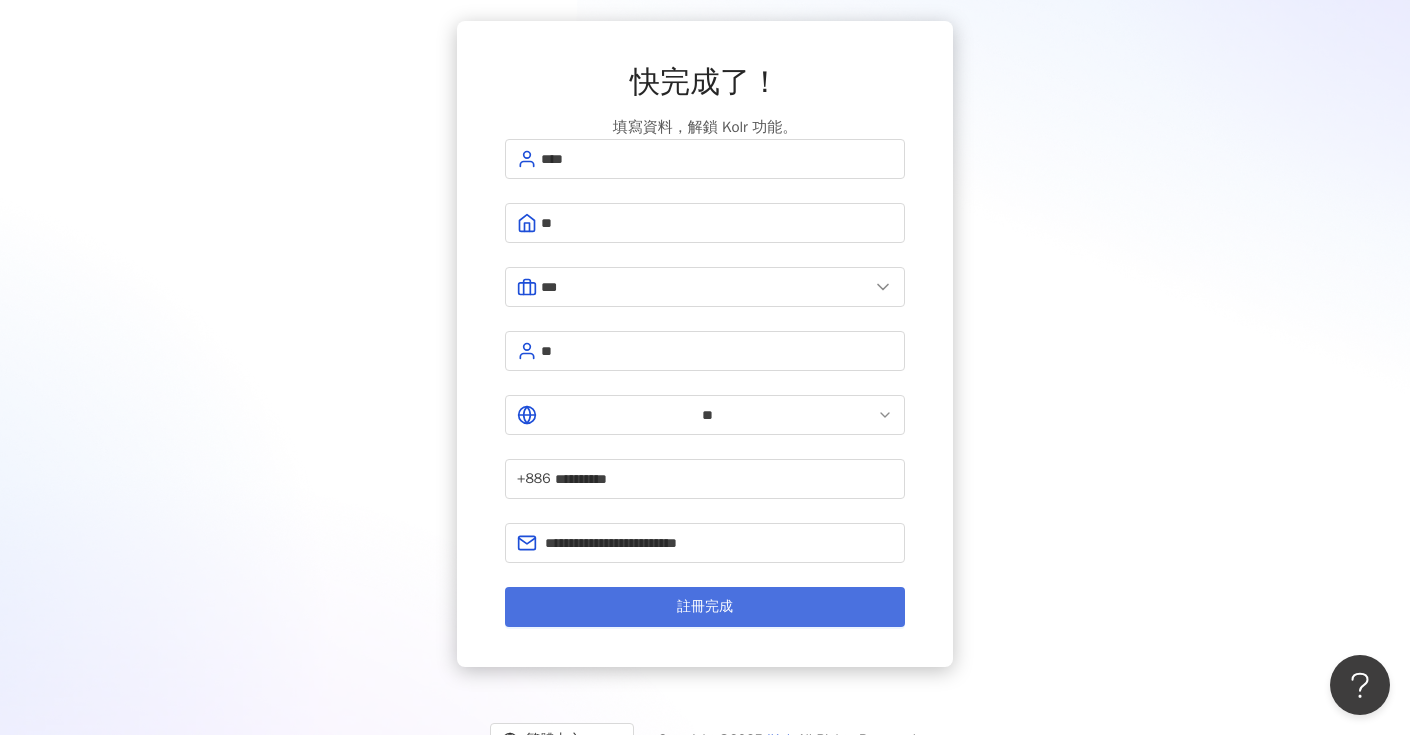 click on "註冊完成" at bounding box center (705, 607) 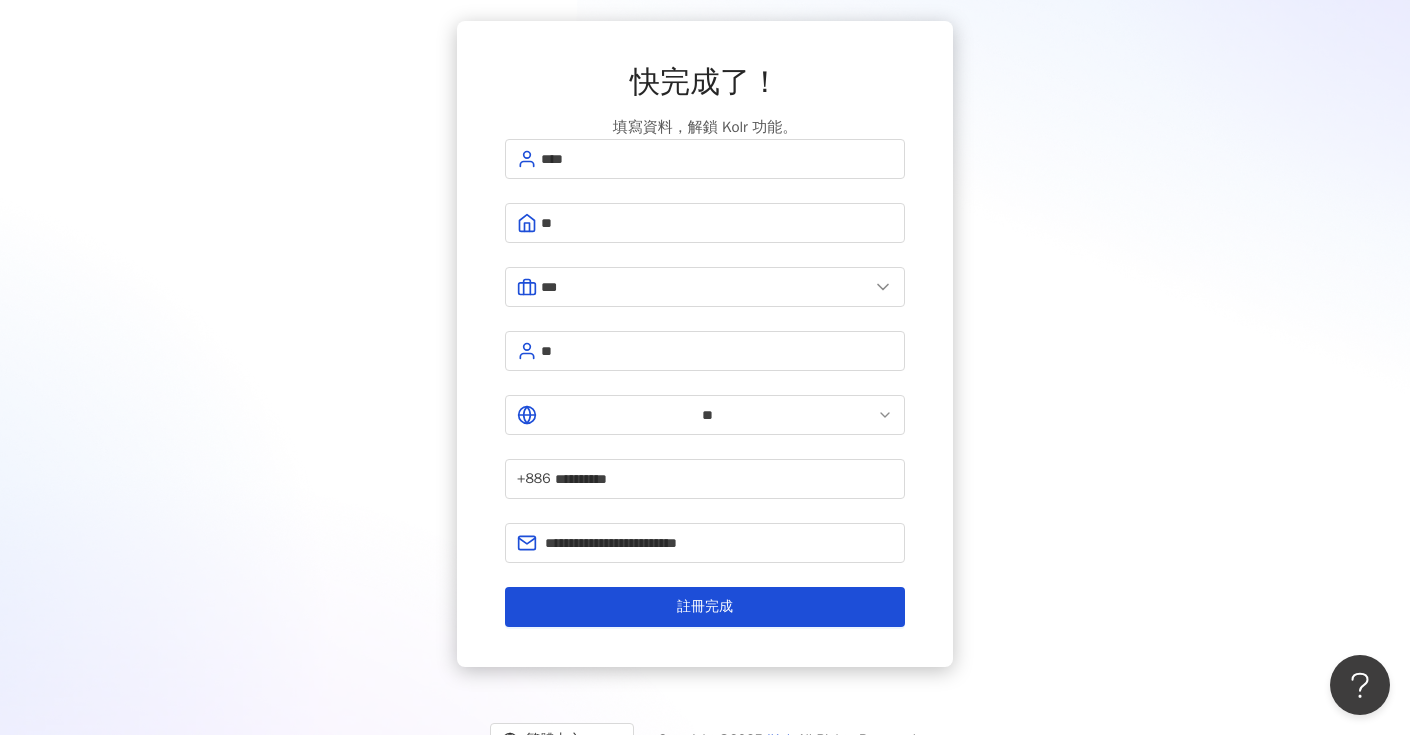 scroll, scrollTop: 0, scrollLeft: 0, axis: both 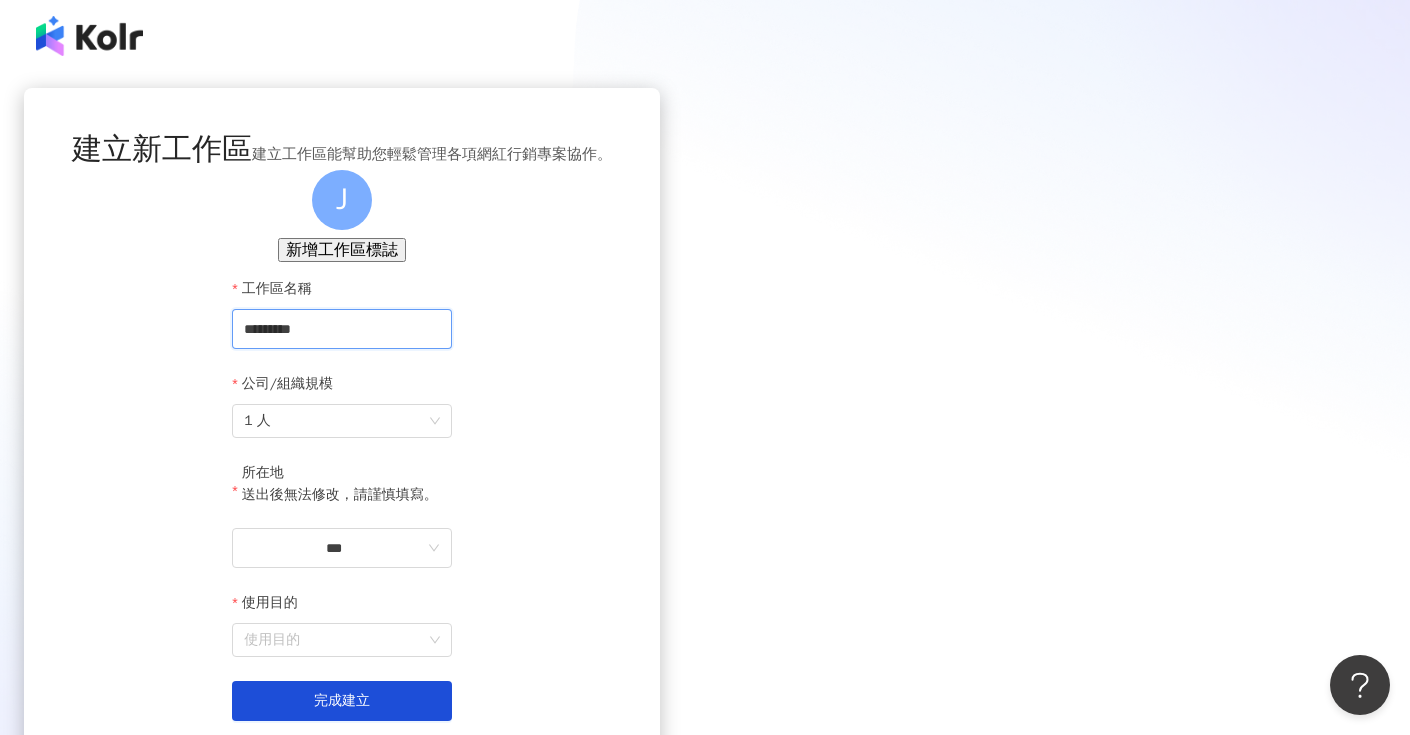 click on "*********" at bounding box center (342, 329) 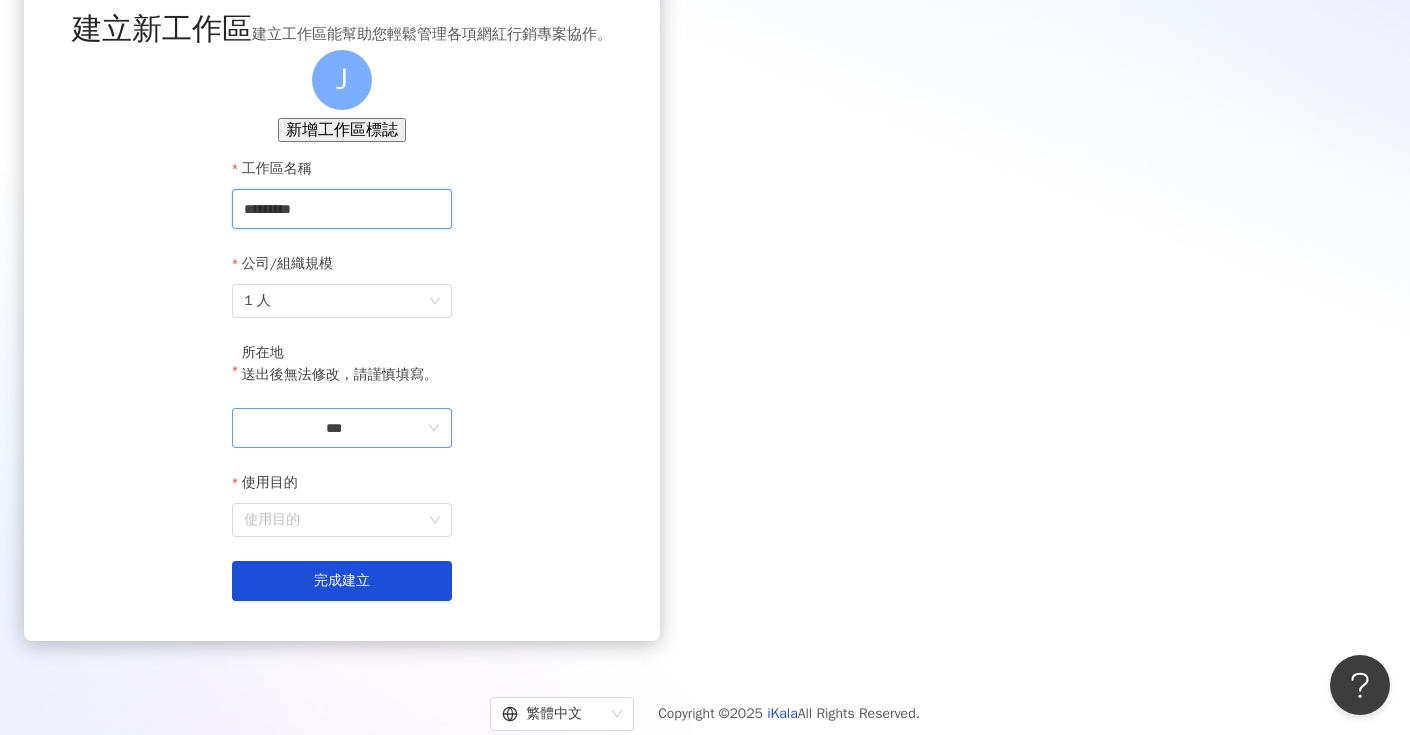 scroll, scrollTop: 121, scrollLeft: 0, axis: vertical 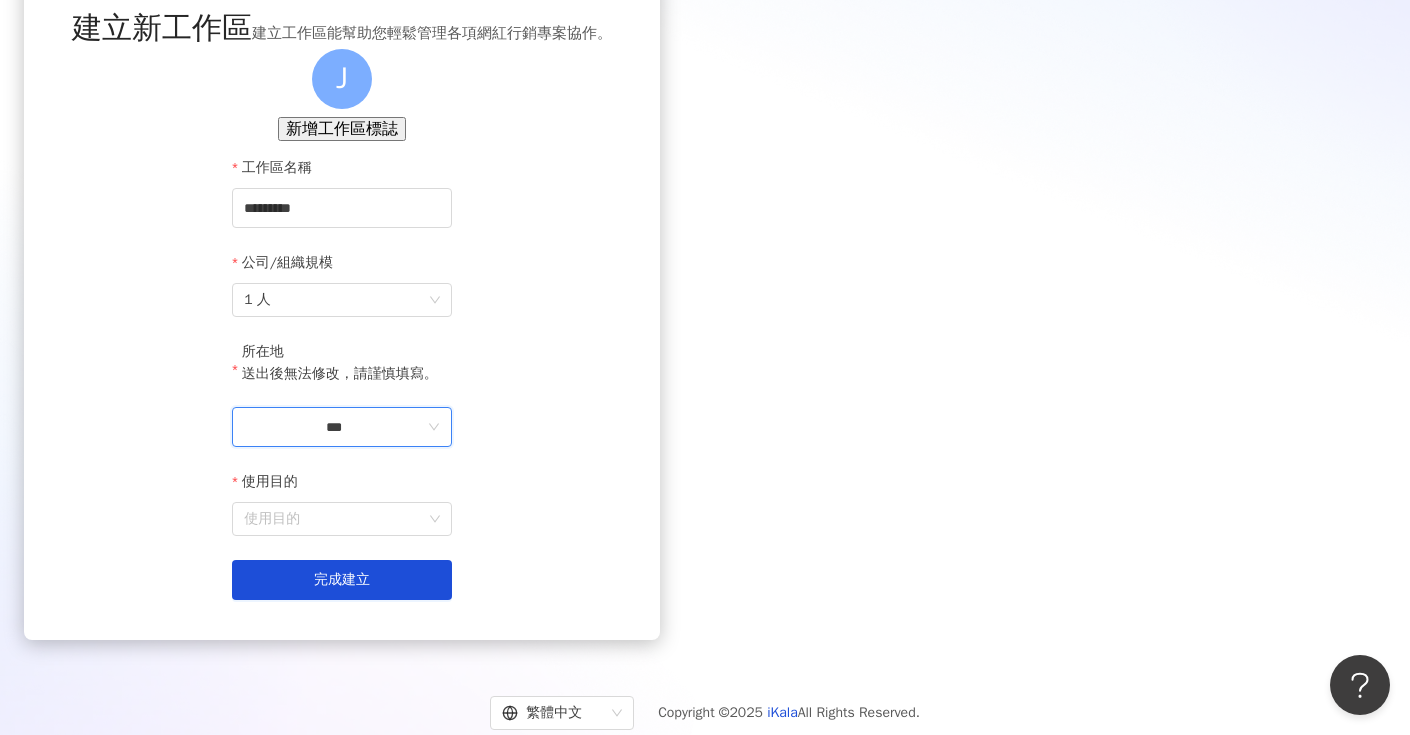click on "***" at bounding box center (334, 427) 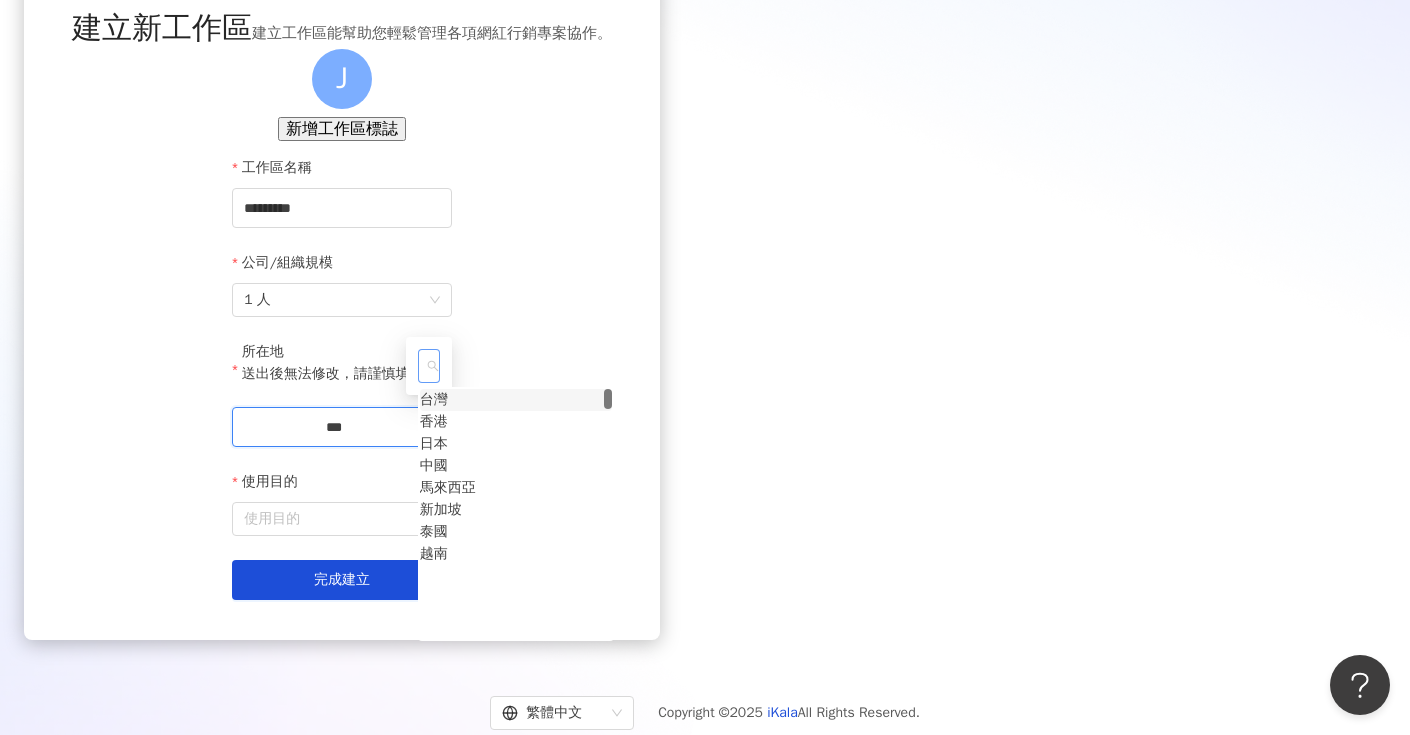 click on "台灣" at bounding box center [434, 400] 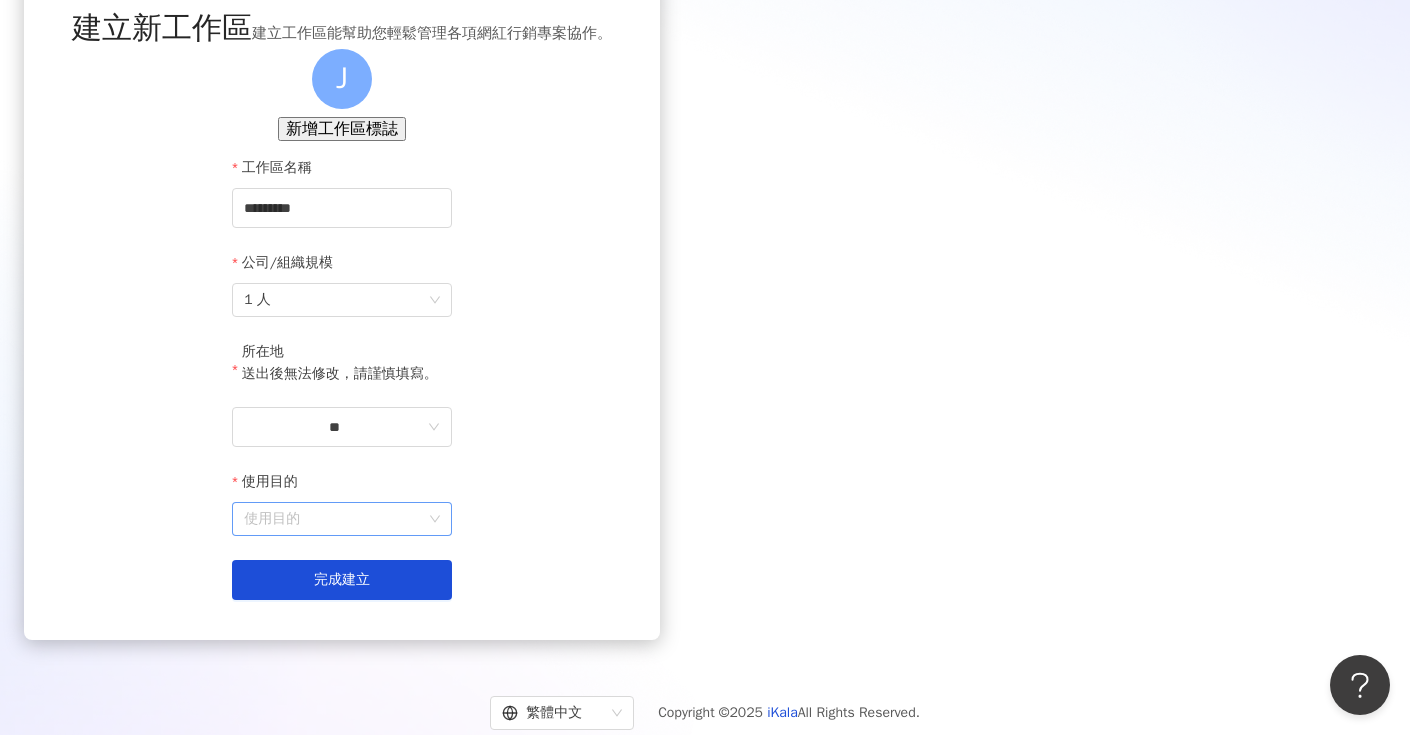 click on "使用目的" at bounding box center [342, 519] 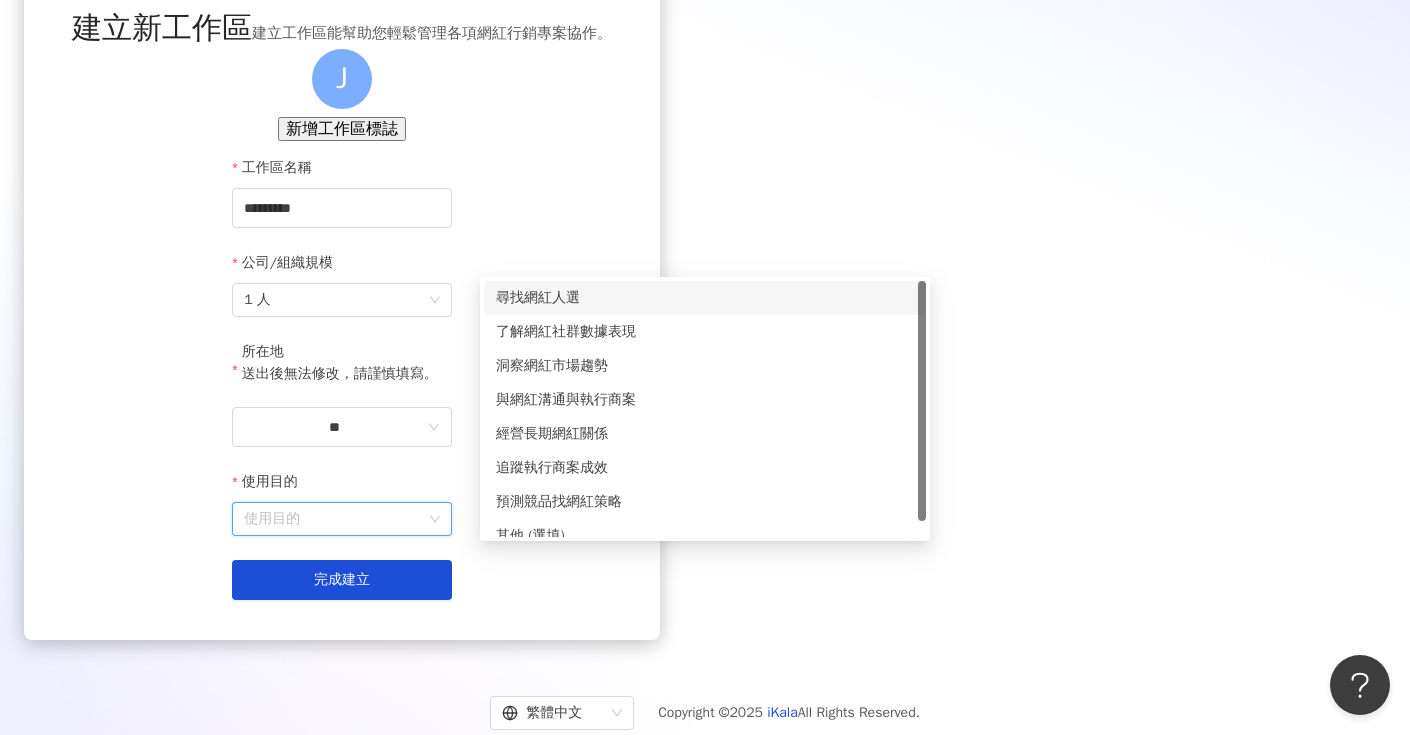 click on "尋找網紅人選" at bounding box center [705, 298] 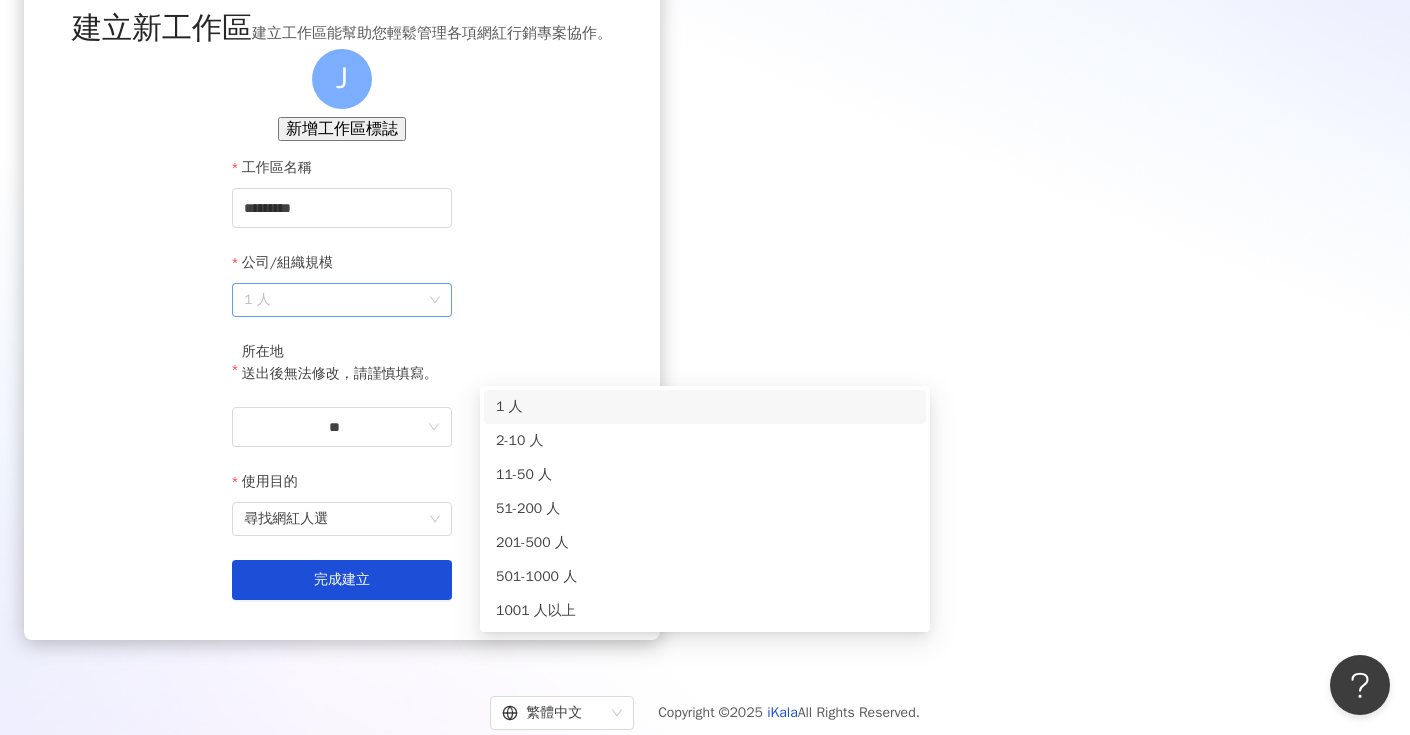 click on "1 人" at bounding box center [342, 300] 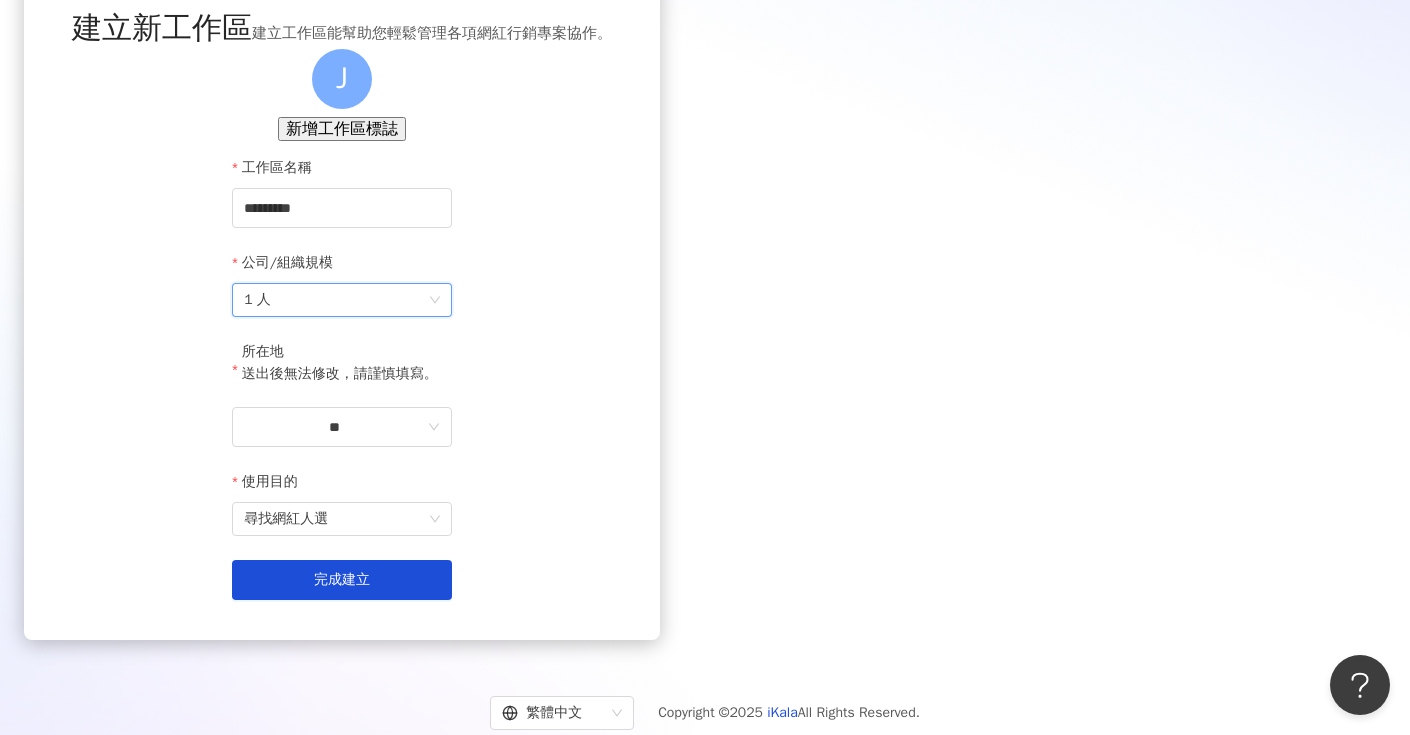 click on "1 人" at bounding box center (342, 300) 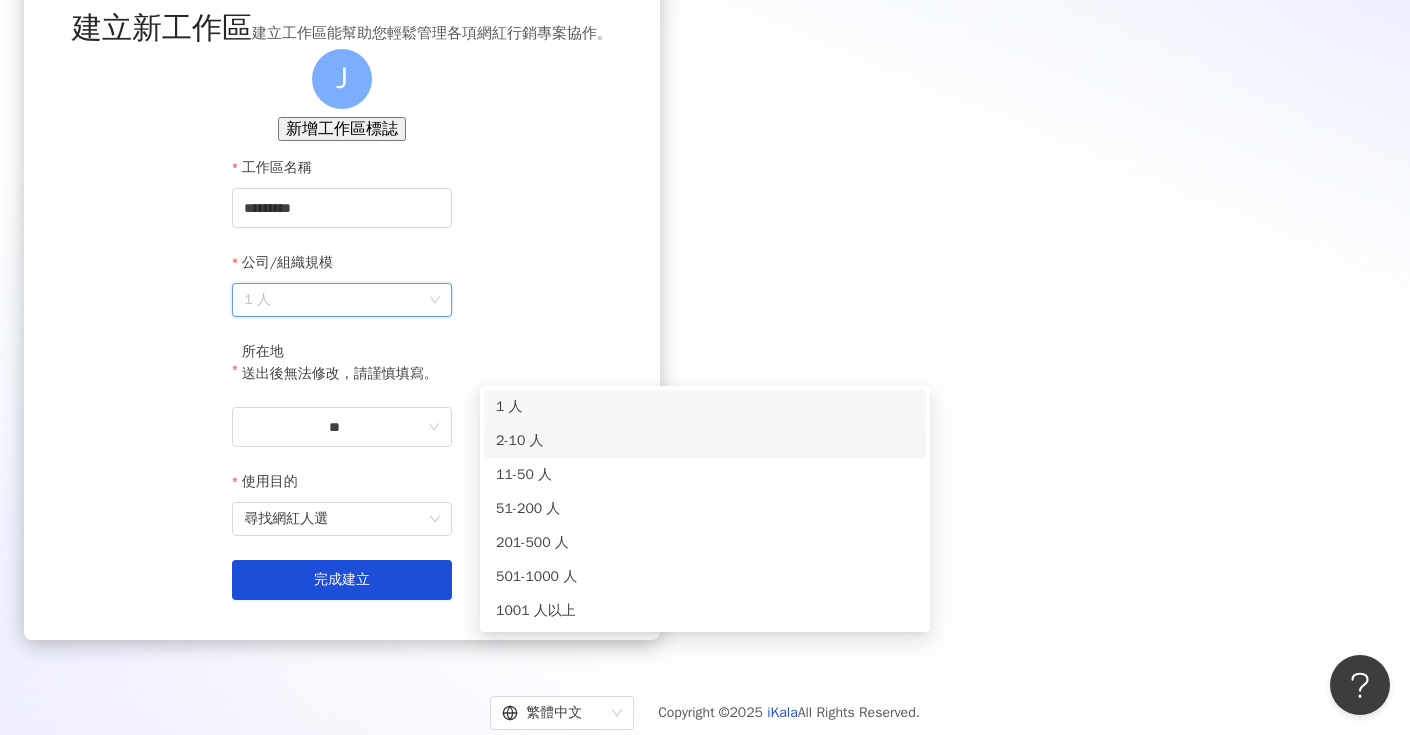 click on "2-10 人" at bounding box center [705, 441] 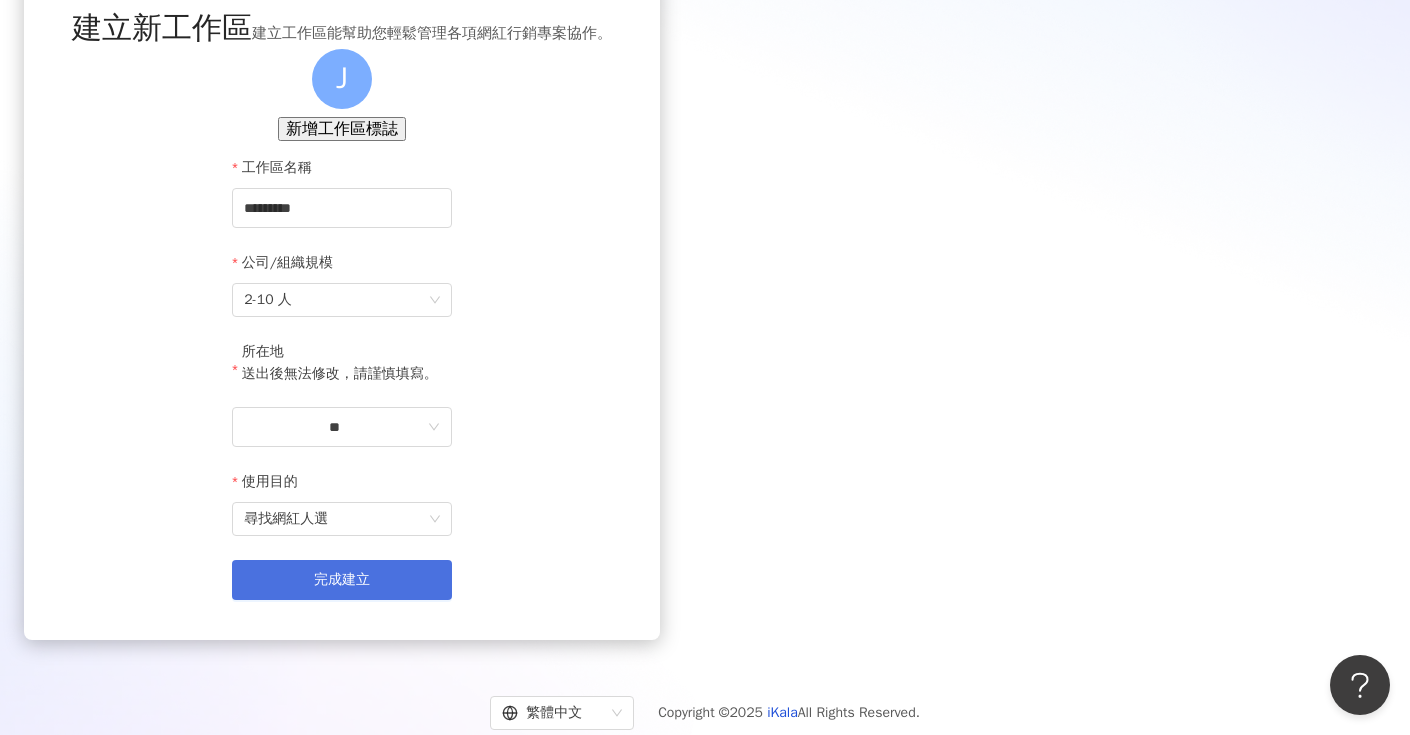 click on "完成建立" at bounding box center (342, 580) 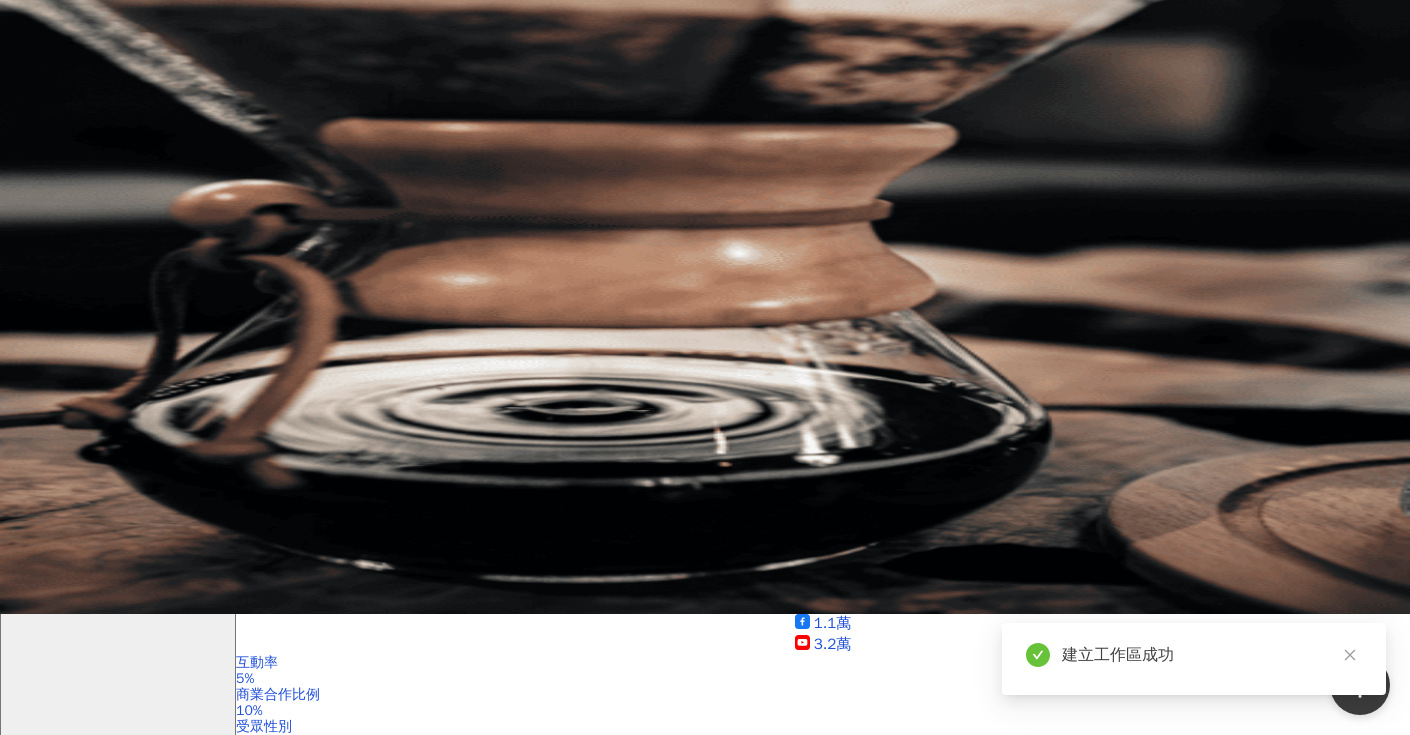 scroll, scrollTop: 0, scrollLeft: 0, axis: both 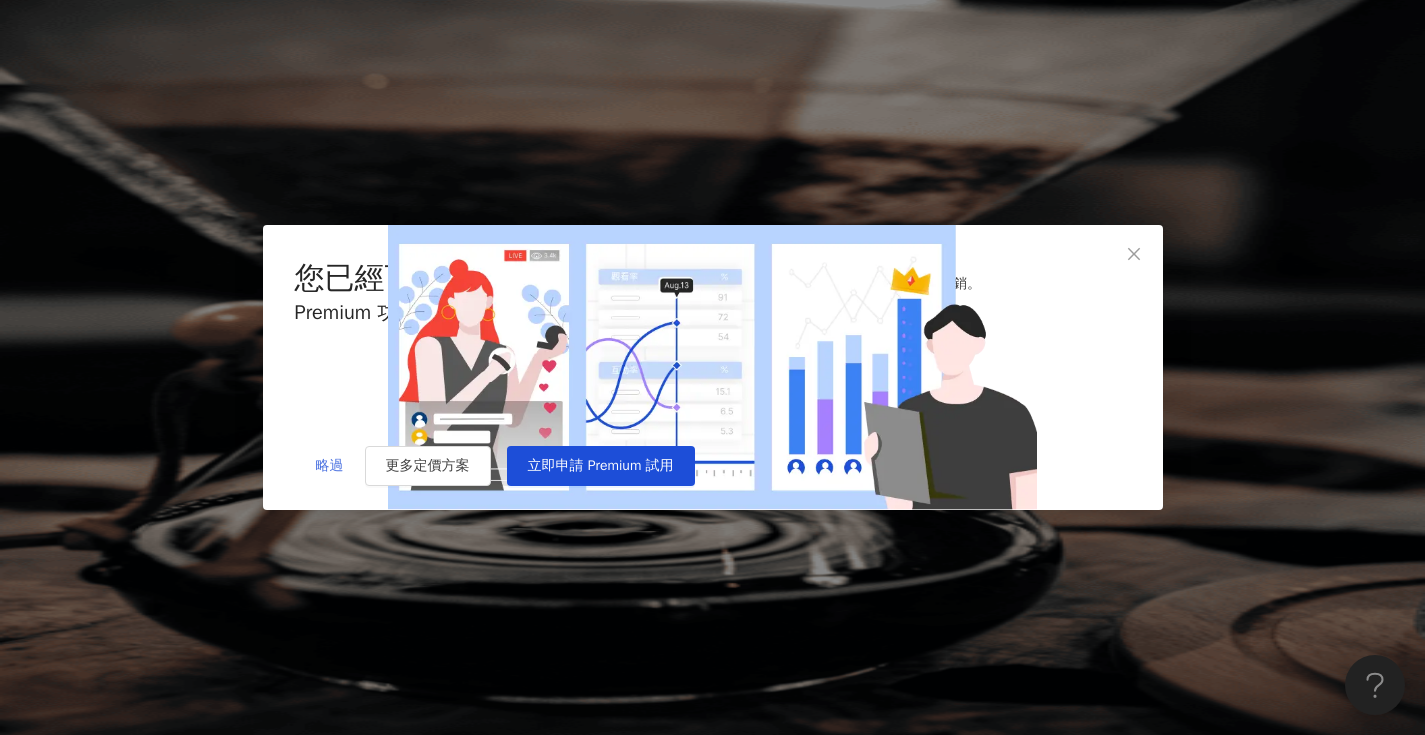click on "略過" at bounding box center (330, 466) 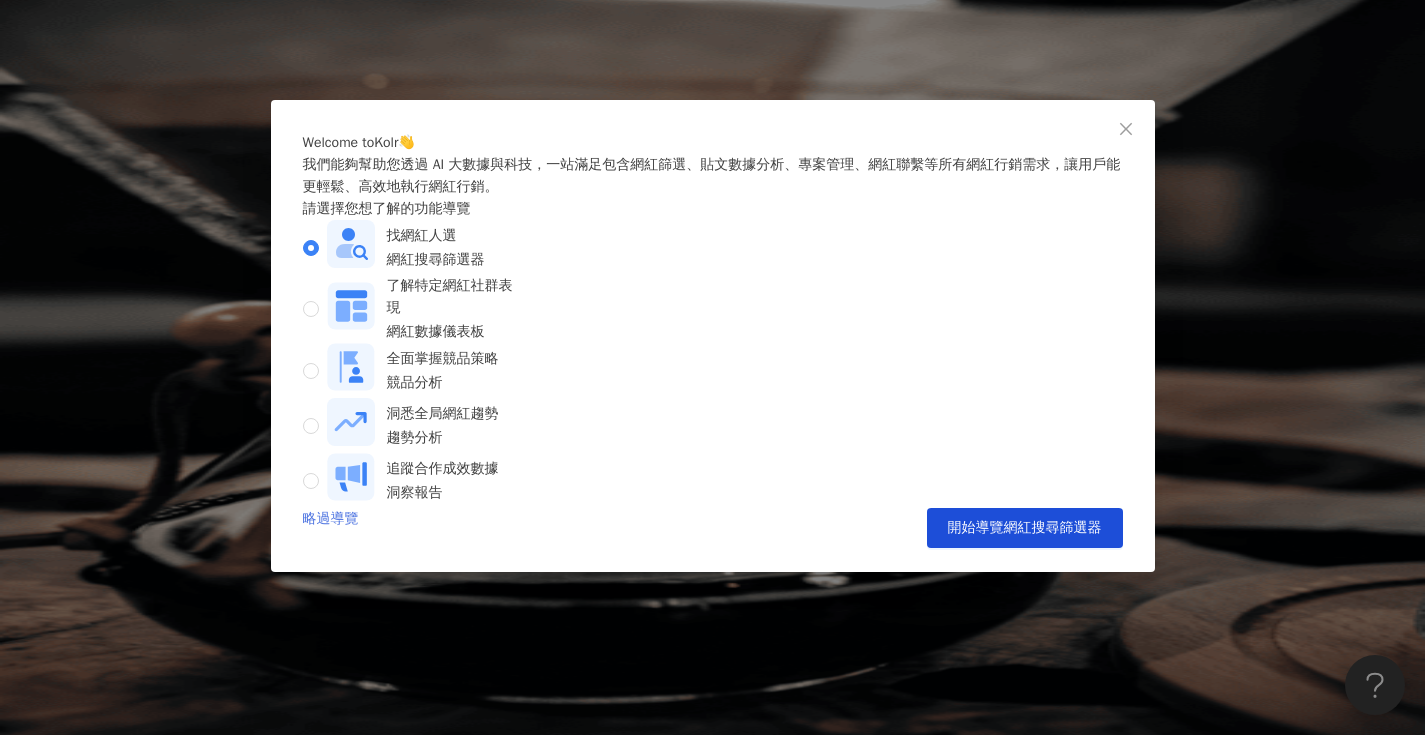 click on "略過導覽" at bounding box center [331, 528] 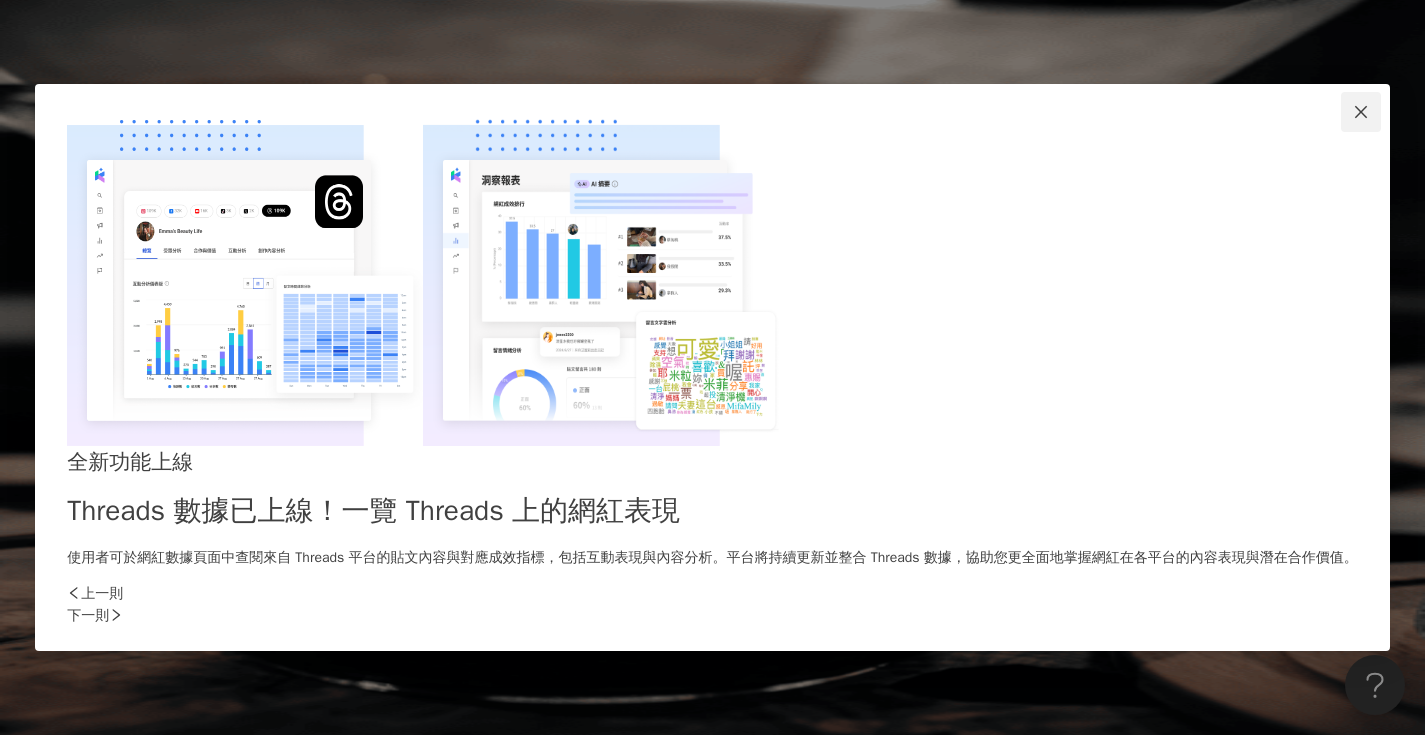 click 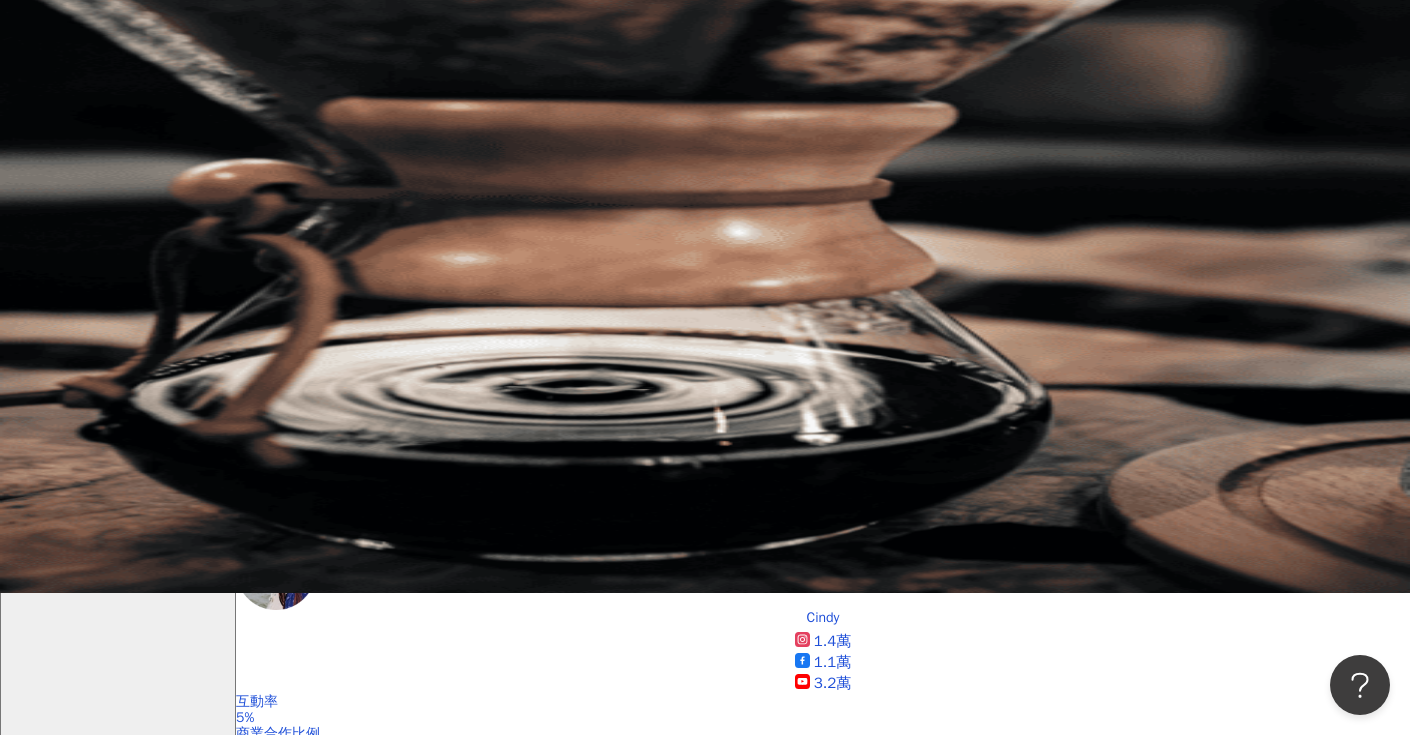 scroll, scrollTop: 0, scrollLeft: 0, axis: both 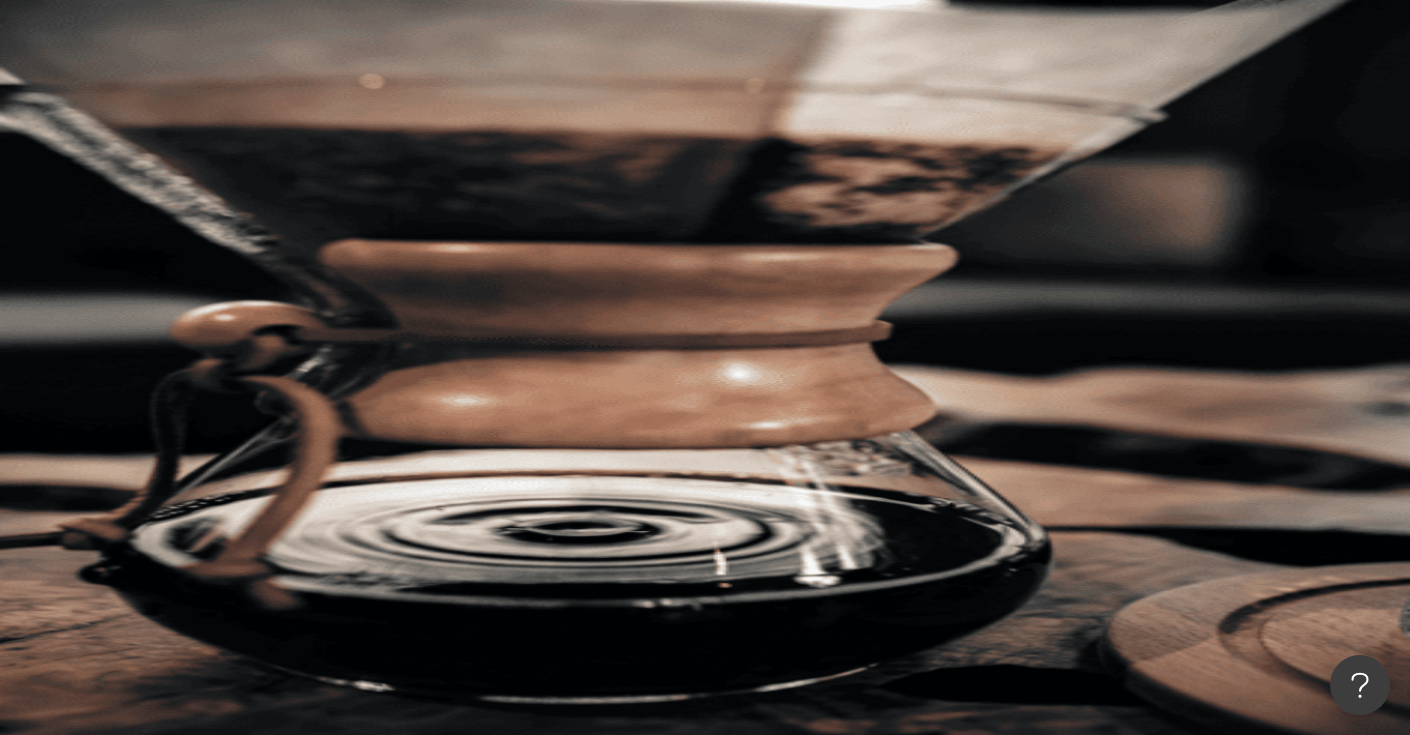 click at bounding box center [446, 99] 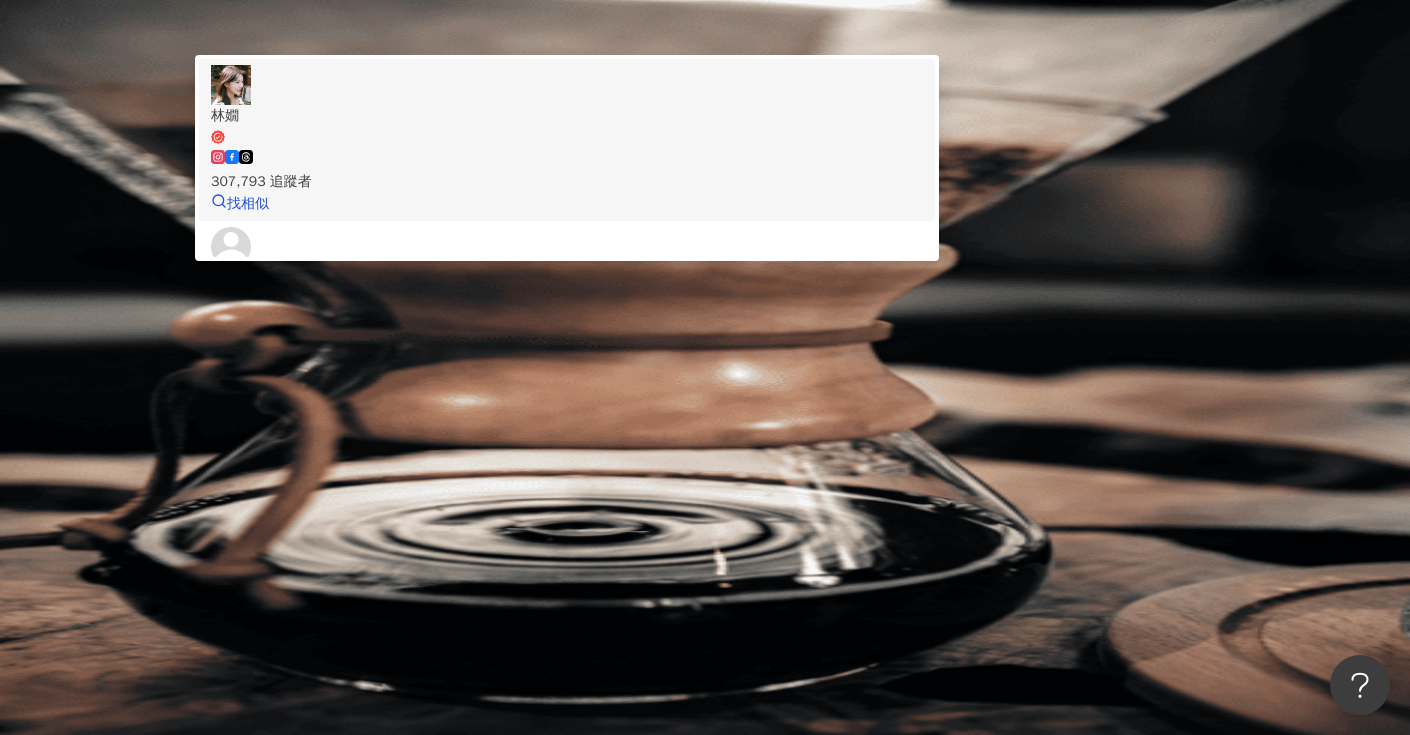 click on "307,793   追蹤者" at bounding box center [567, 182] 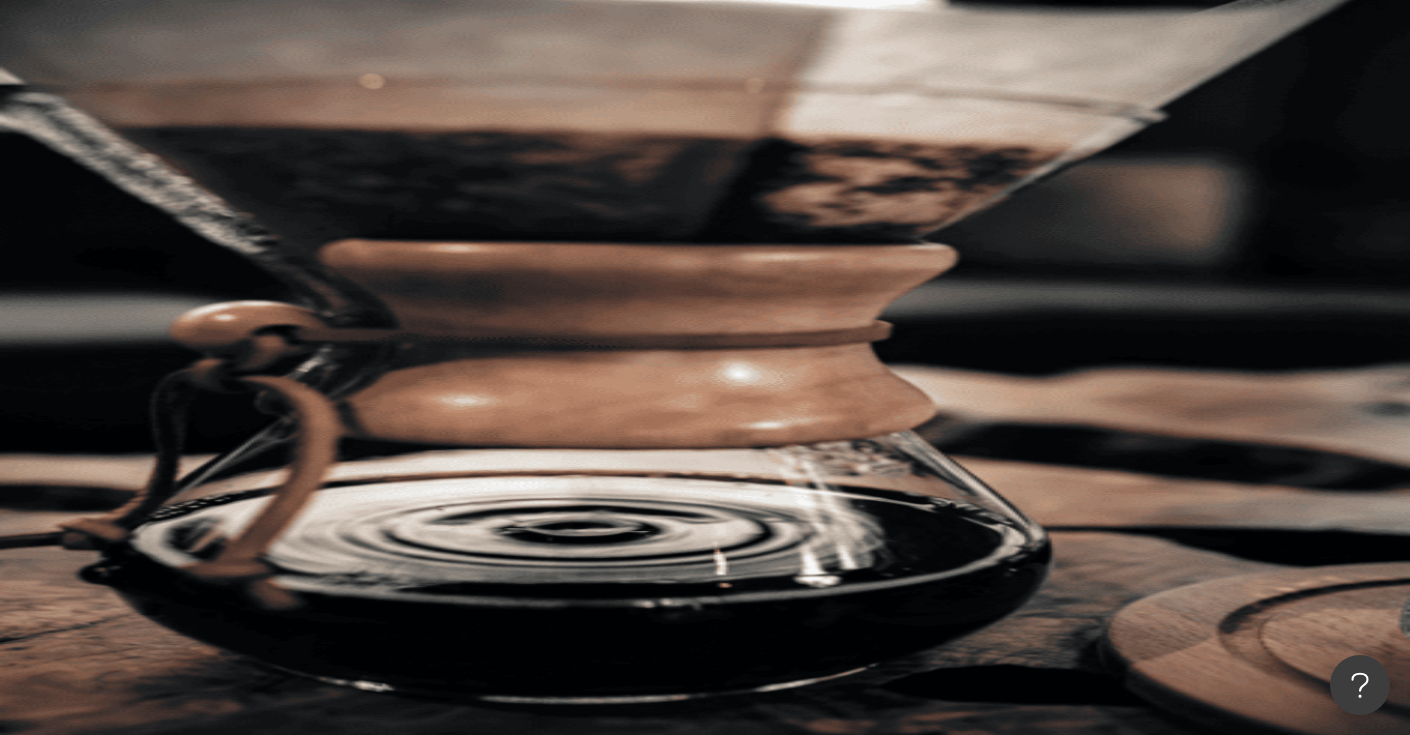 click at bounding box center [446, 99] 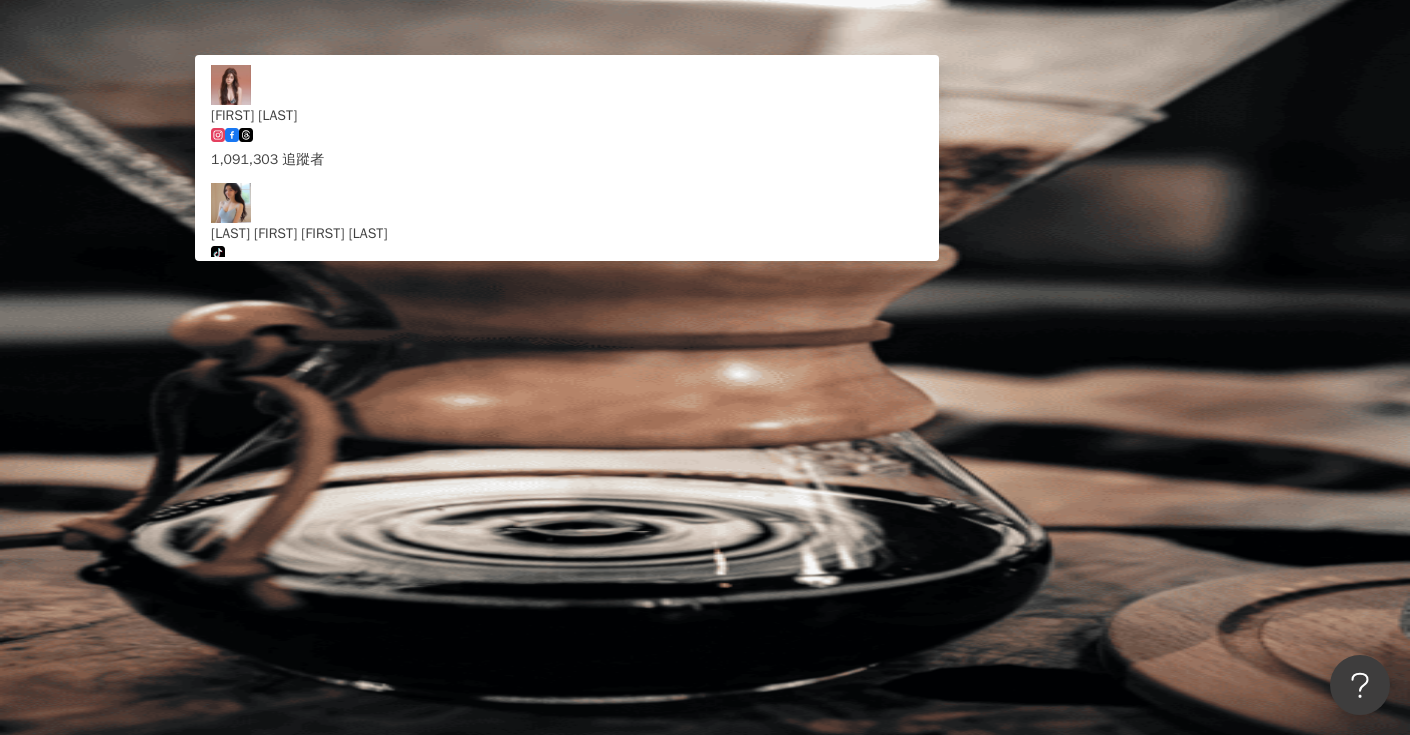 click on "**********" at bounding box center (446, 99) 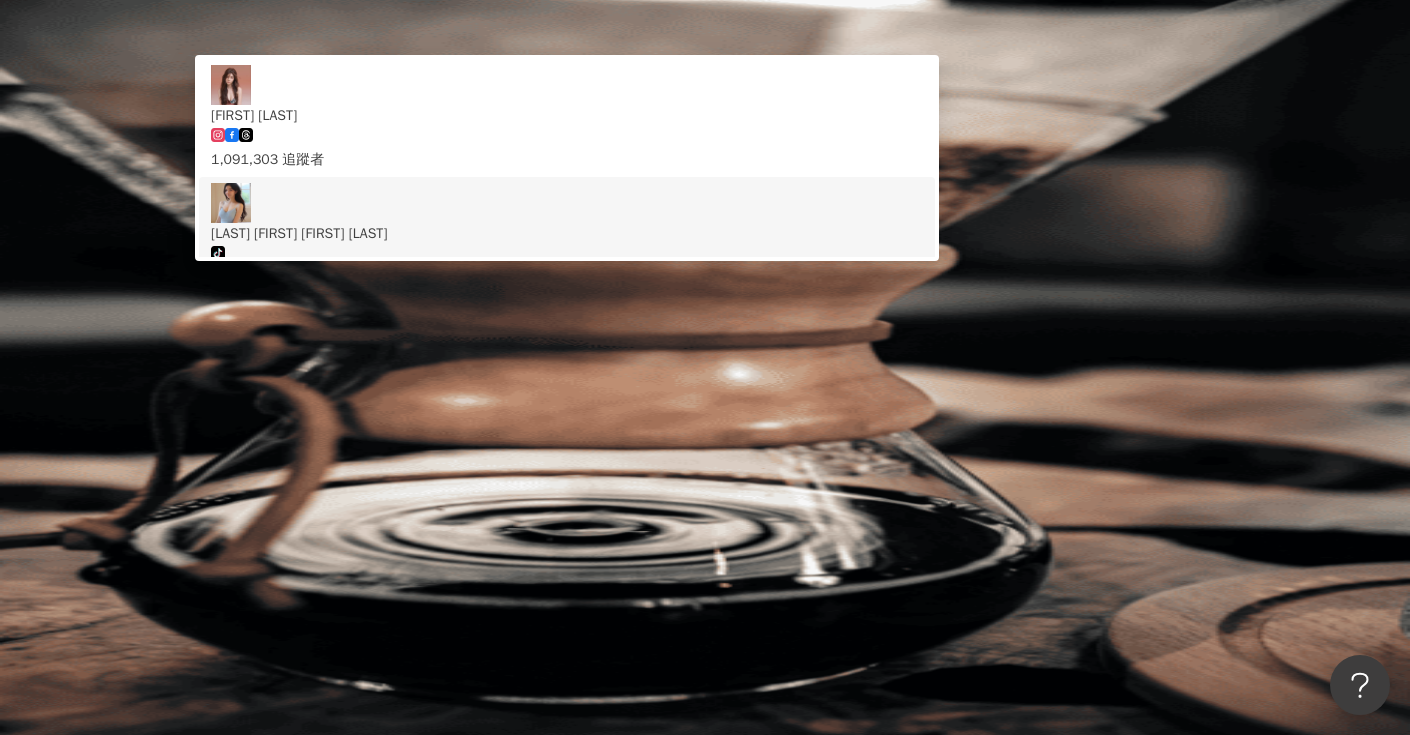 click on "6,617   追蹤者" at bounding box center (567, 278) 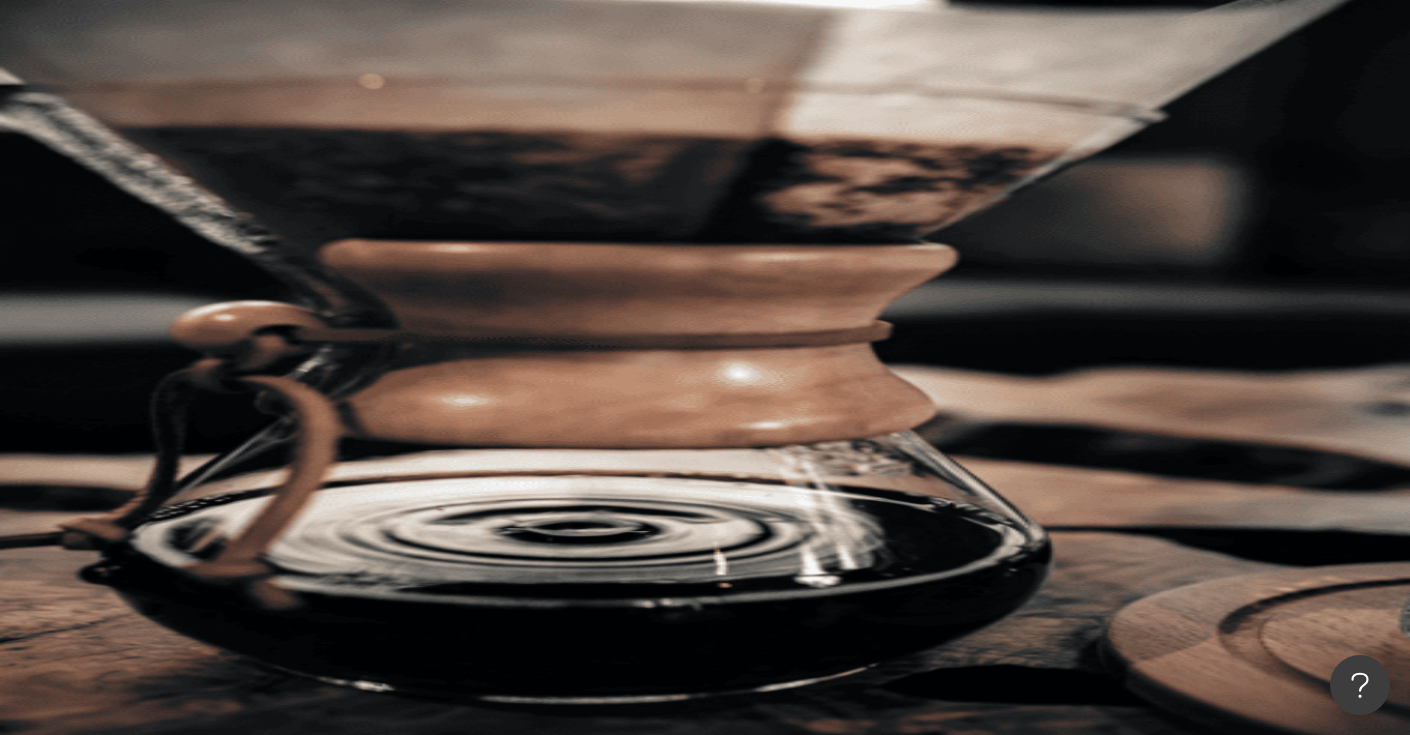 click at bounding box center (446, 99) 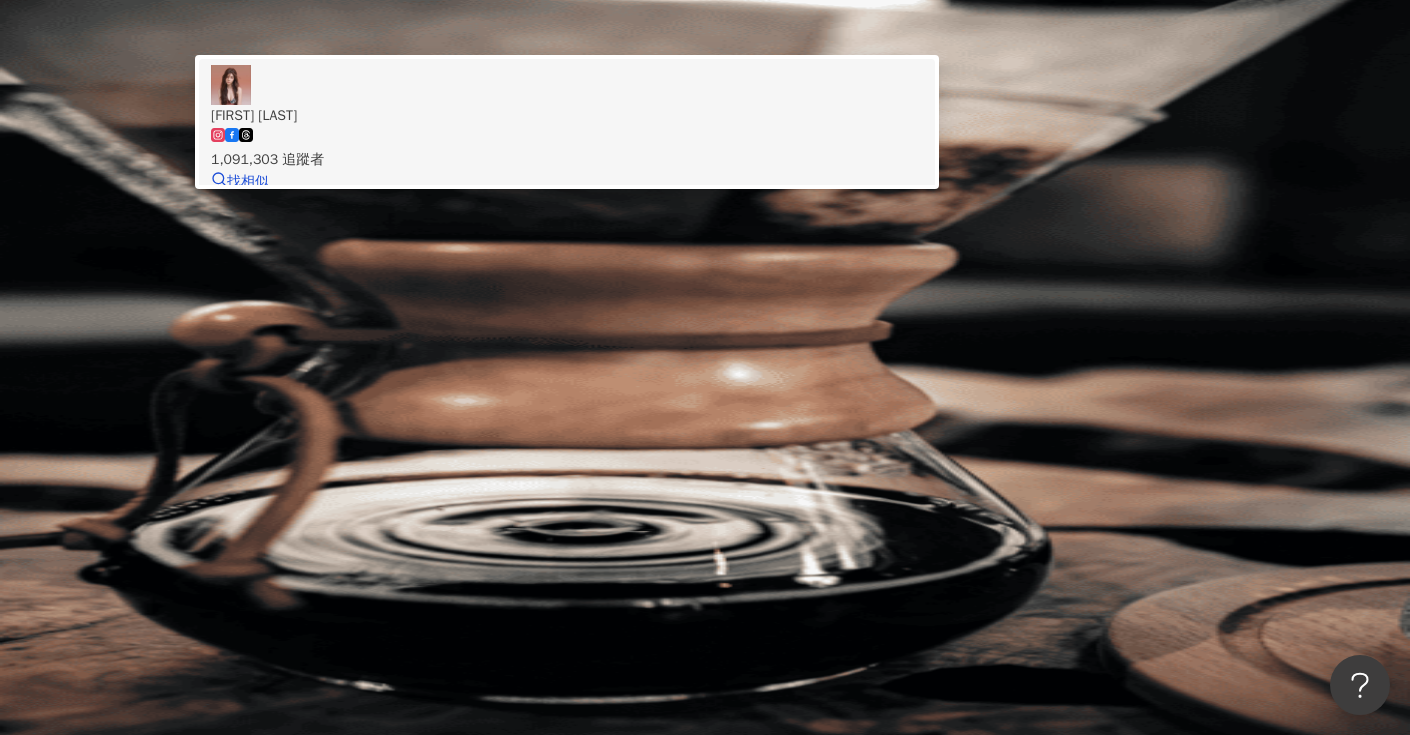 click on "Xiao Xuan Su" at bounding box center (567, 116) 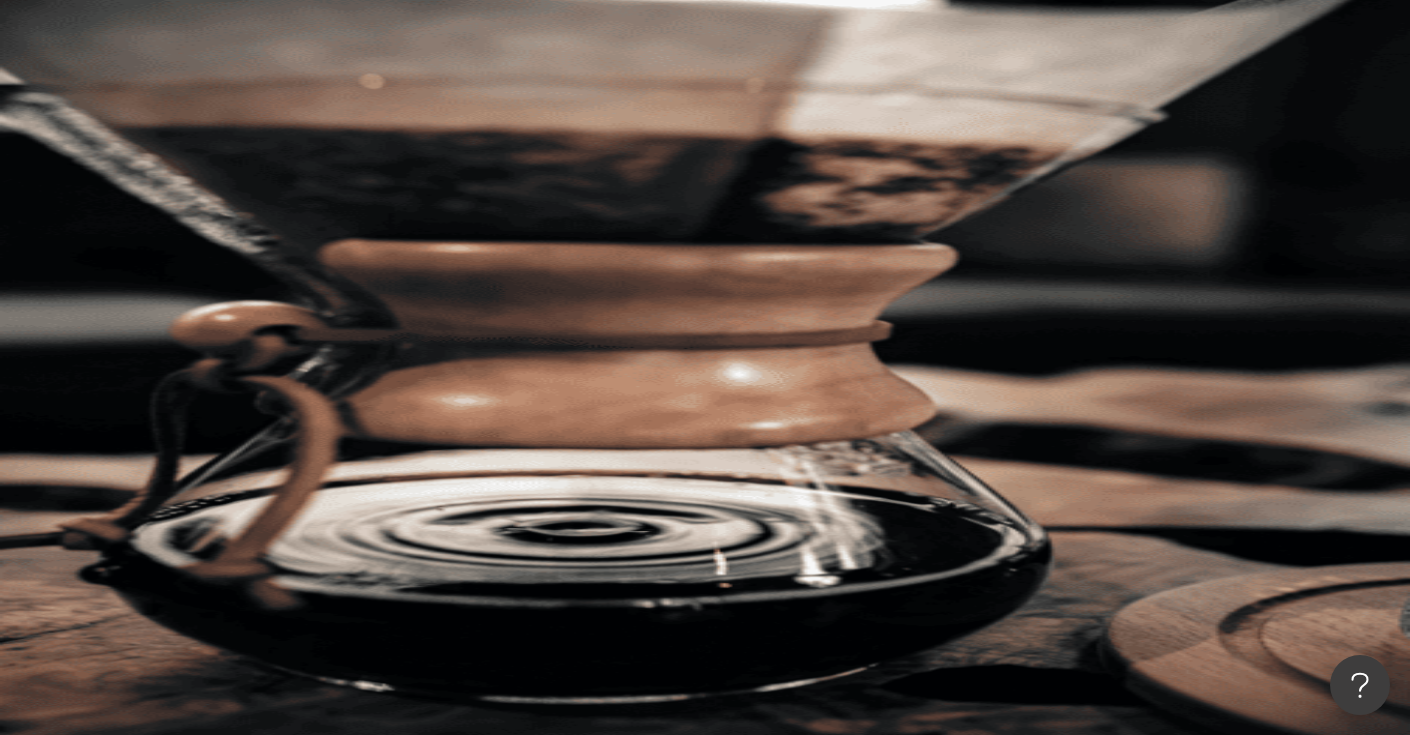 click at bounding box center [446, 99] 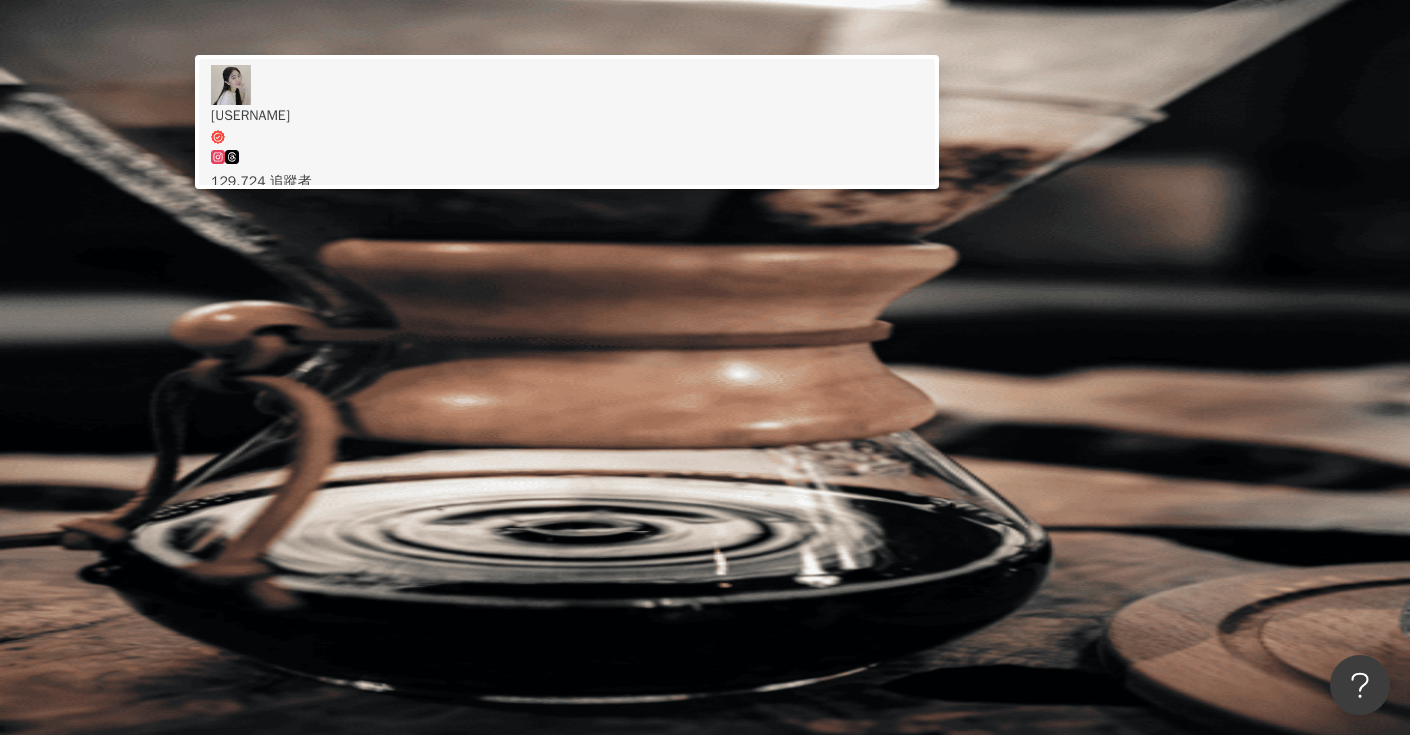click on "Sherryluevans" at bounding box center [567, 116] 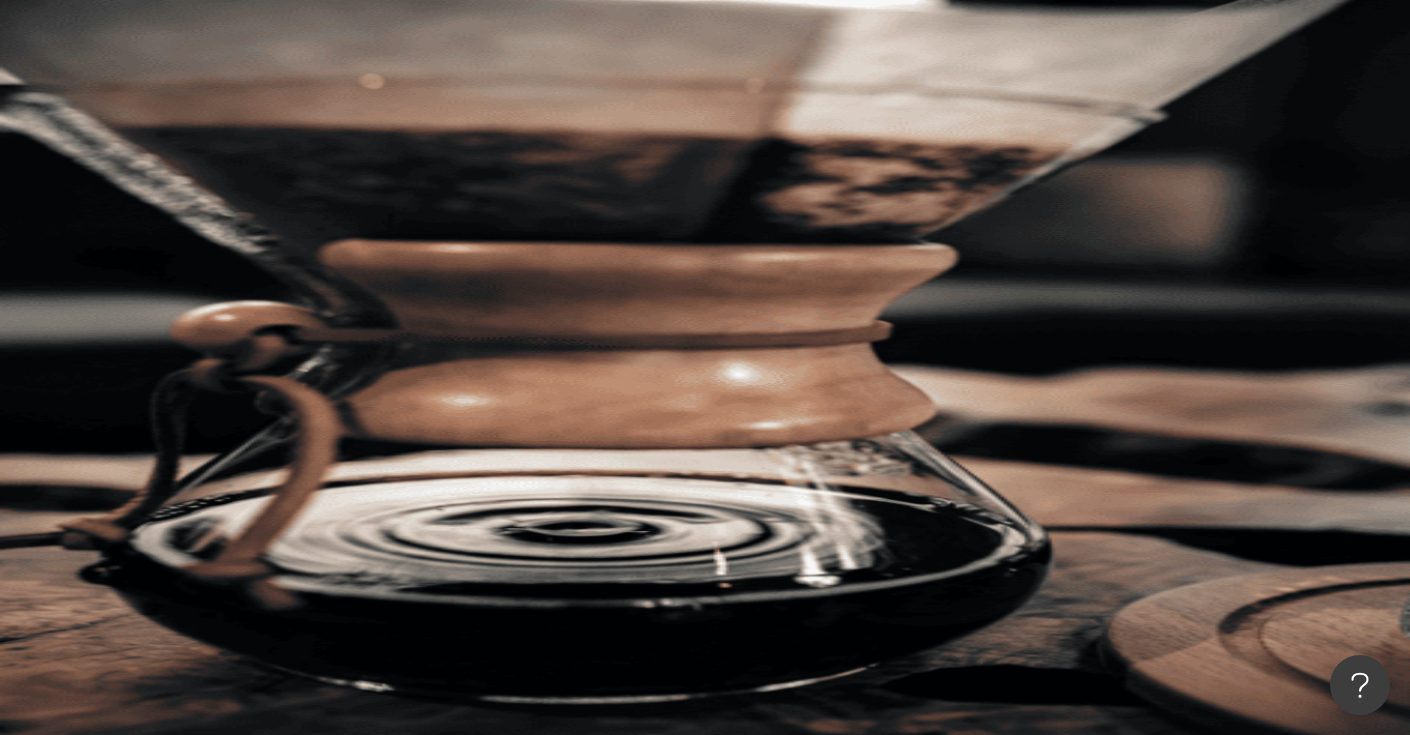 click at bounding box center [446, 99] 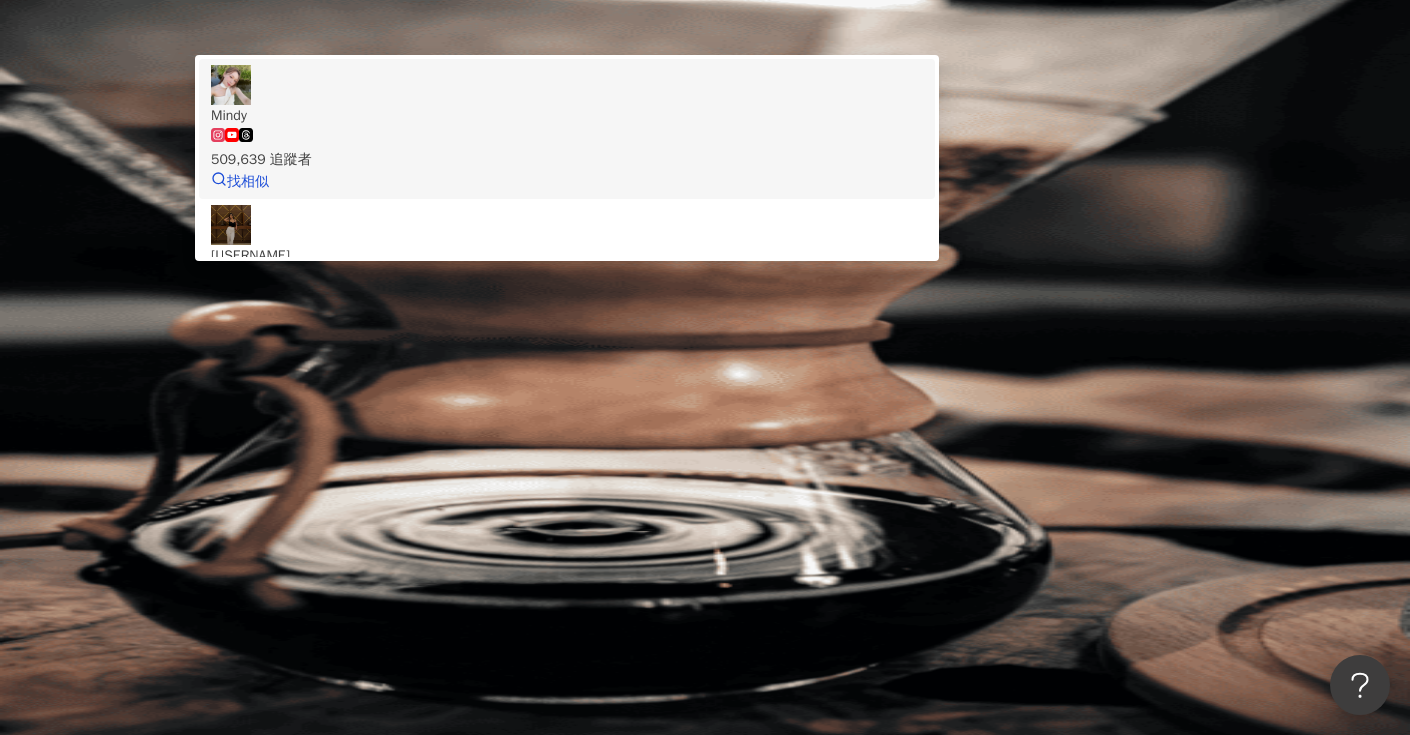click on "Mindy" at bounding box center (567, 116) 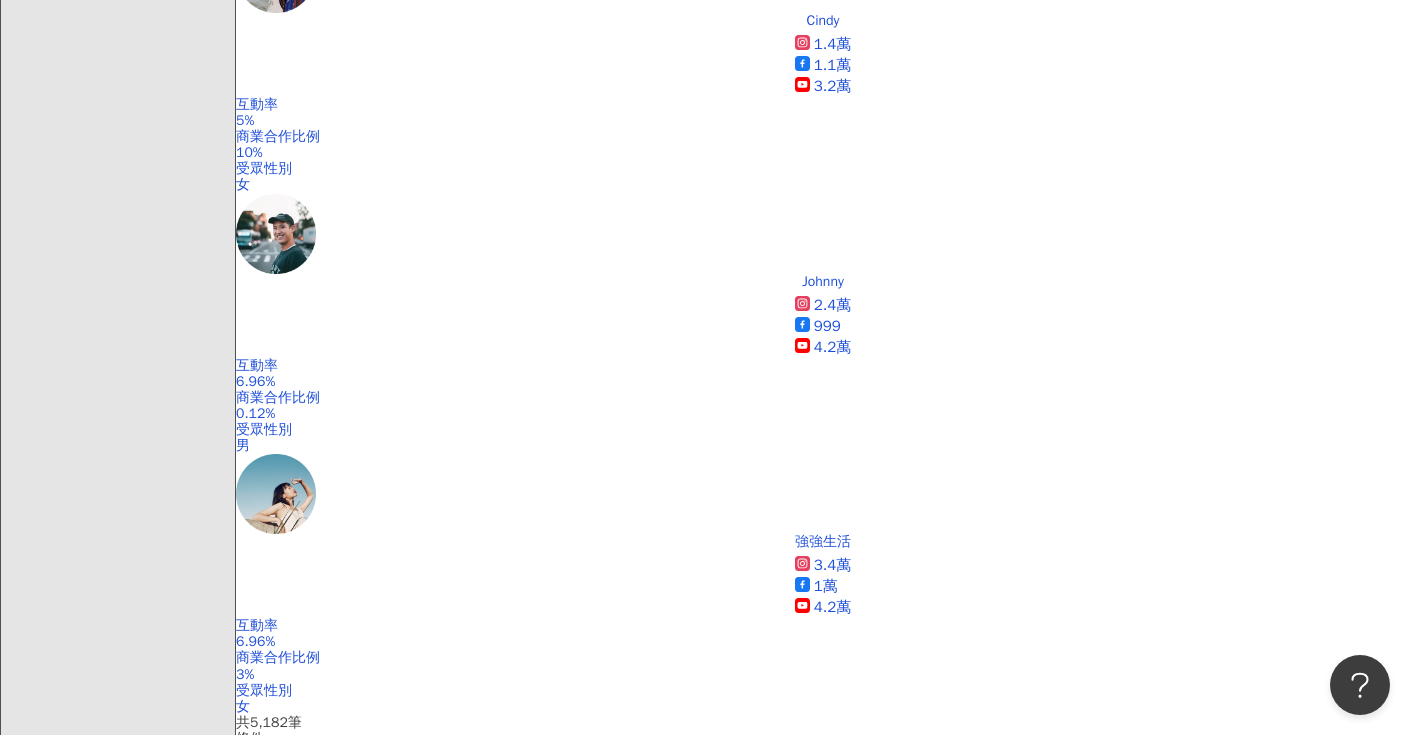 scroll, scrollTop: 0, scrollLeft: 0, axis: both 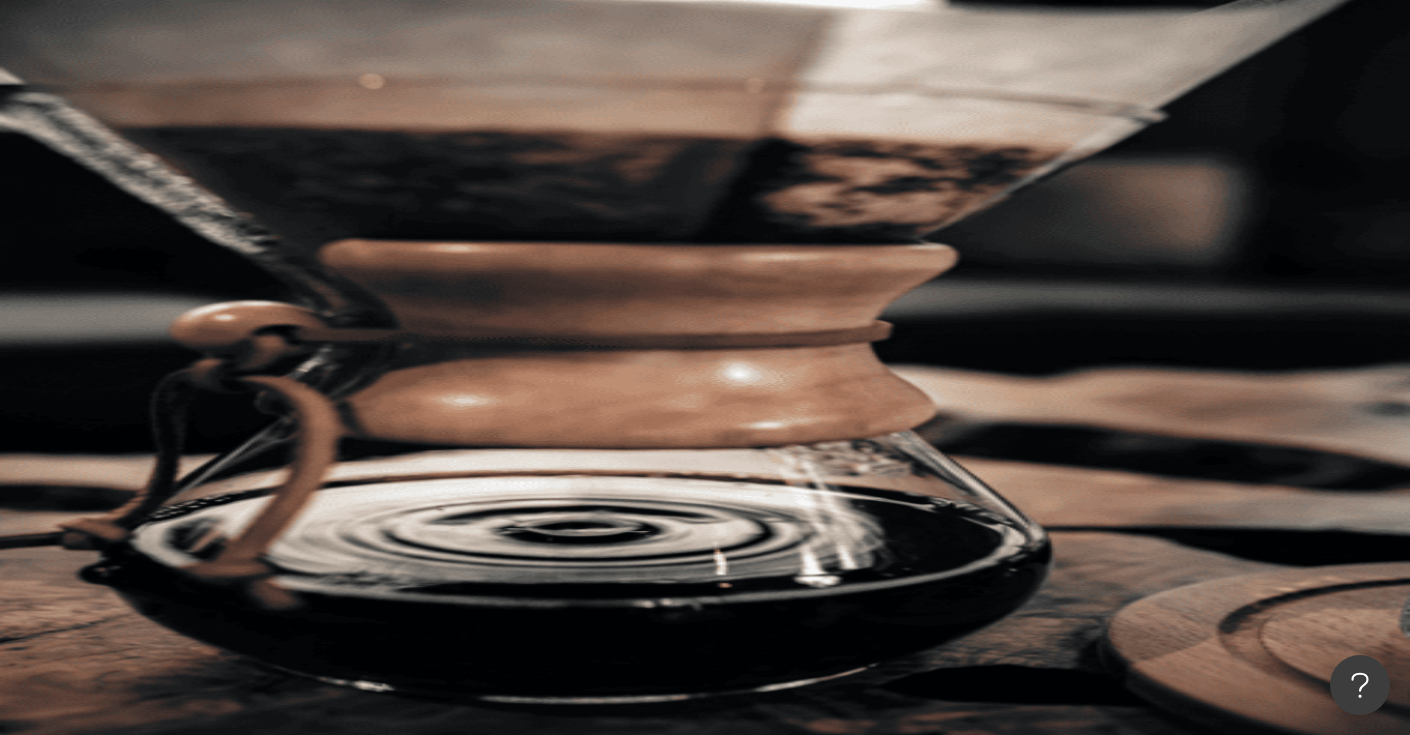 click at bounding box center (446, 99) 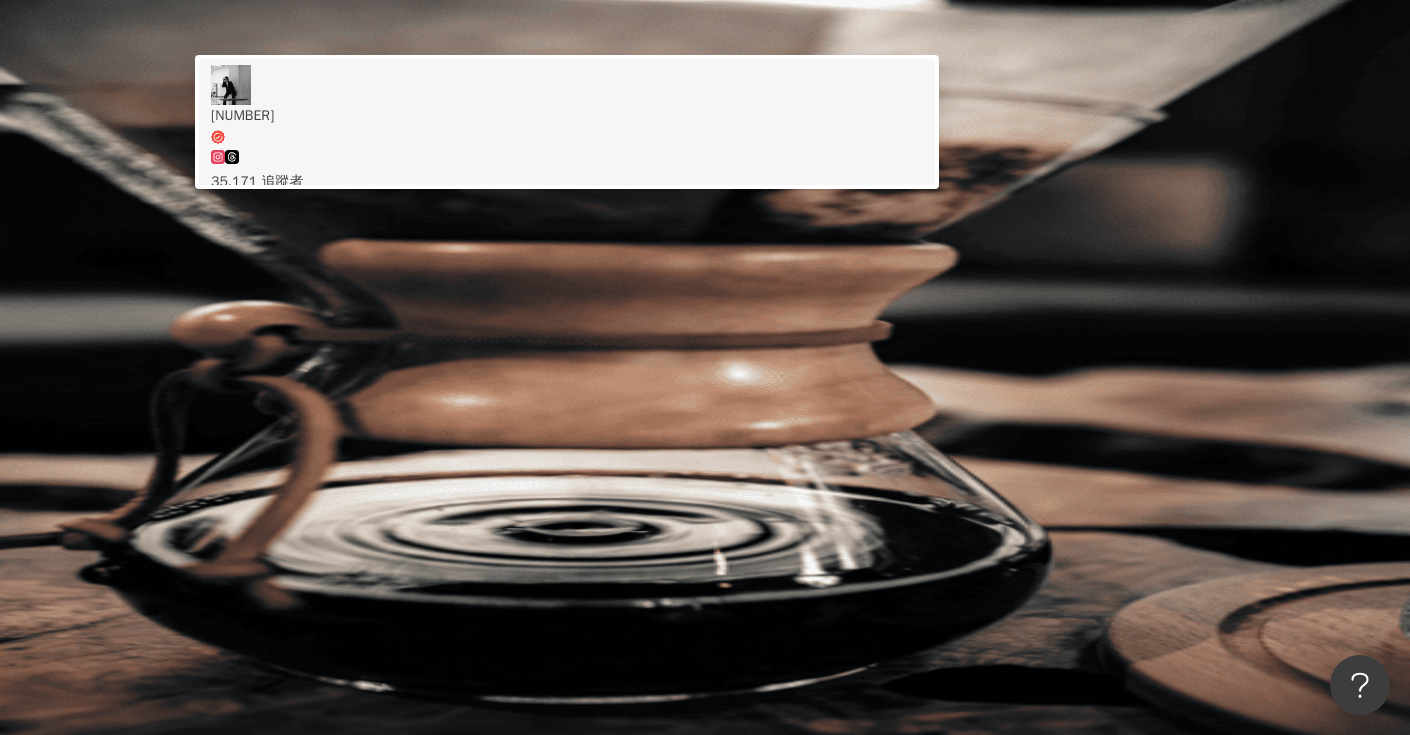 click on "兩千" at bounding box center (567, 125) 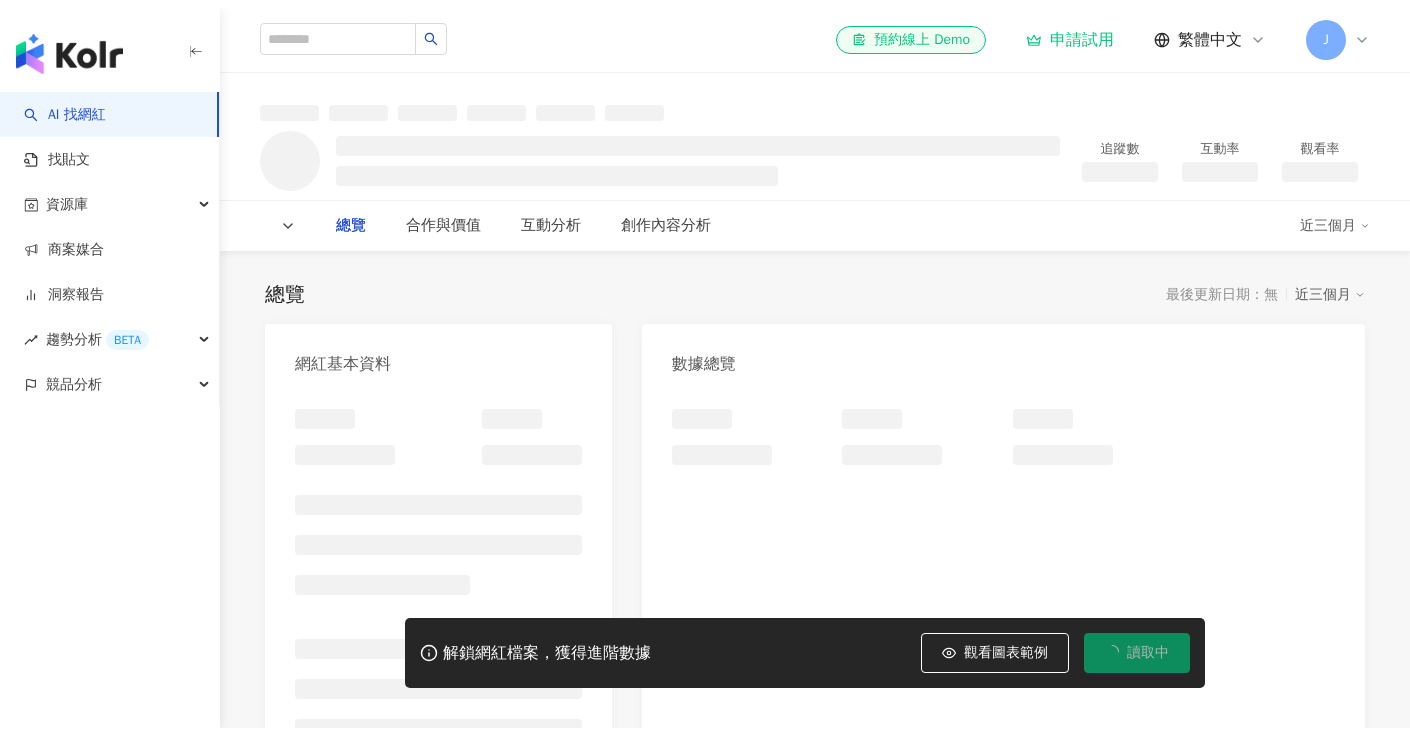 scroll, scrollTop: 0, scrollLeft: 0, axis: both 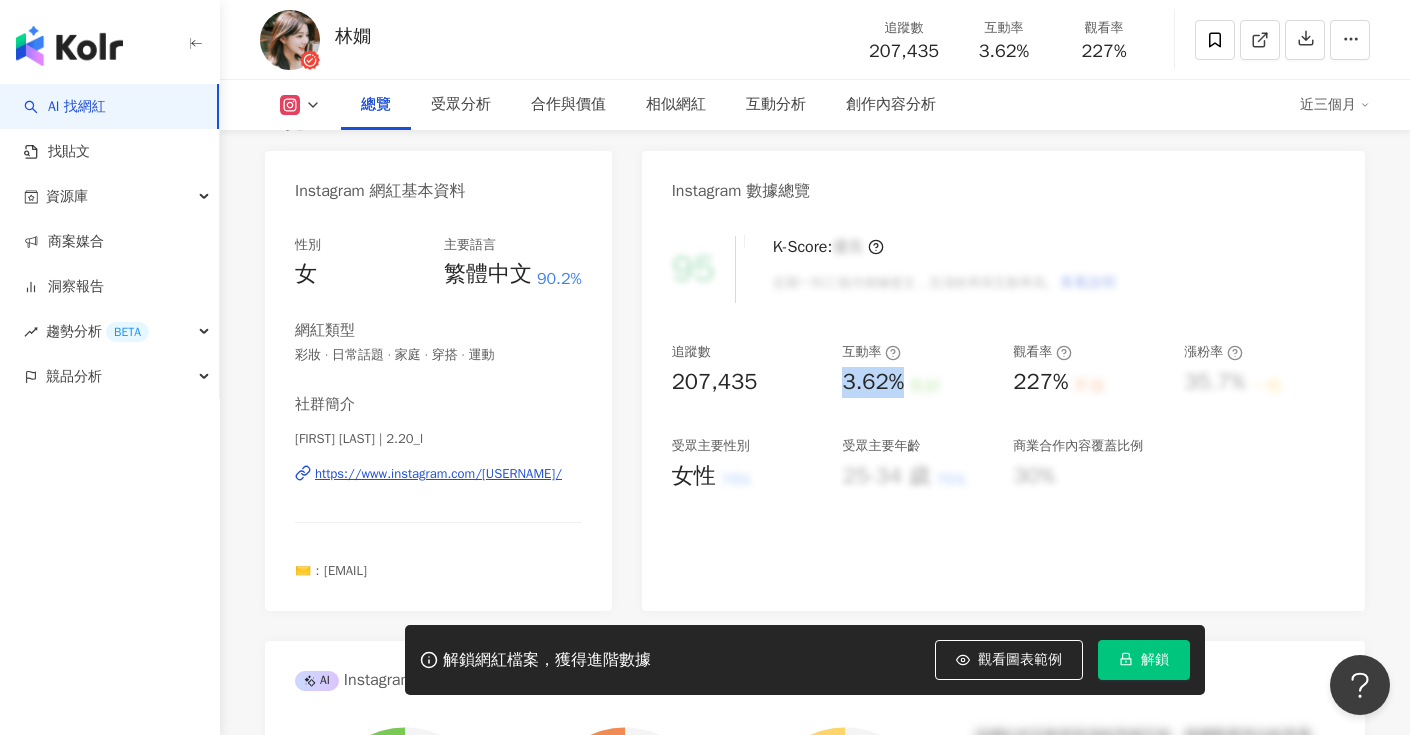drag, startPoint x: 845, startPoint y: 386, endPoint x: 904, endPoint y: 378, distance: 59.5399 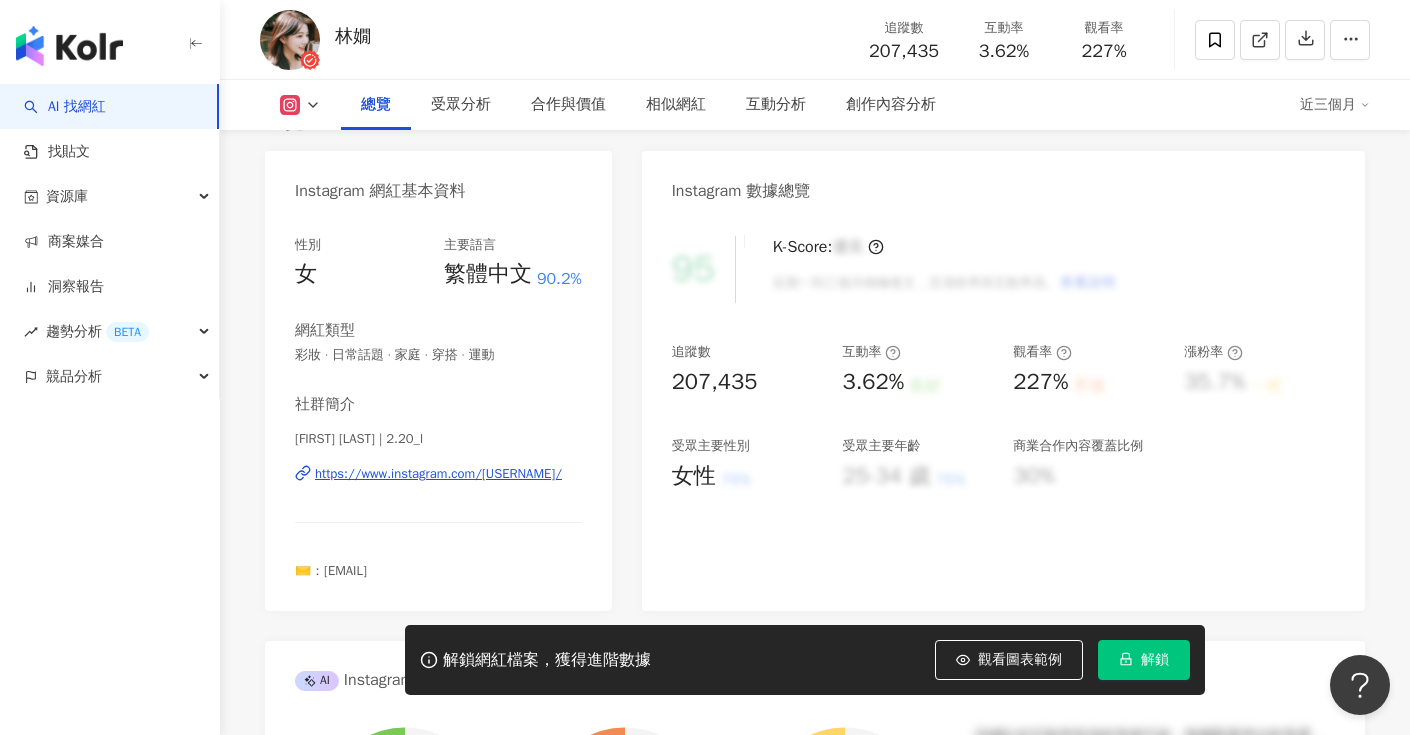 click on "227%" at bounding box center [1040, 382] 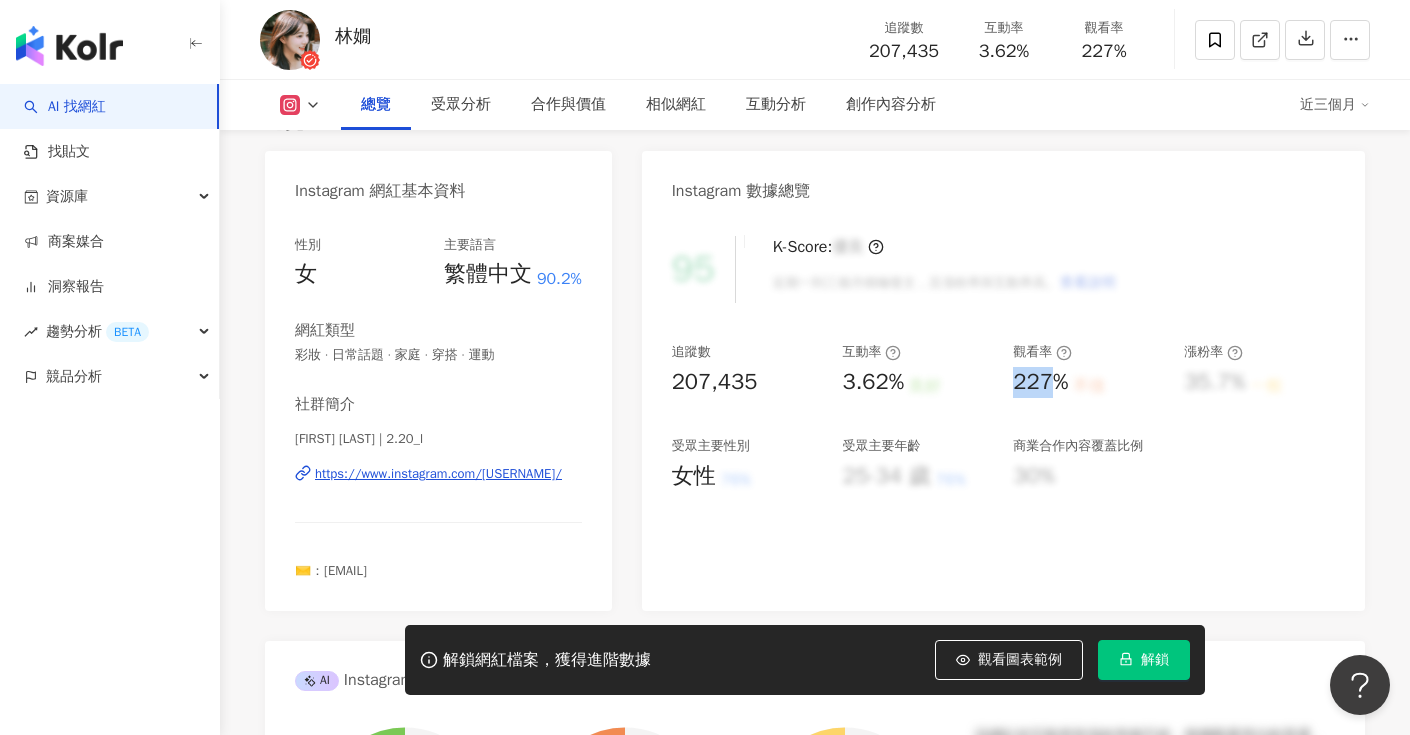 click on "227%" at bounding box center (1040, 382) 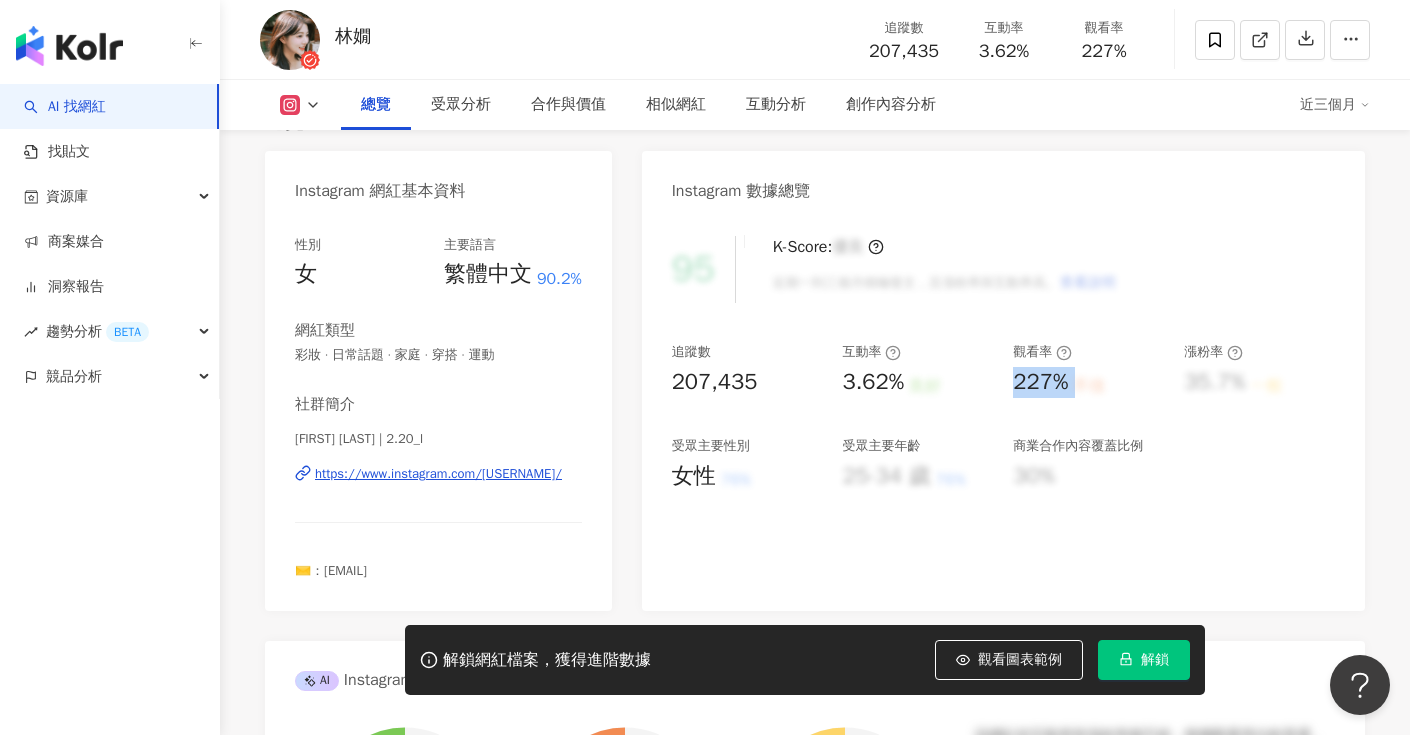 click on "227%" at bounding box center (1040, 382) 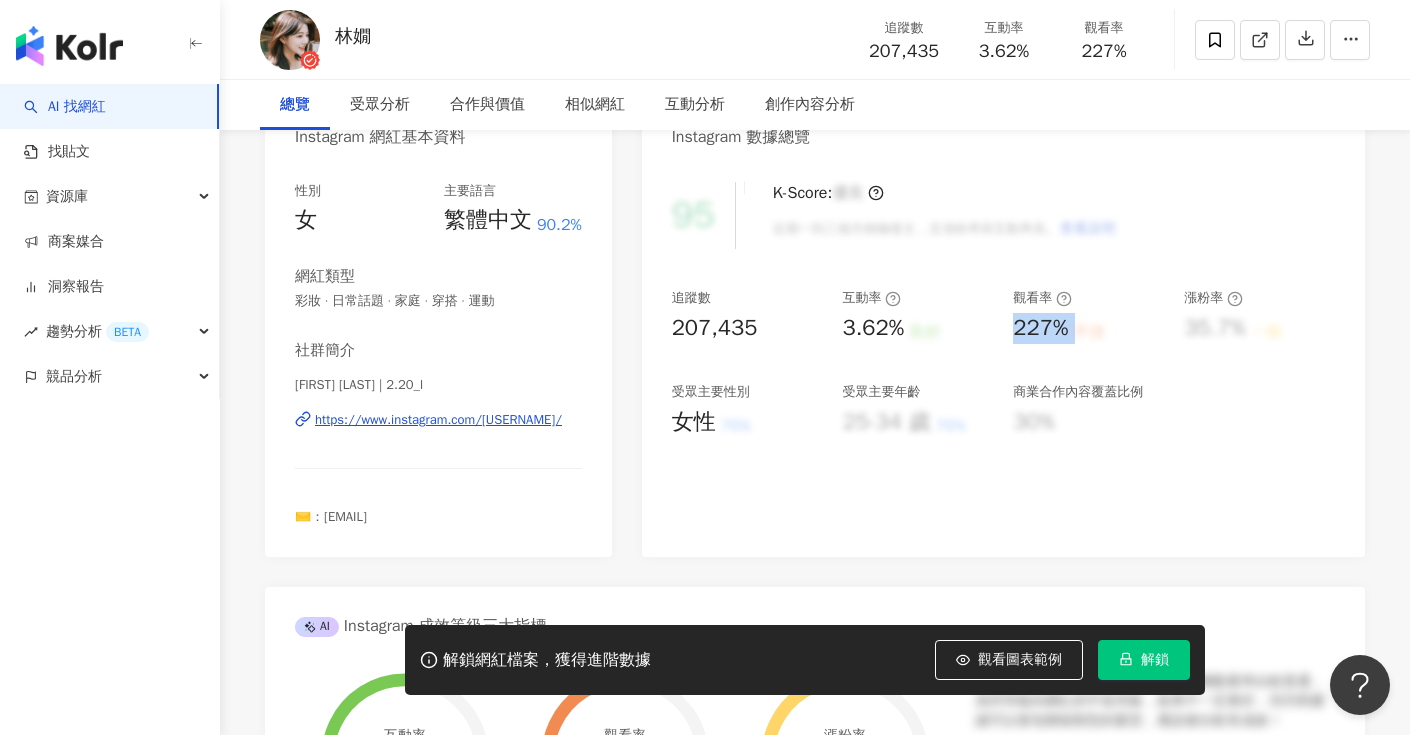 scroll, scrollTop: 0, scrollLeft: 0, axis: both 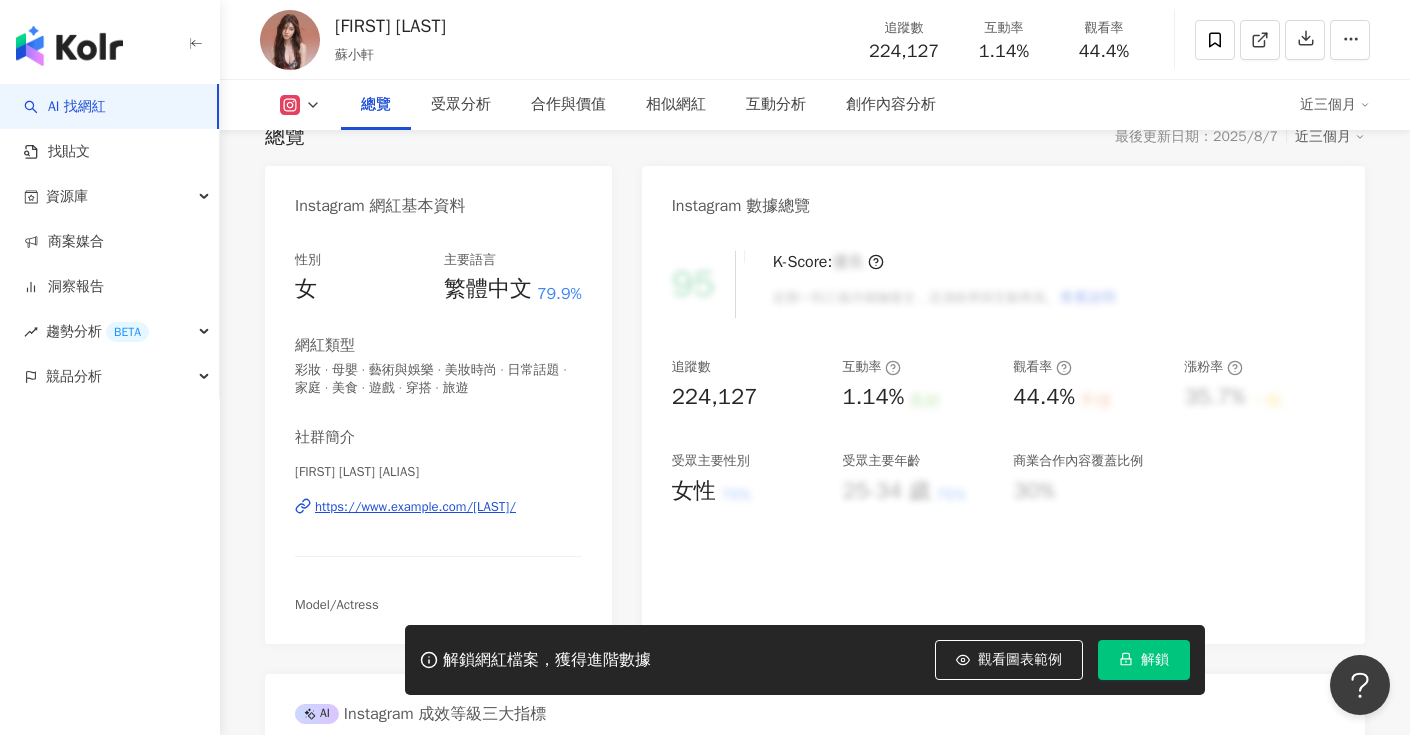 click on "1.14%" at bounding box center (873, 397) 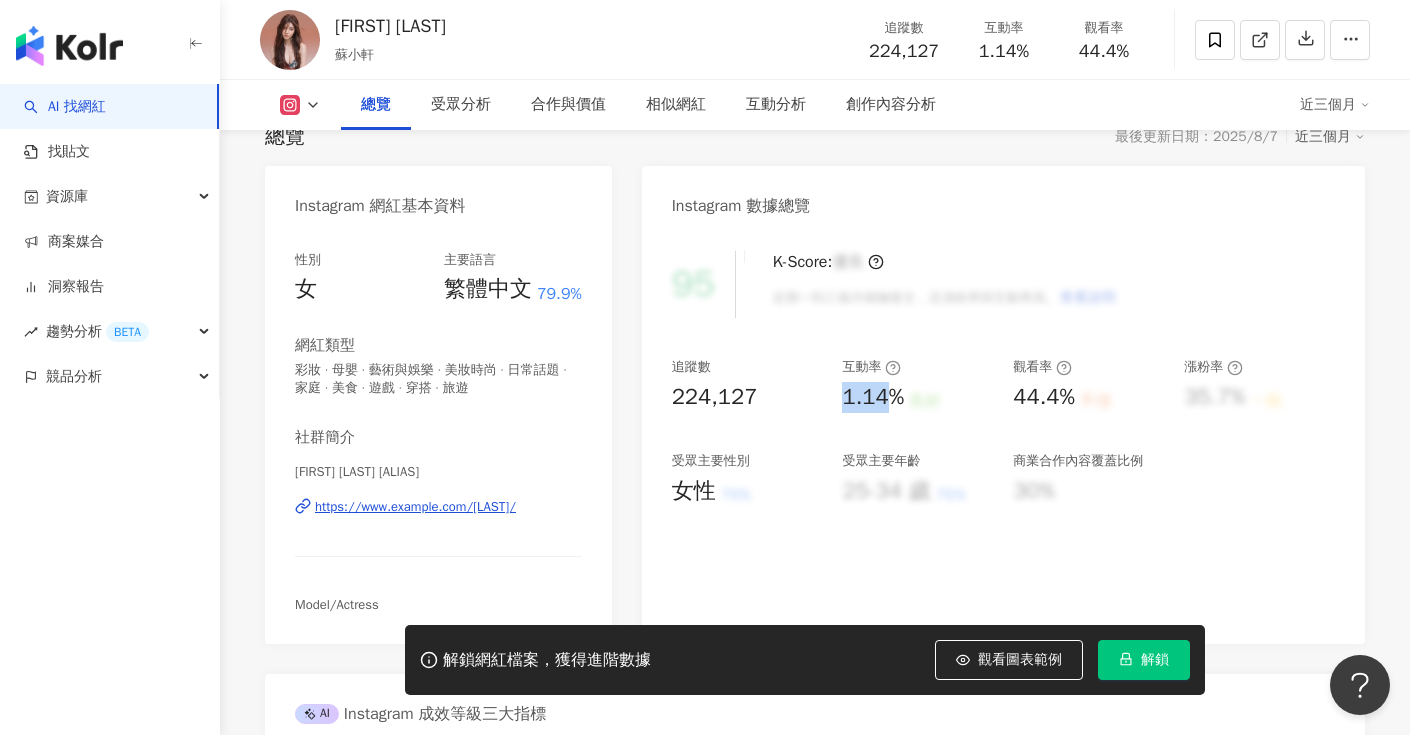 click on "1.14%" at bounding box center (873, 397) 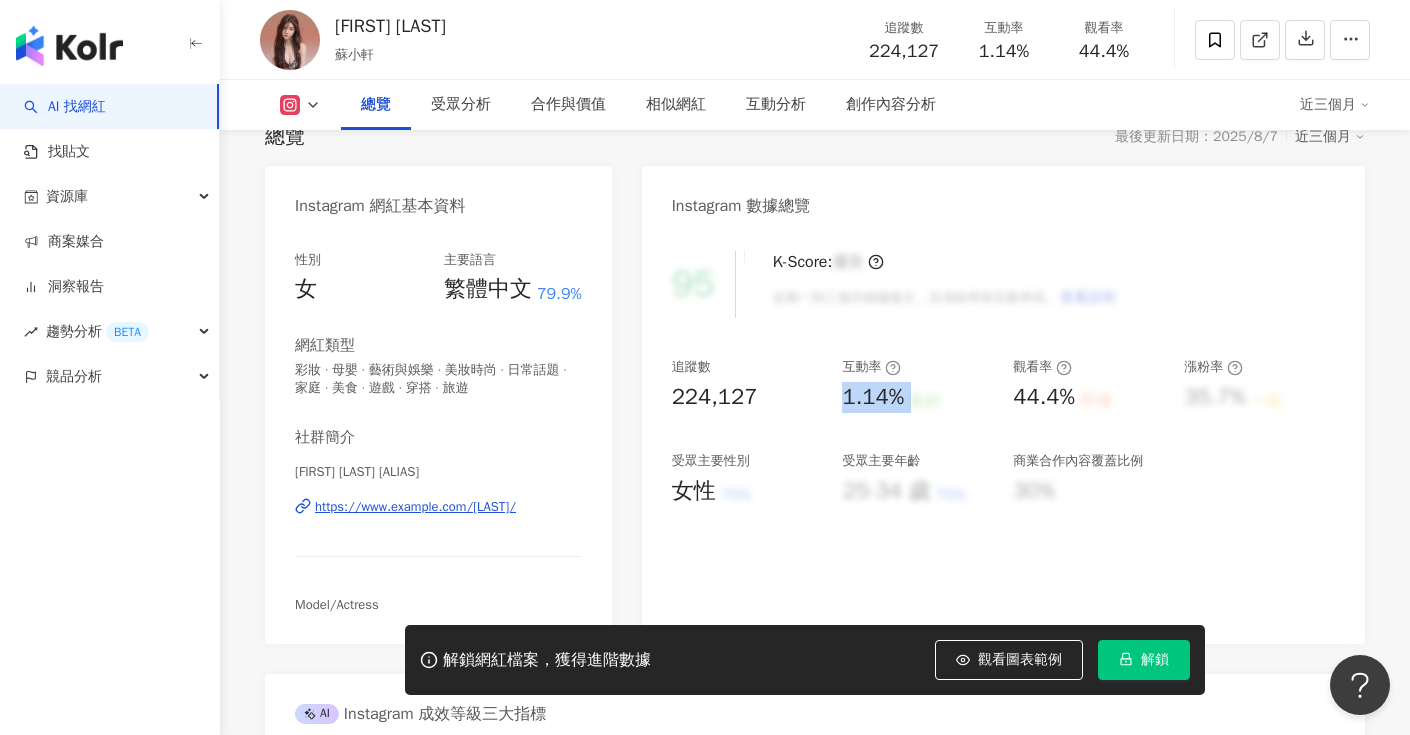 click on "1.14%" at bounding box center (873, 397) 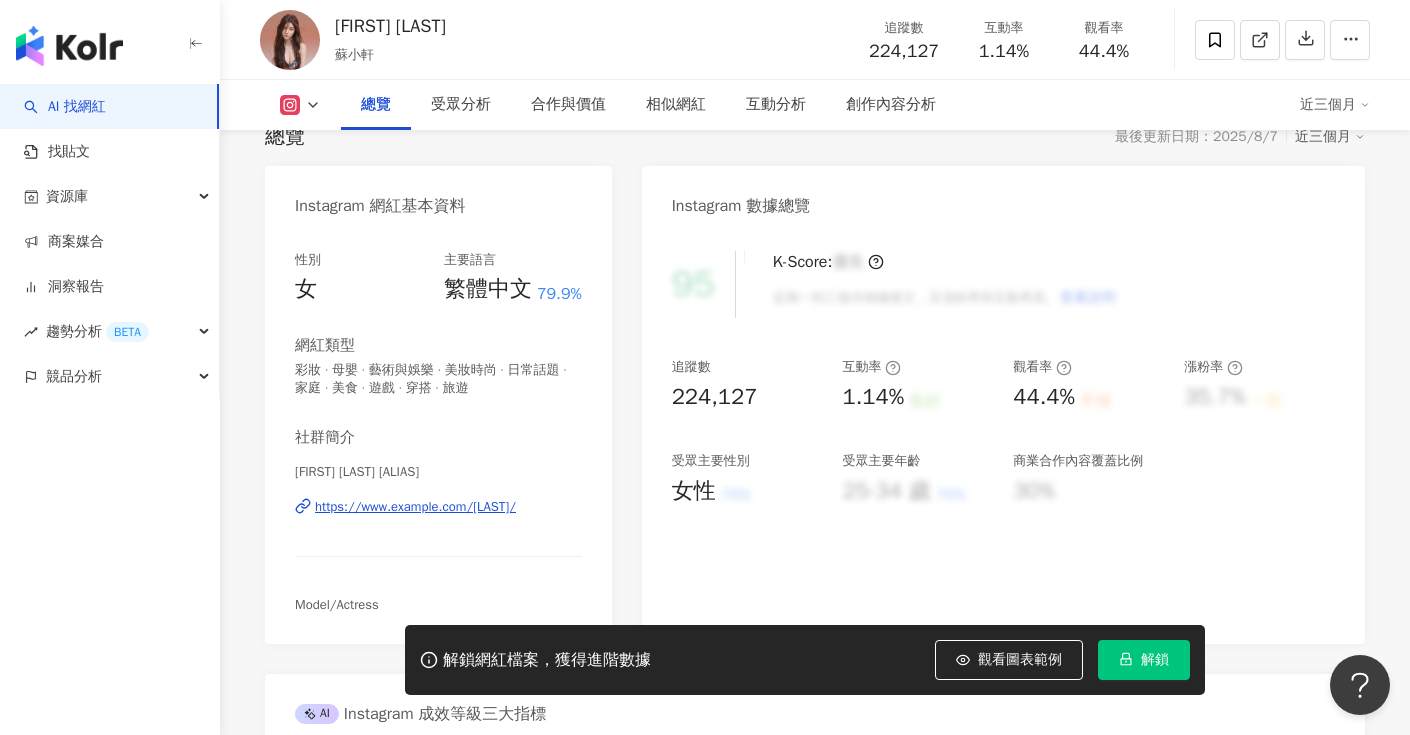 click on "44.4%" at bounding box center (1044, 397) 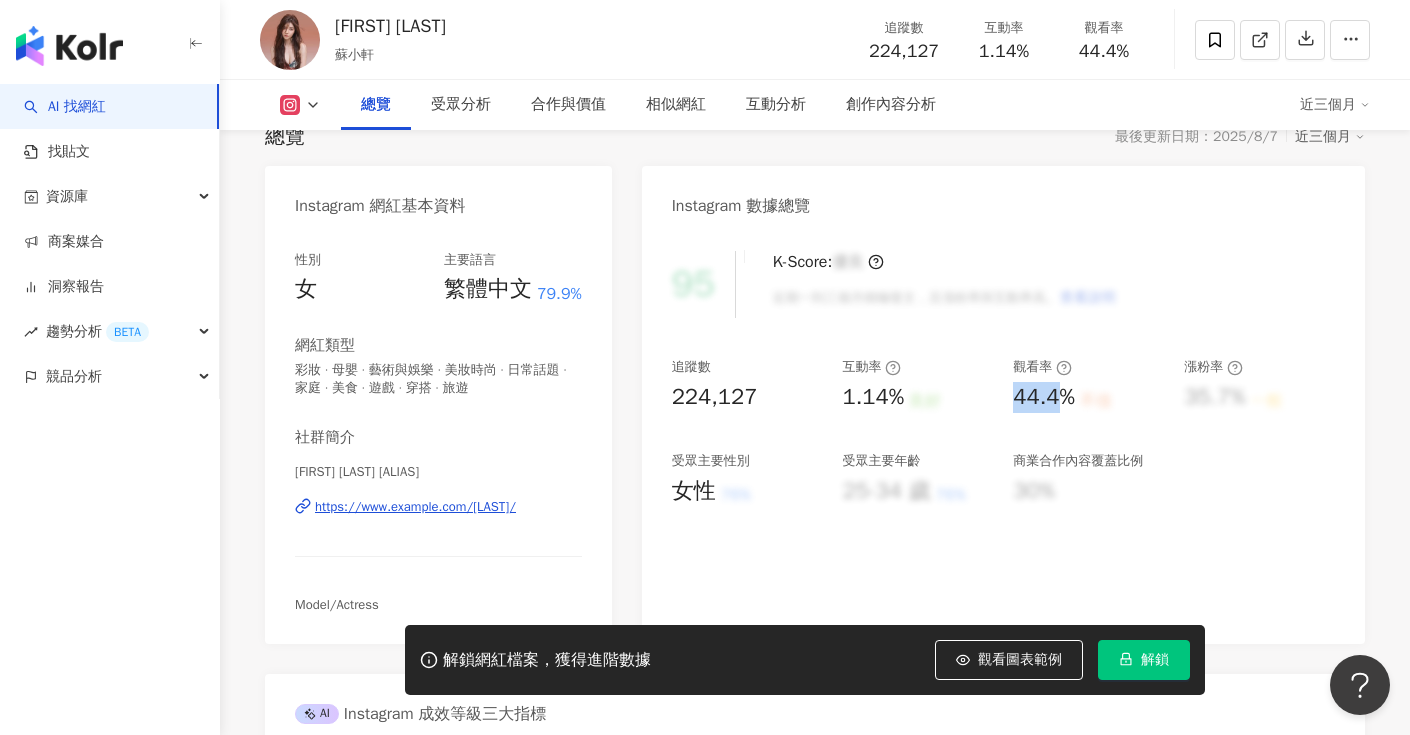 click on "44.4%" at bounding box center (1044, 397) 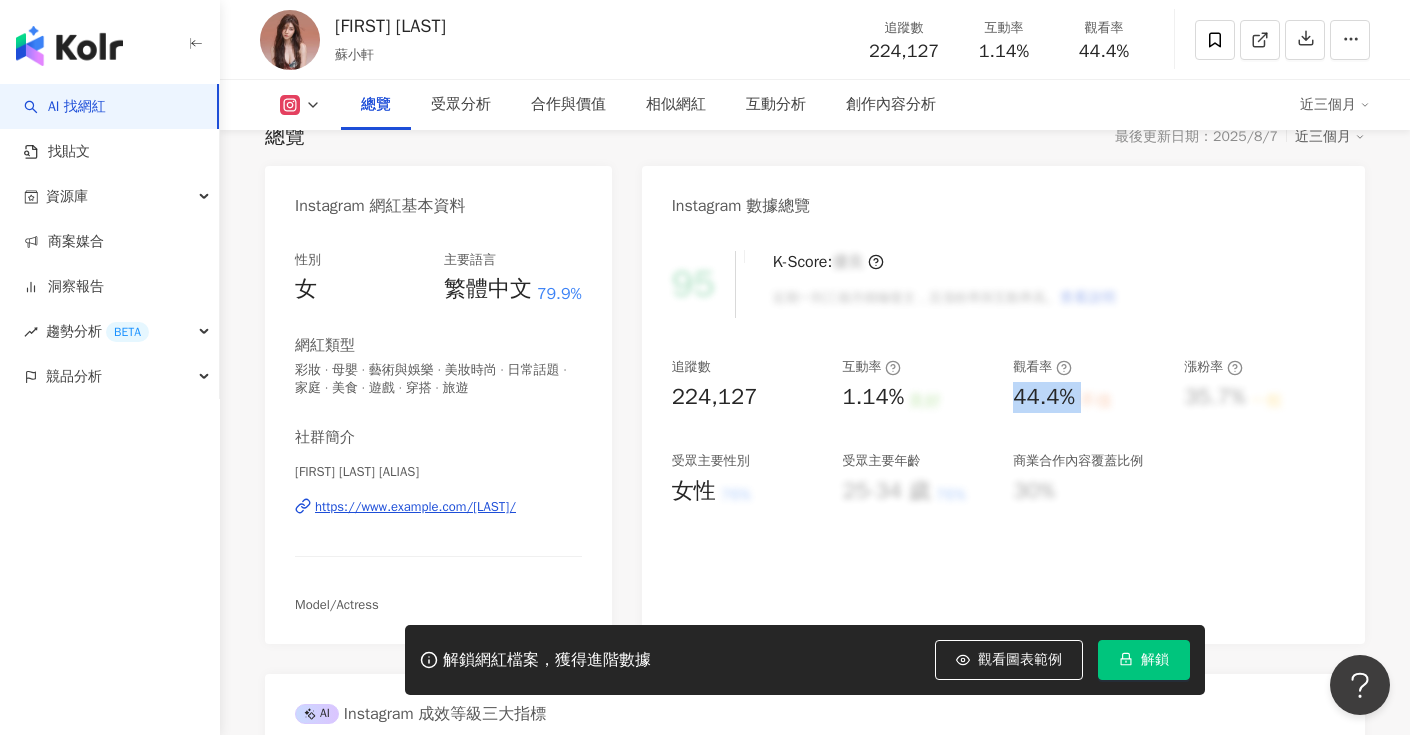 click on "44.4%" at bounding box center (1044, 397) 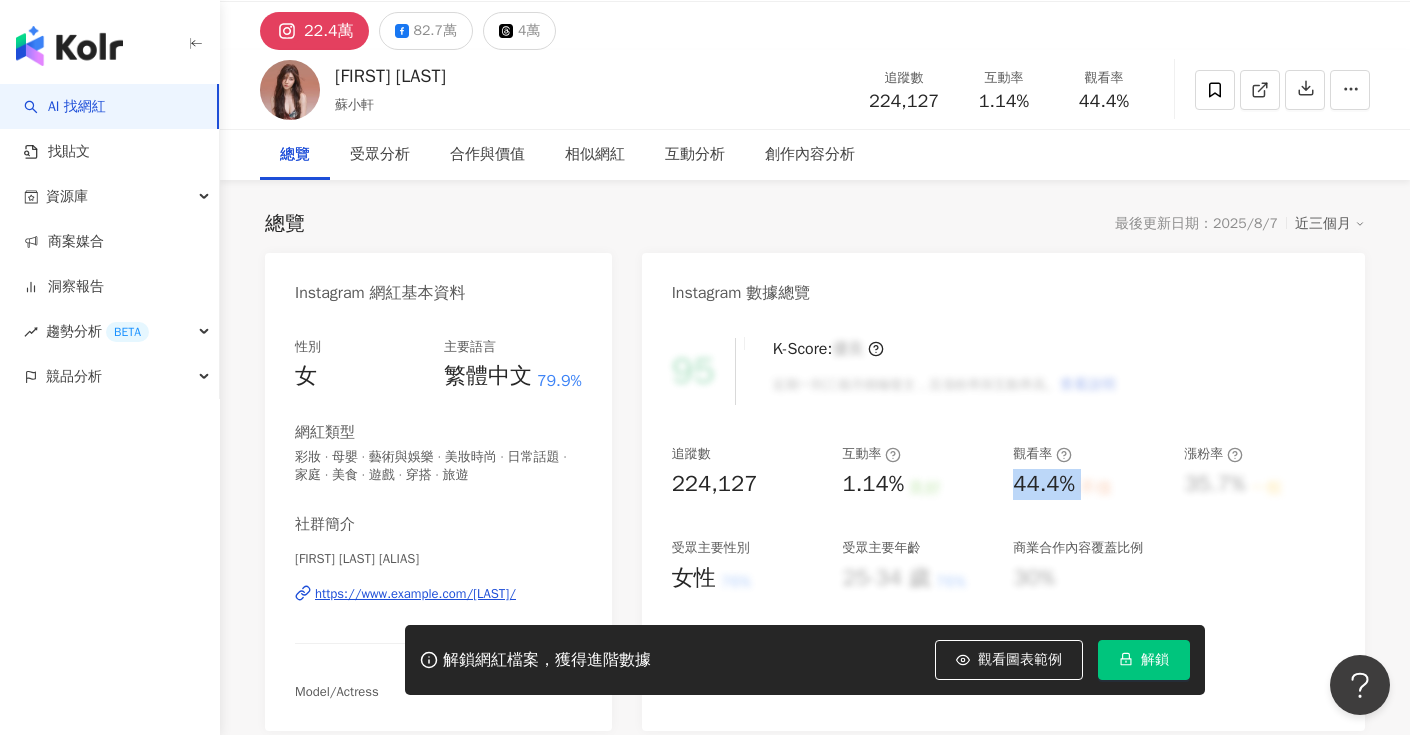 scroll, scrollTop: 0, scrollLeft: 0, axis: both 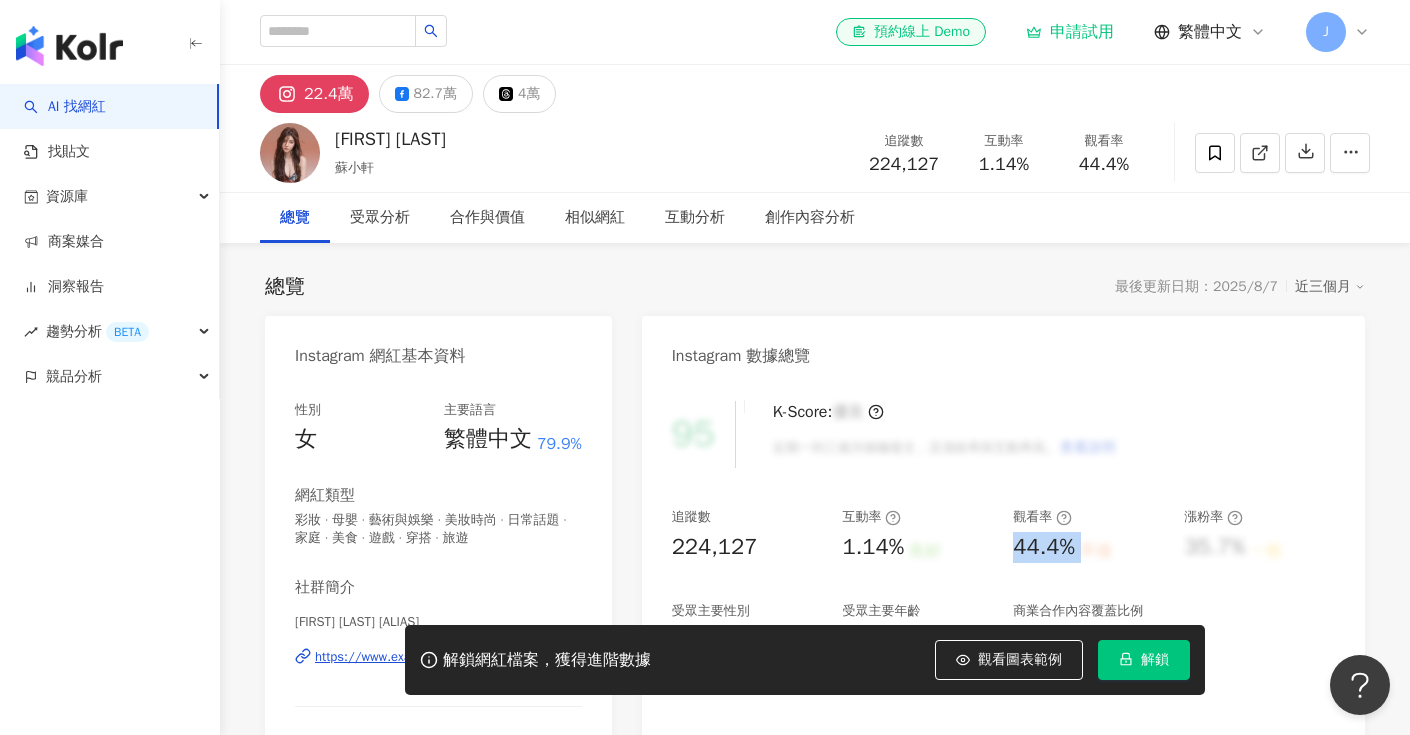 click on "44.4%" at bounding box center (1044, 547) 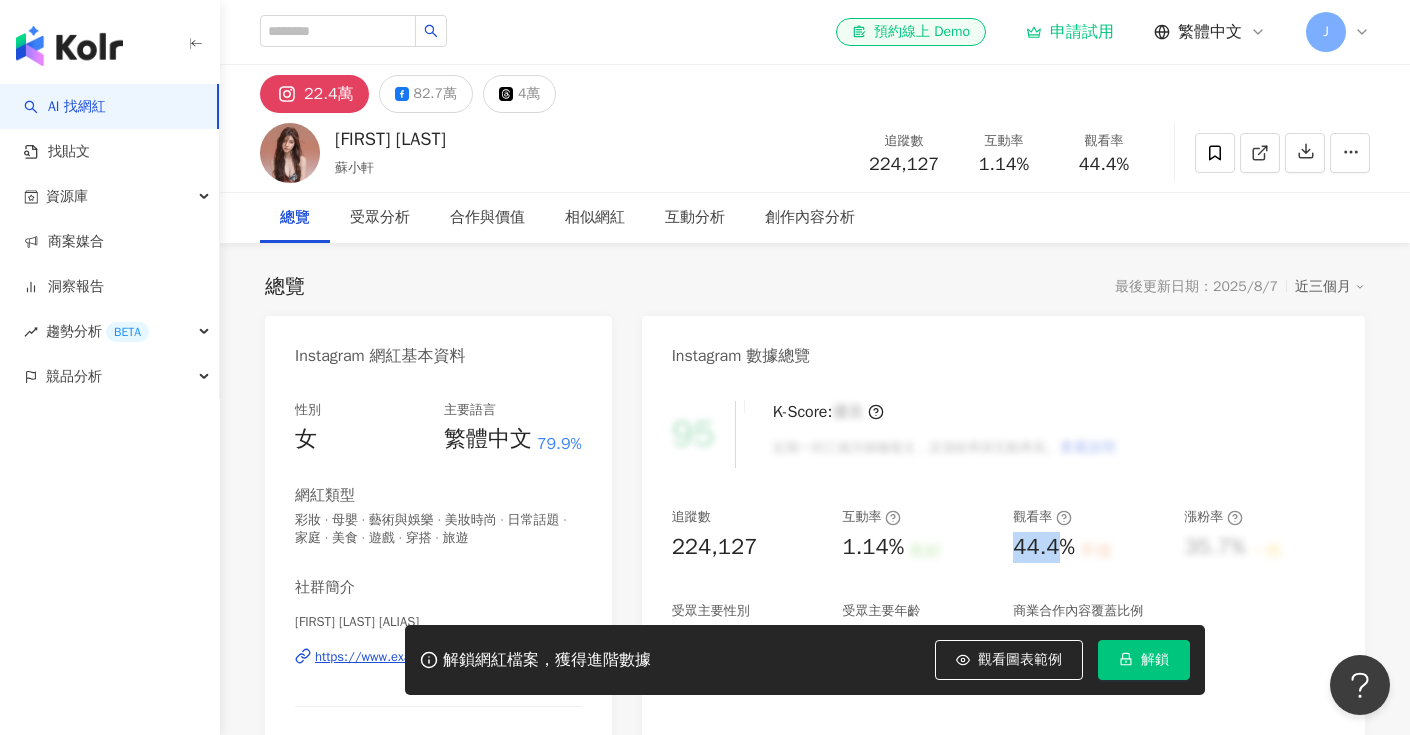click on "44.4%" at bounding box center [1044, 547] 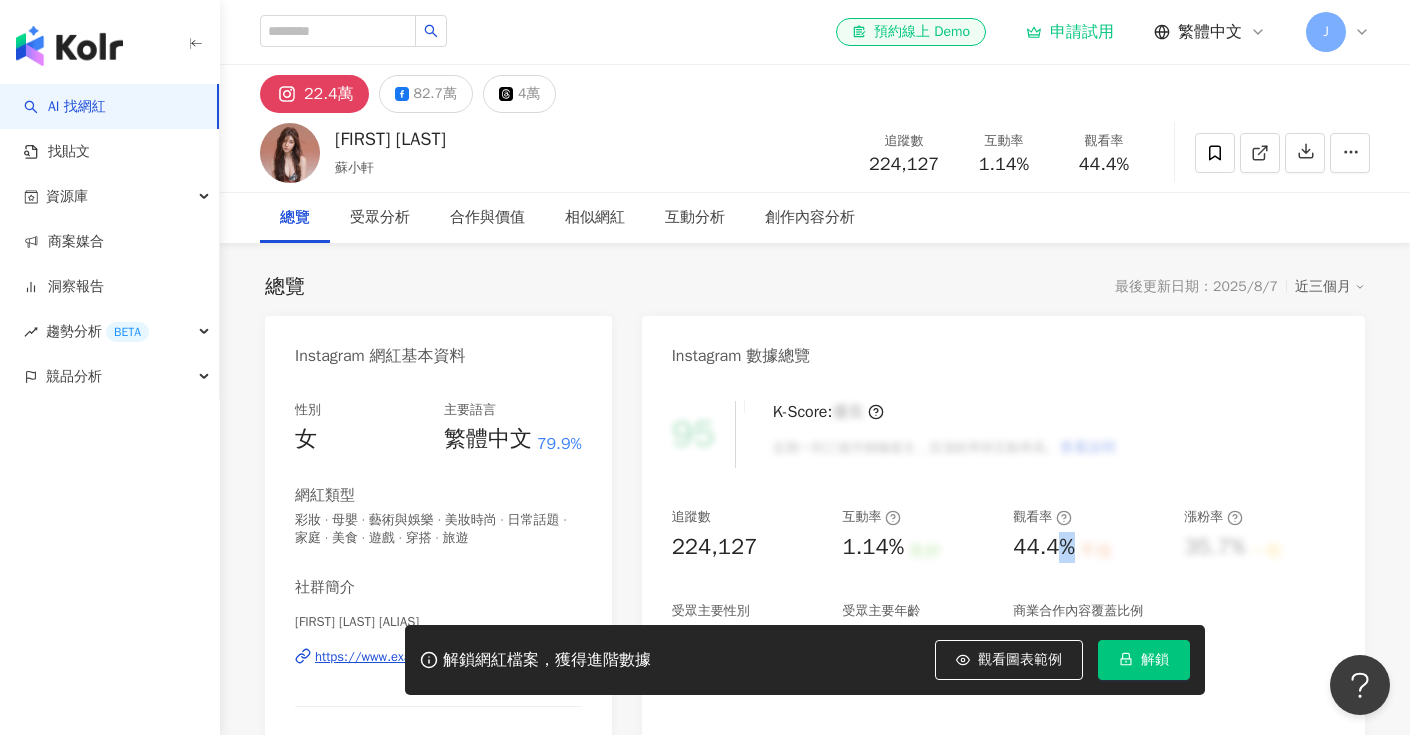 click on "44.4%" at bounding box center (1044, 547) 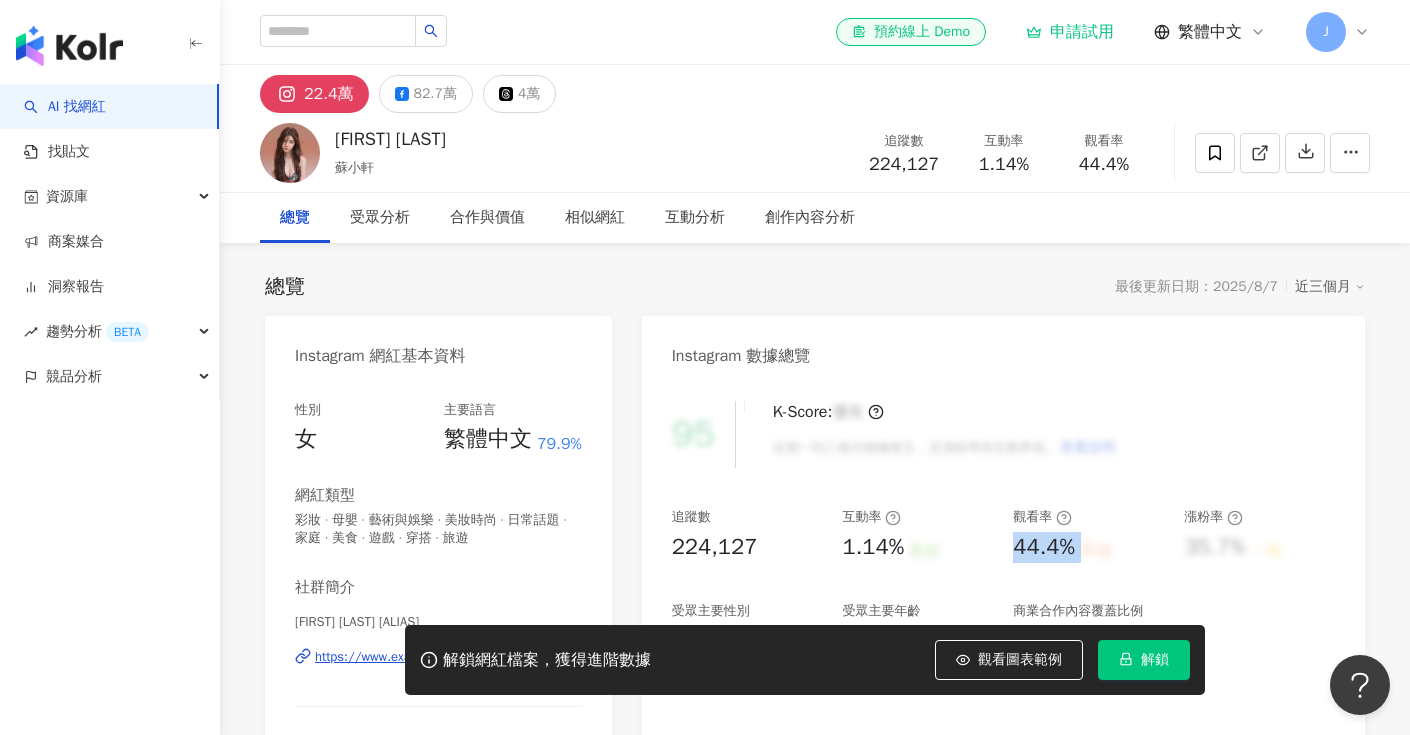click on "44.4%" at bounding box center (1044, 547) 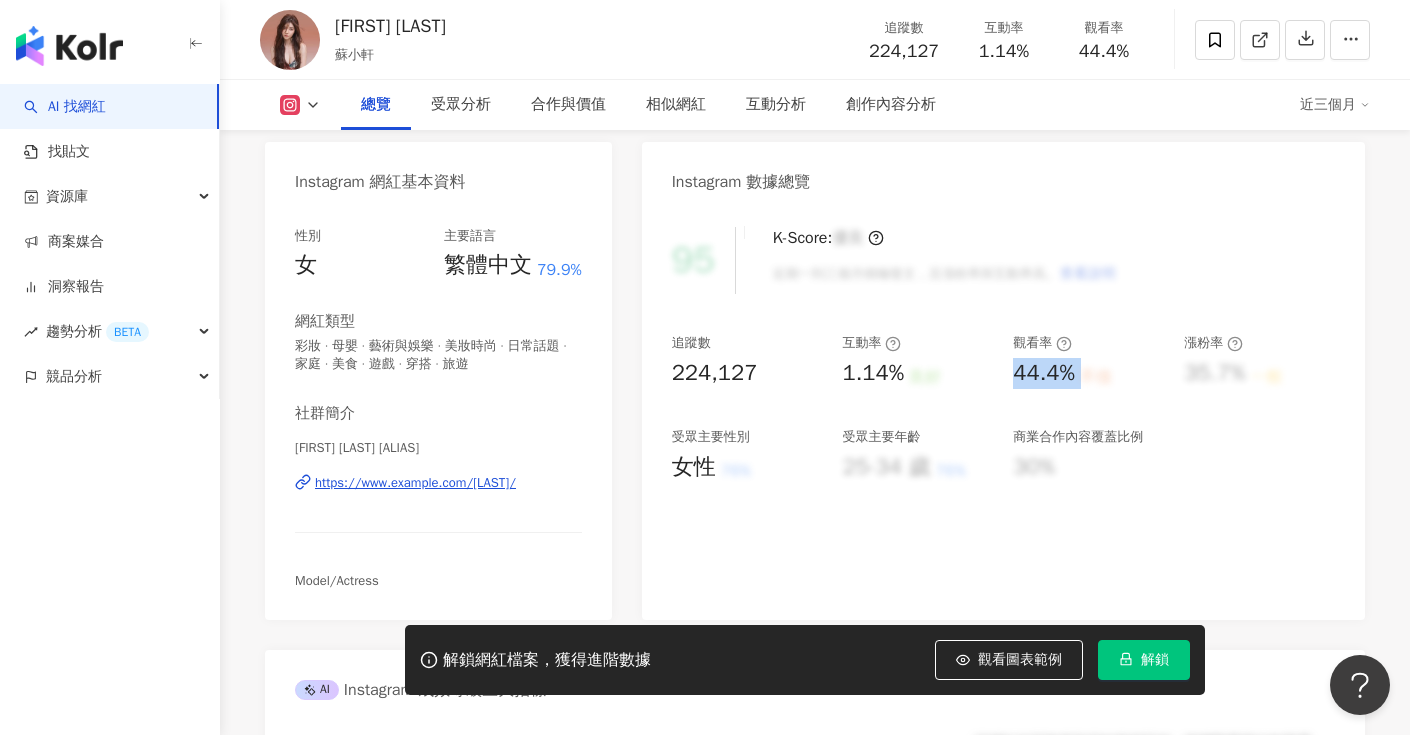 scroll, scrollTop: 217, scrollLeft: 0, axis: vertical 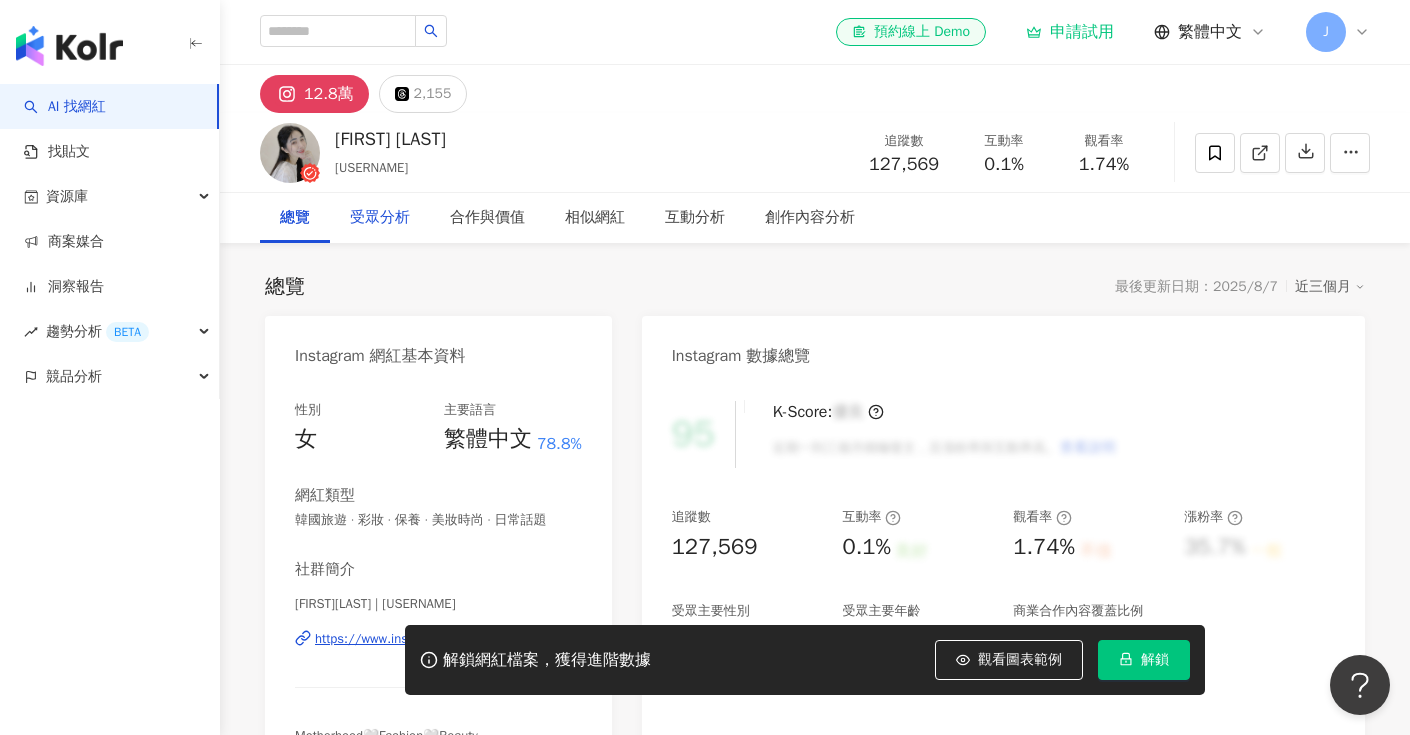 click on "受眾分析" at bounding box center [380, 218] 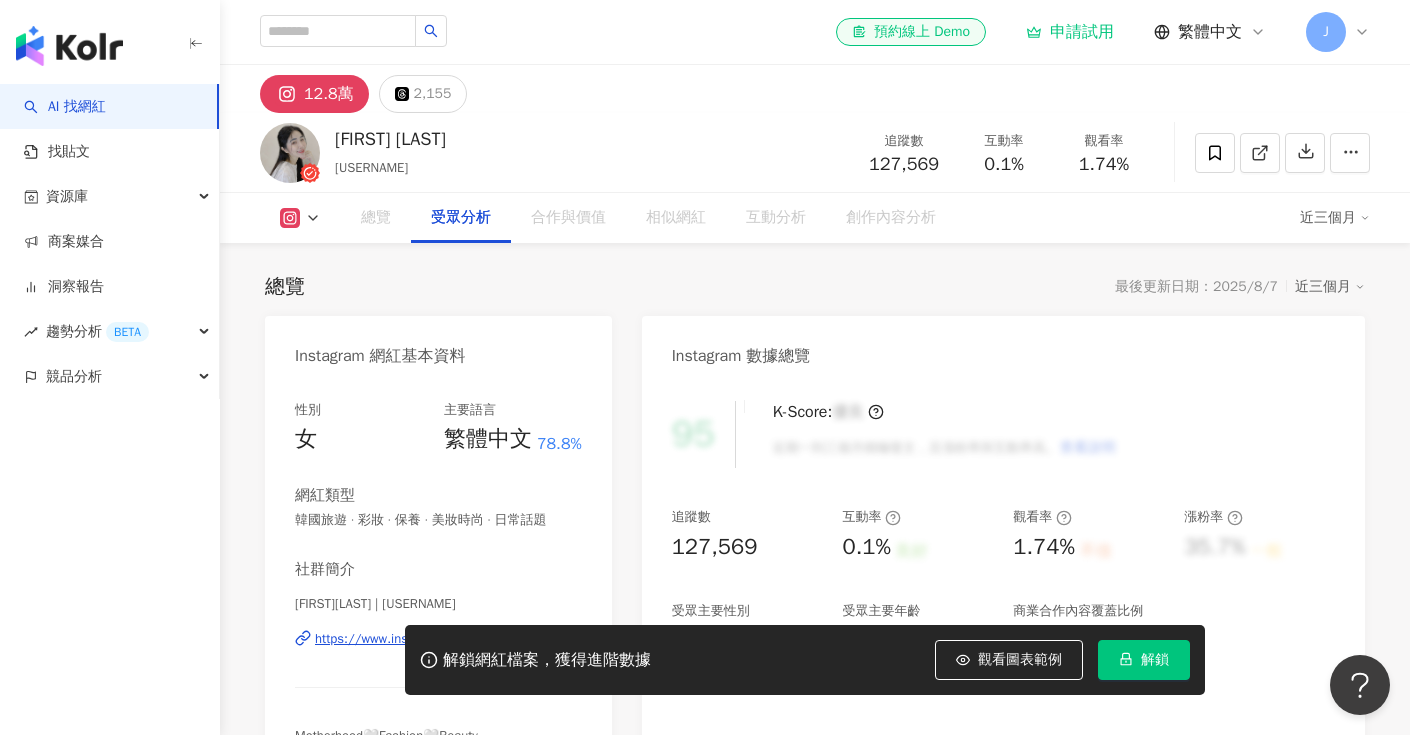 scroll, scrollTop: 1708, scrollLeft: 0, axis: vertical 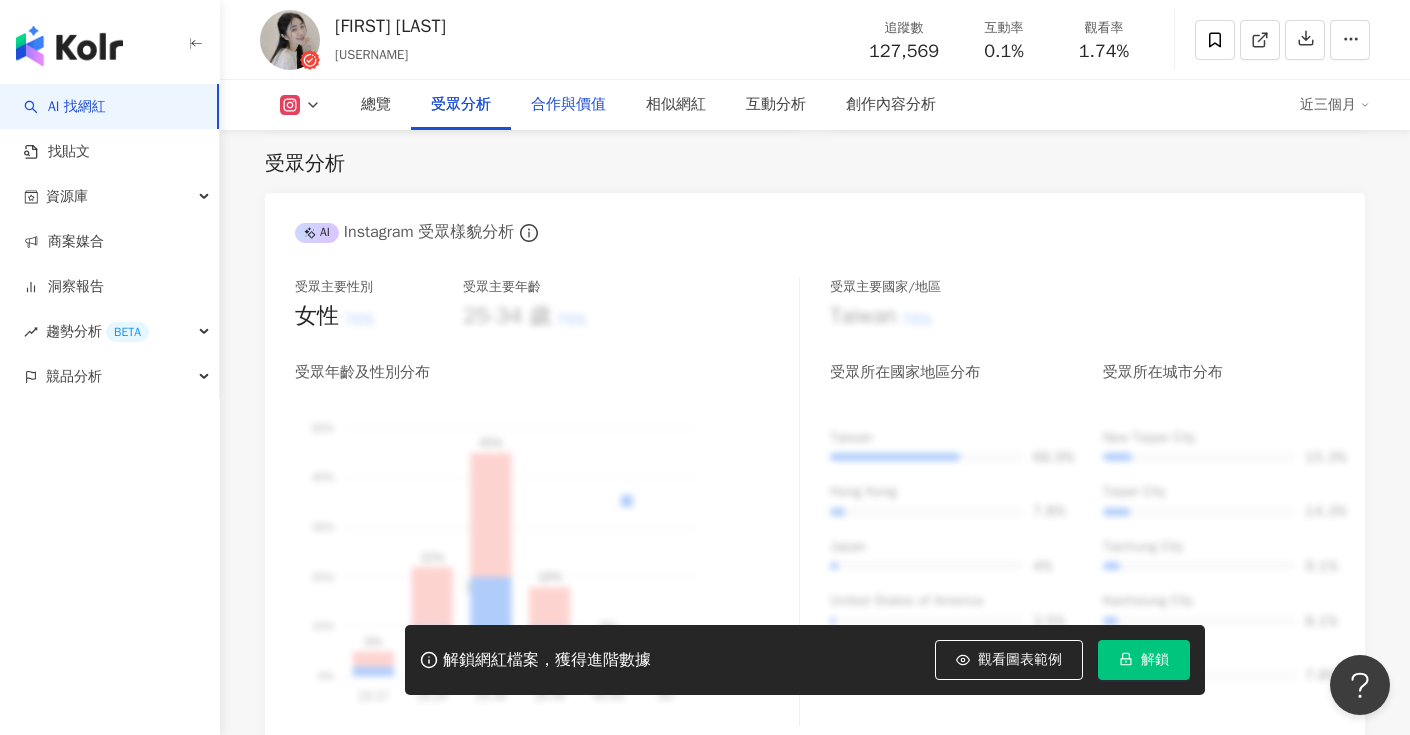 click on "合作與價值" at bounding box center (568, 105) 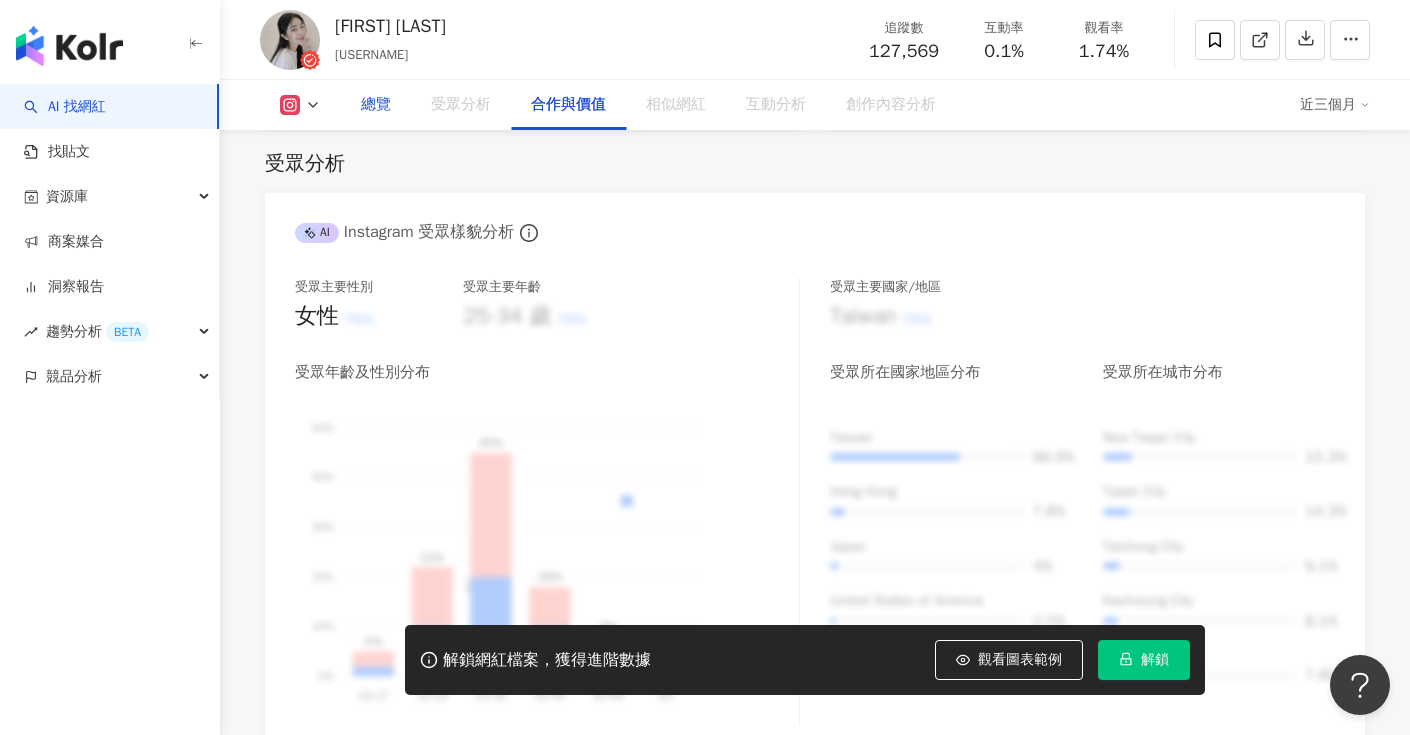 scroll, scrollTop: 2680, scrollLeft: 0, axis: vertical 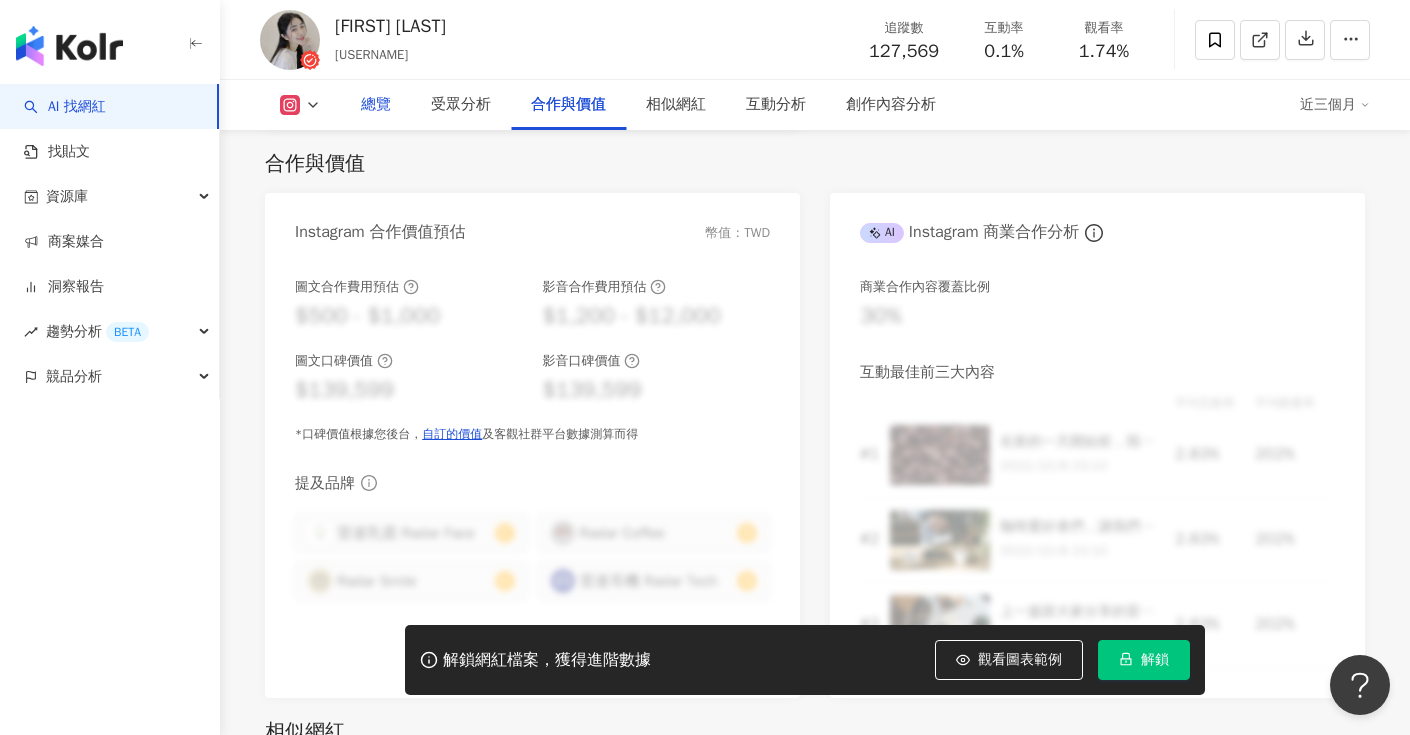 click on "總覽" at bounding box center (376, 105) 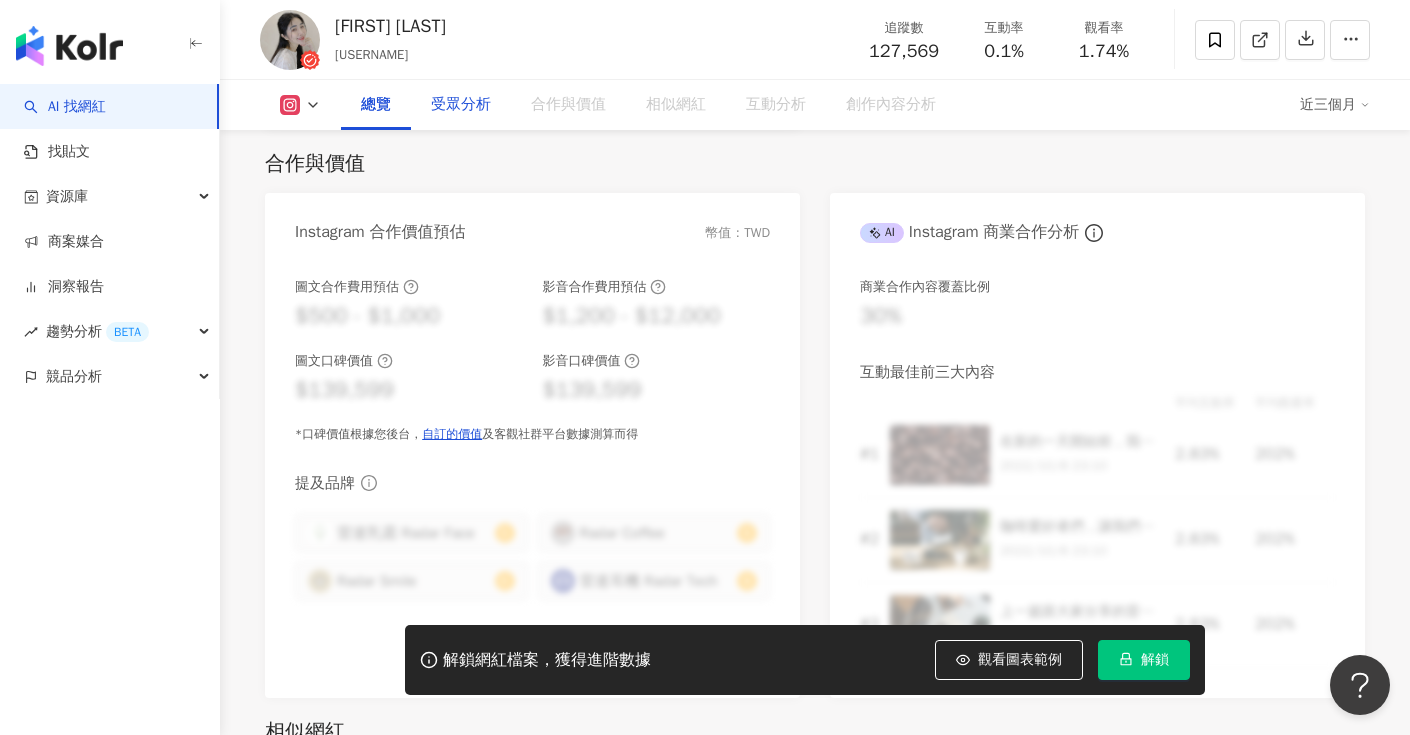 scroll, scrollTop: 123, scrollLeft: 0, axis: vertical 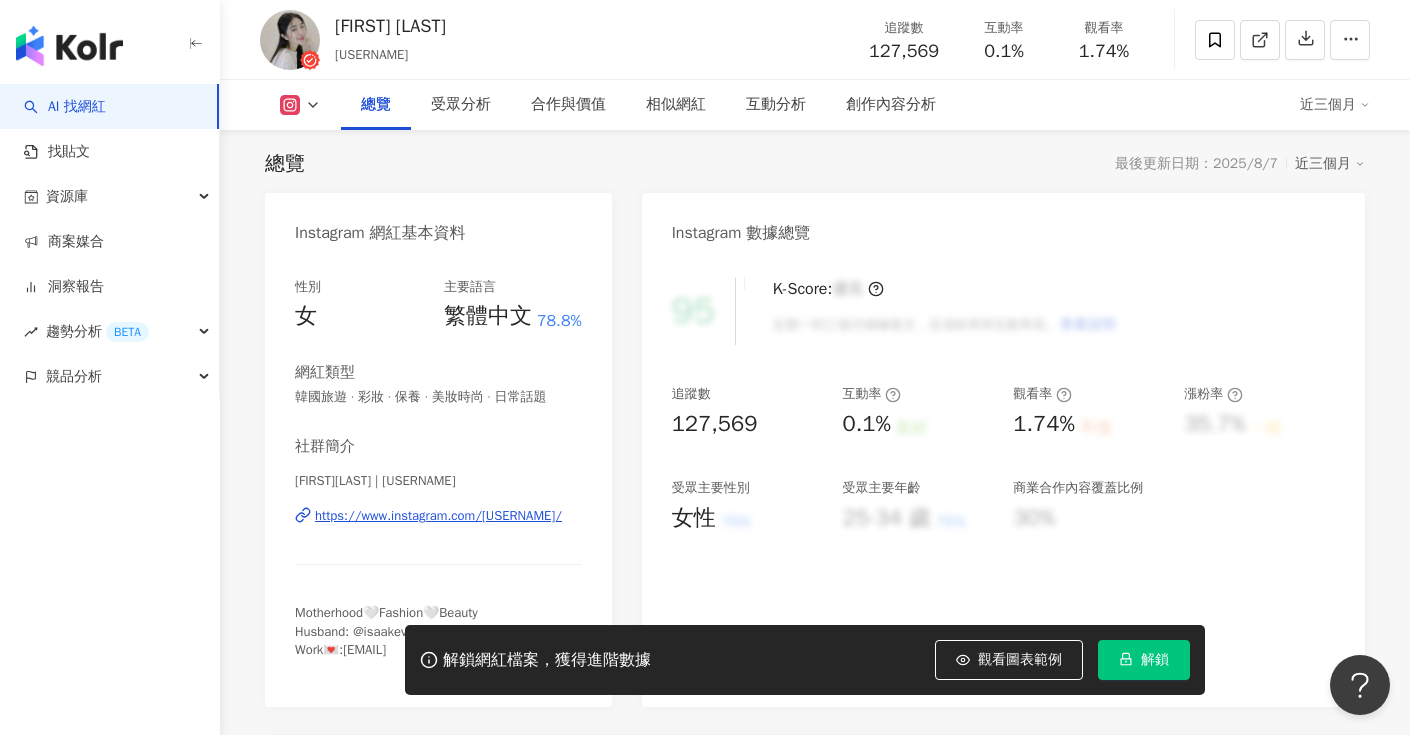 click on "0.1%" at bounding box center (866, 424) 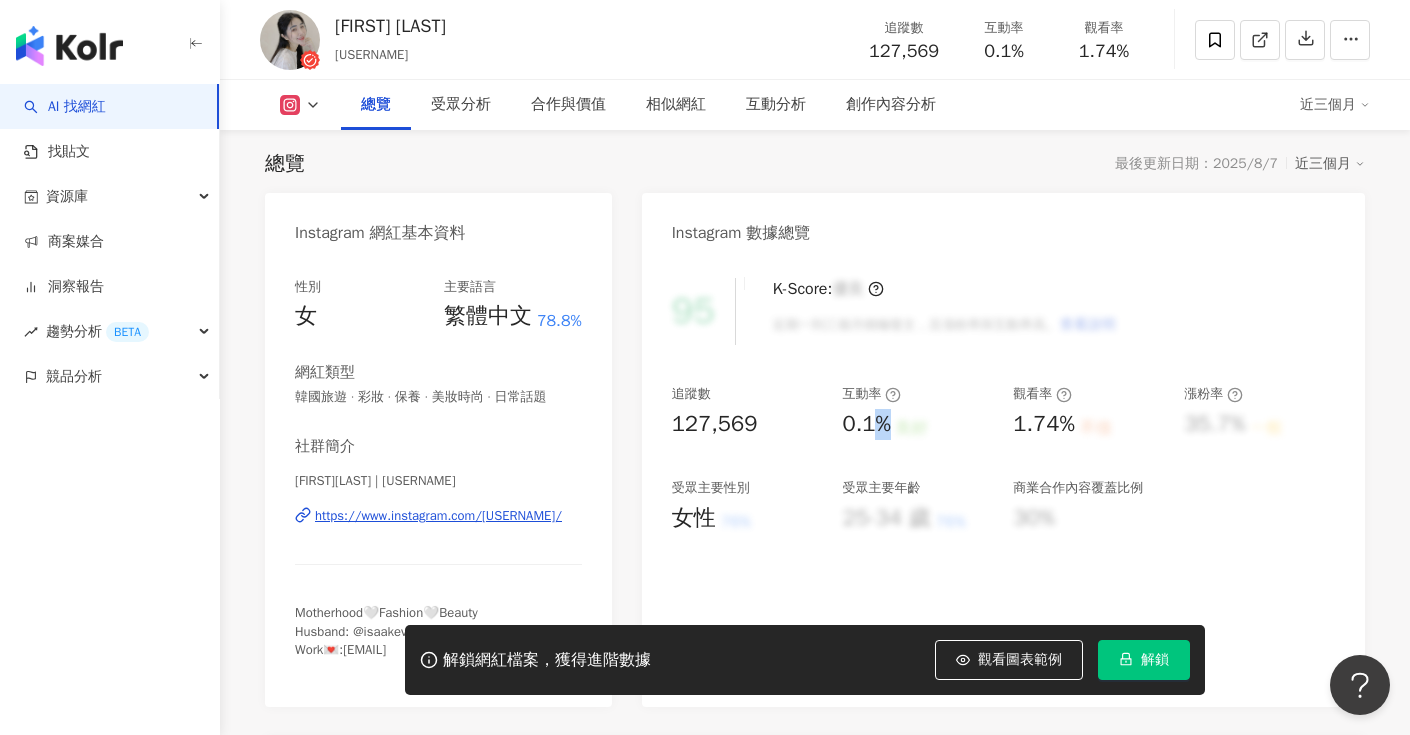 click on "0.1%" at bounding box center [866, 424] 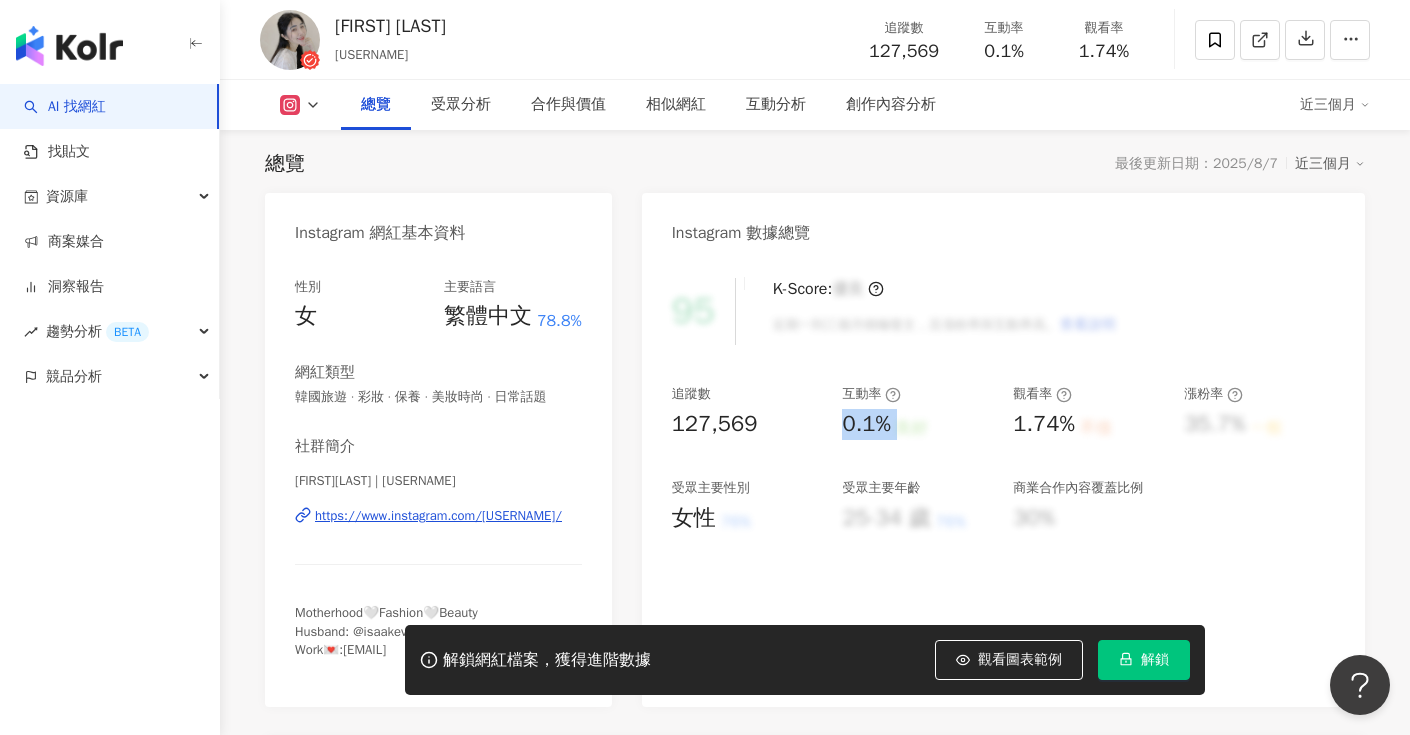 click on "0.1%" at bounding box center (866, 424) 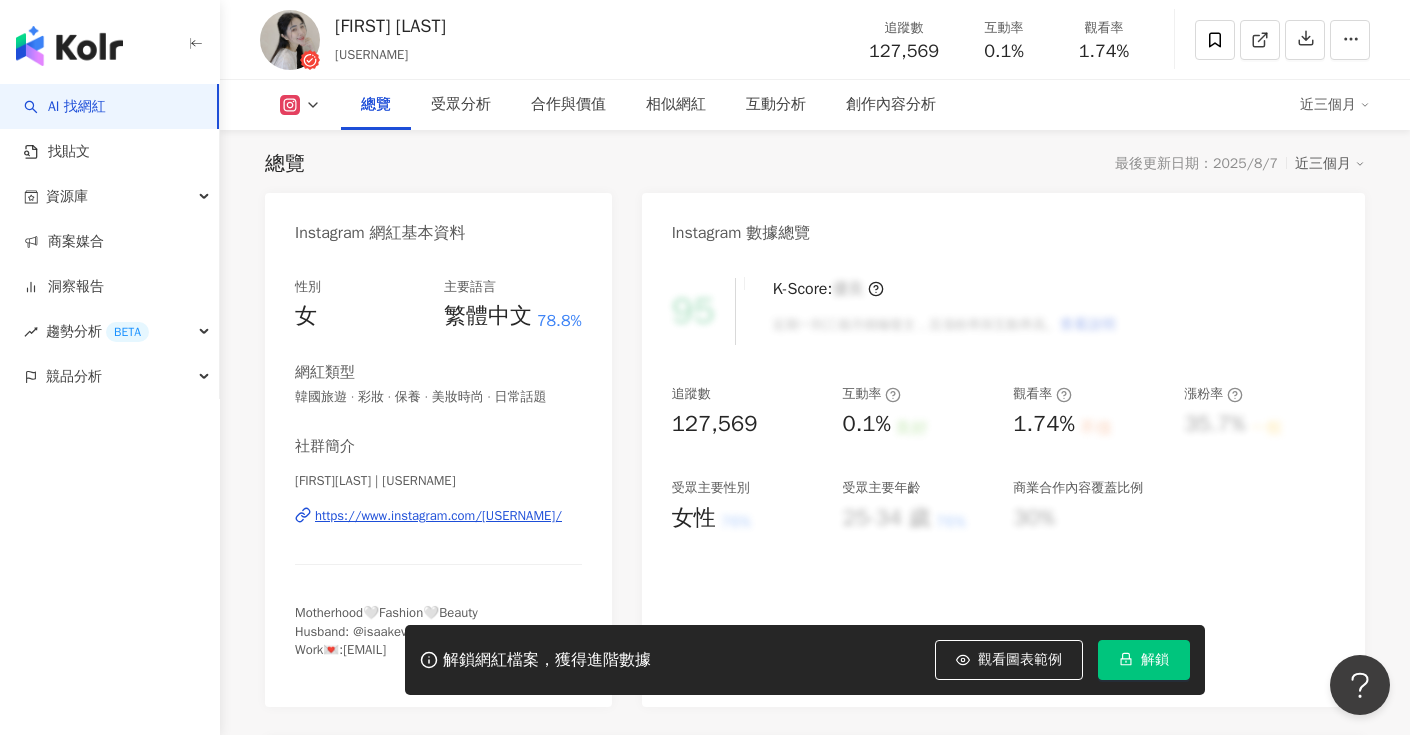 click on "1.74%" at bounding box center [1044, 424] 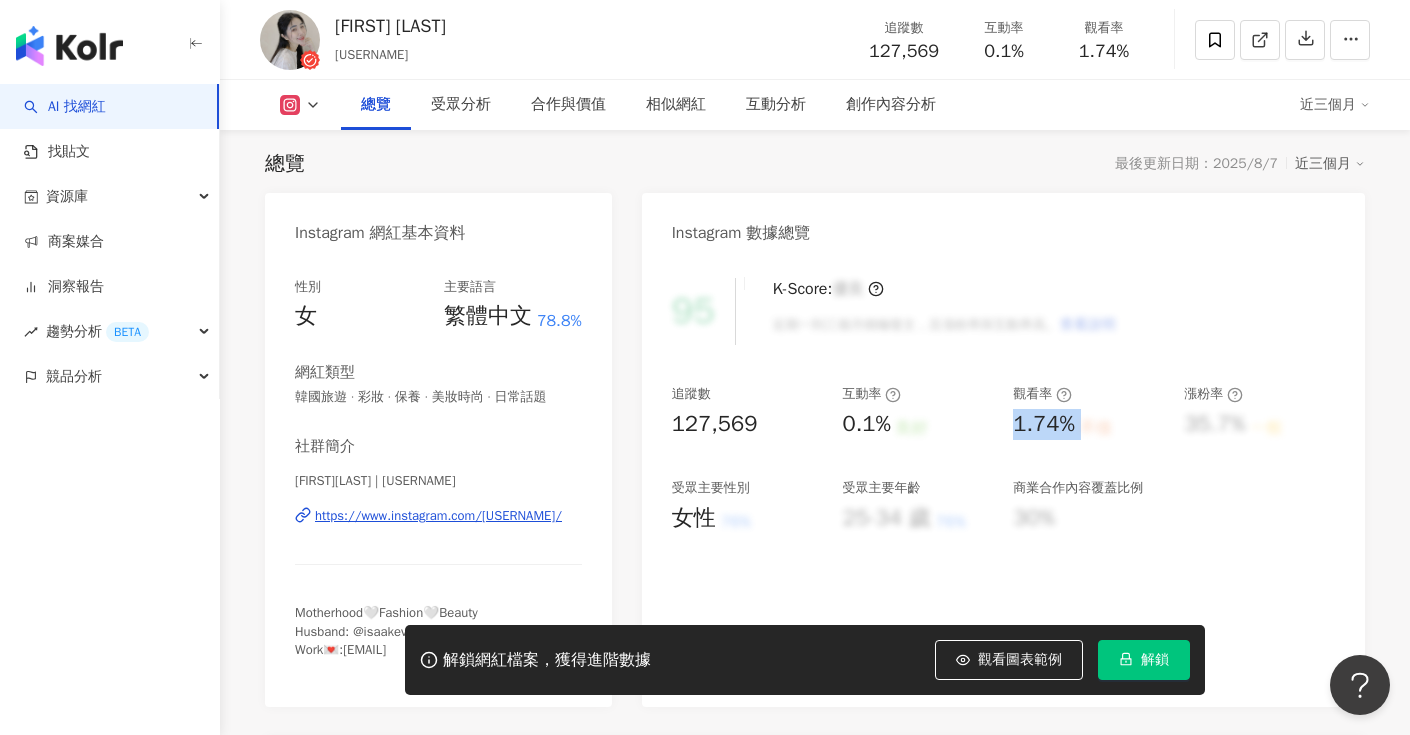 click on "1.74%" at bounding box center [1044, 424] 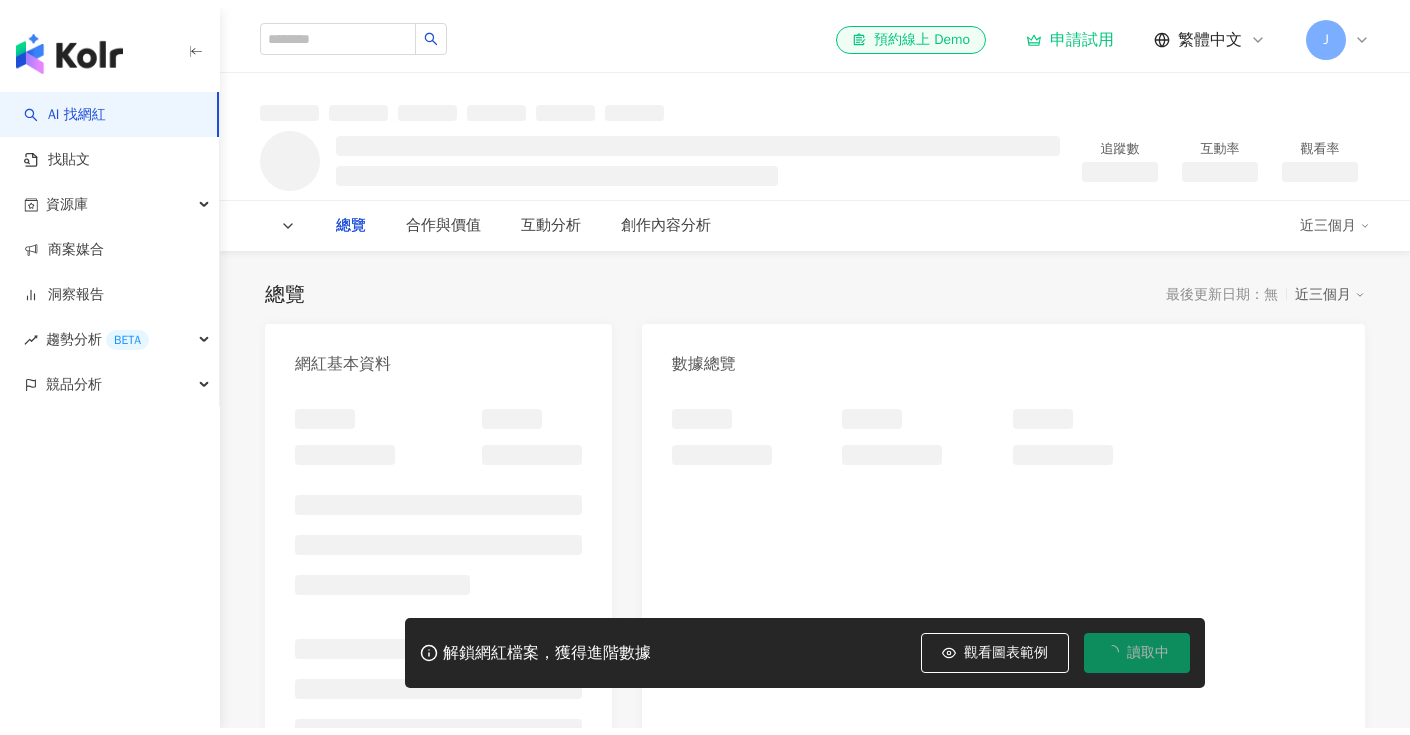 scroll, scrollTop: 0, scrollLeft: 0, axis: both 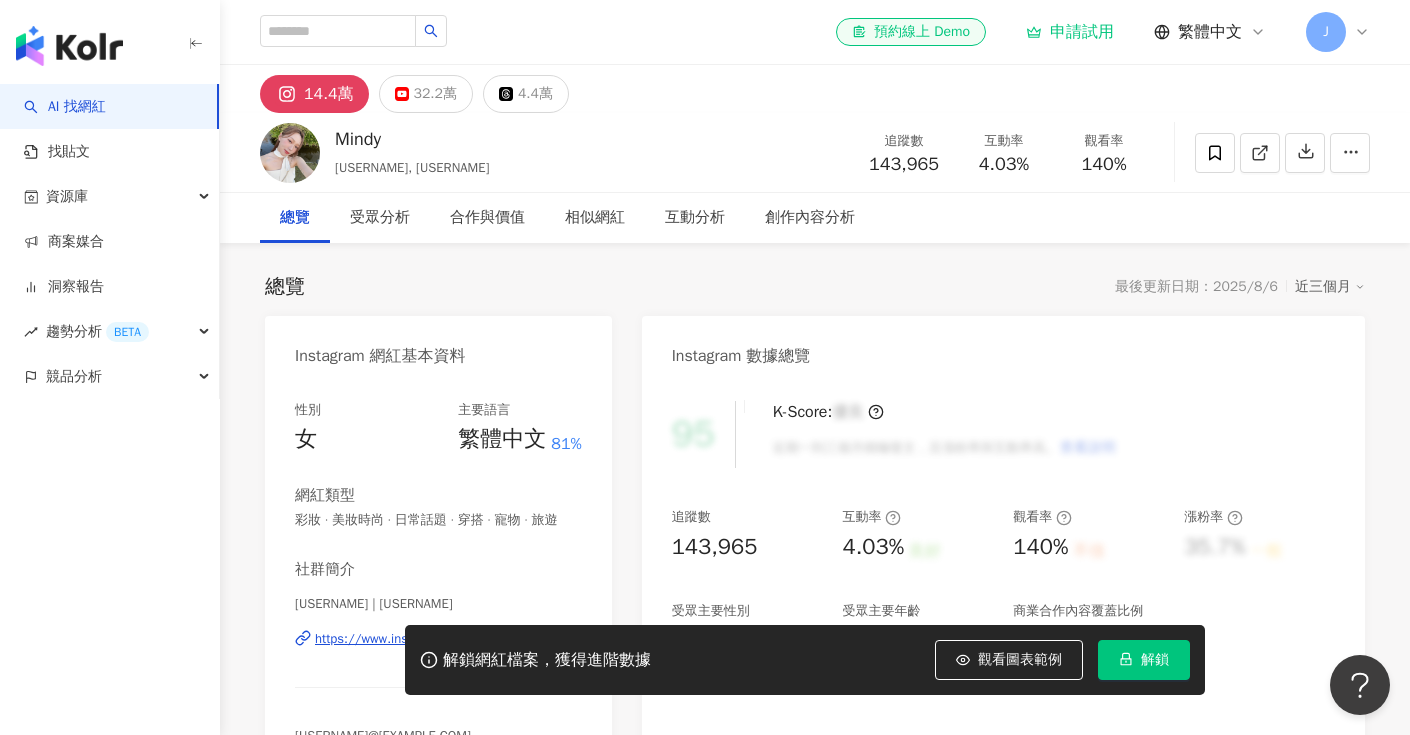 click on "4.03%" at bounding box center (873, 547) 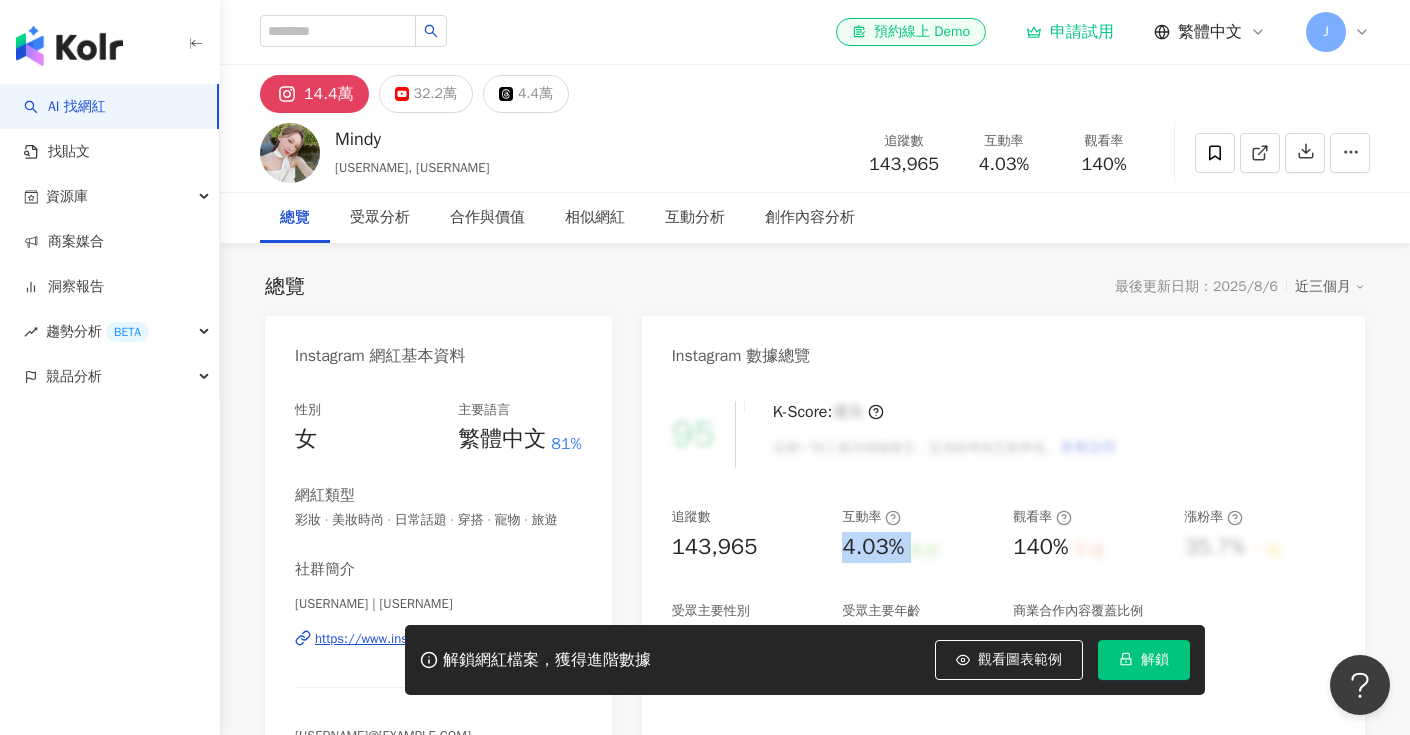 click on "4.03%" at bounding box center (873, 547) 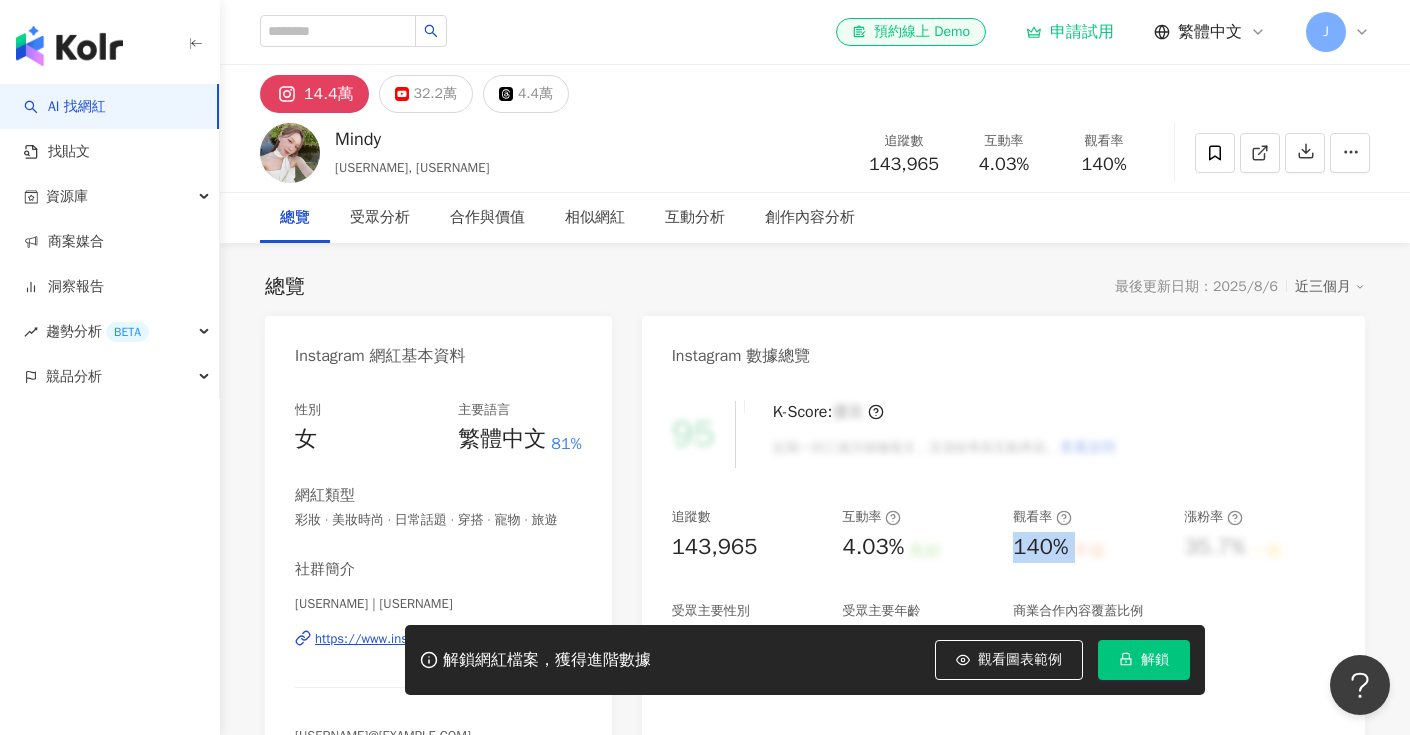 copy on "140% 不佳" 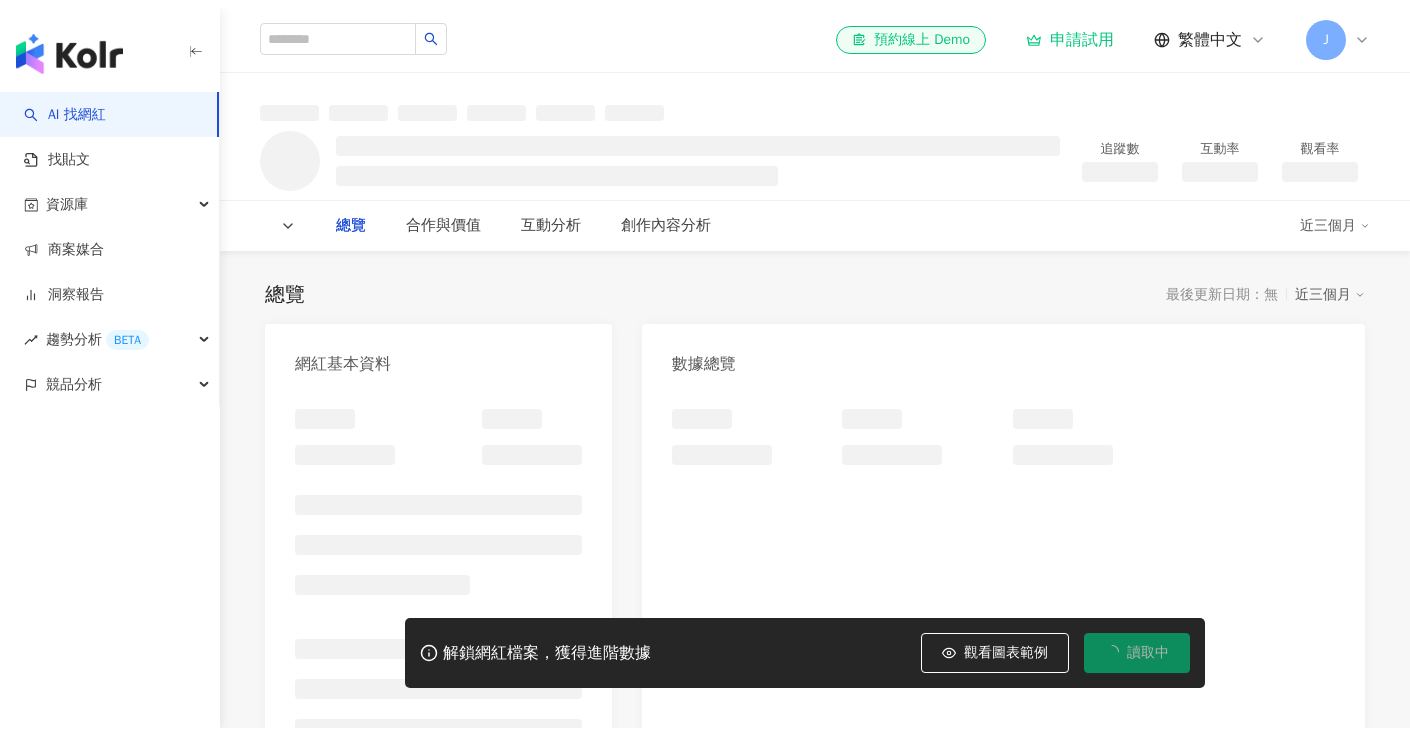 scroll, scrollTop: 0, scrollLeft: 0, axis: both 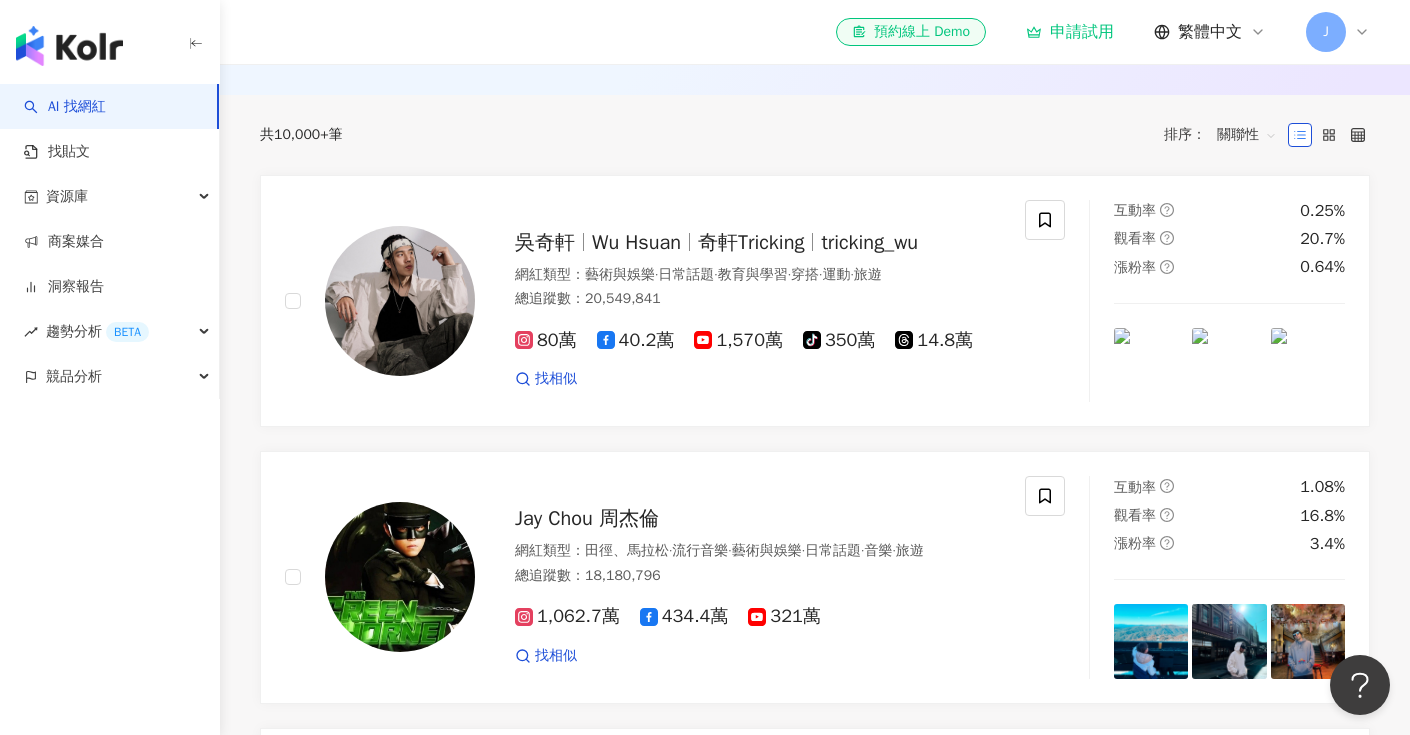 click on "Jay Chou 周杰倫 網紅類型 ： 田徑、馬拉松  ·  流行音樂  ·  藝術與娛樂  ·  日常話題  ·  音樂  ·  旅遊 總追蹤數 ： 18,180,796 1,062.7萬 434.4萬 321萬 找相似 互動率 1.08% 觀看率 16.8% 漲粉率 3.4%" at bounding box center [815, 577] 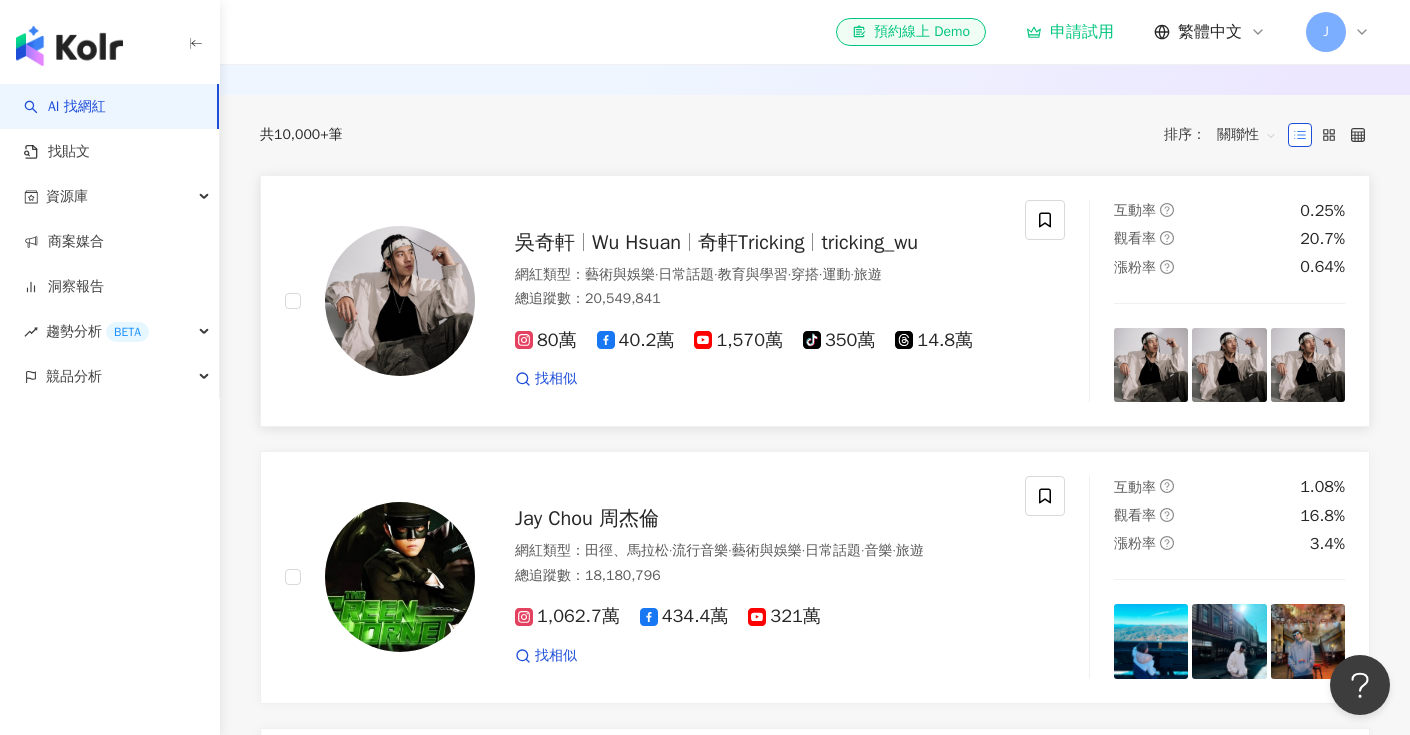 scroll, scrollTop: 11, scrollLeft: 0, axis: vertical 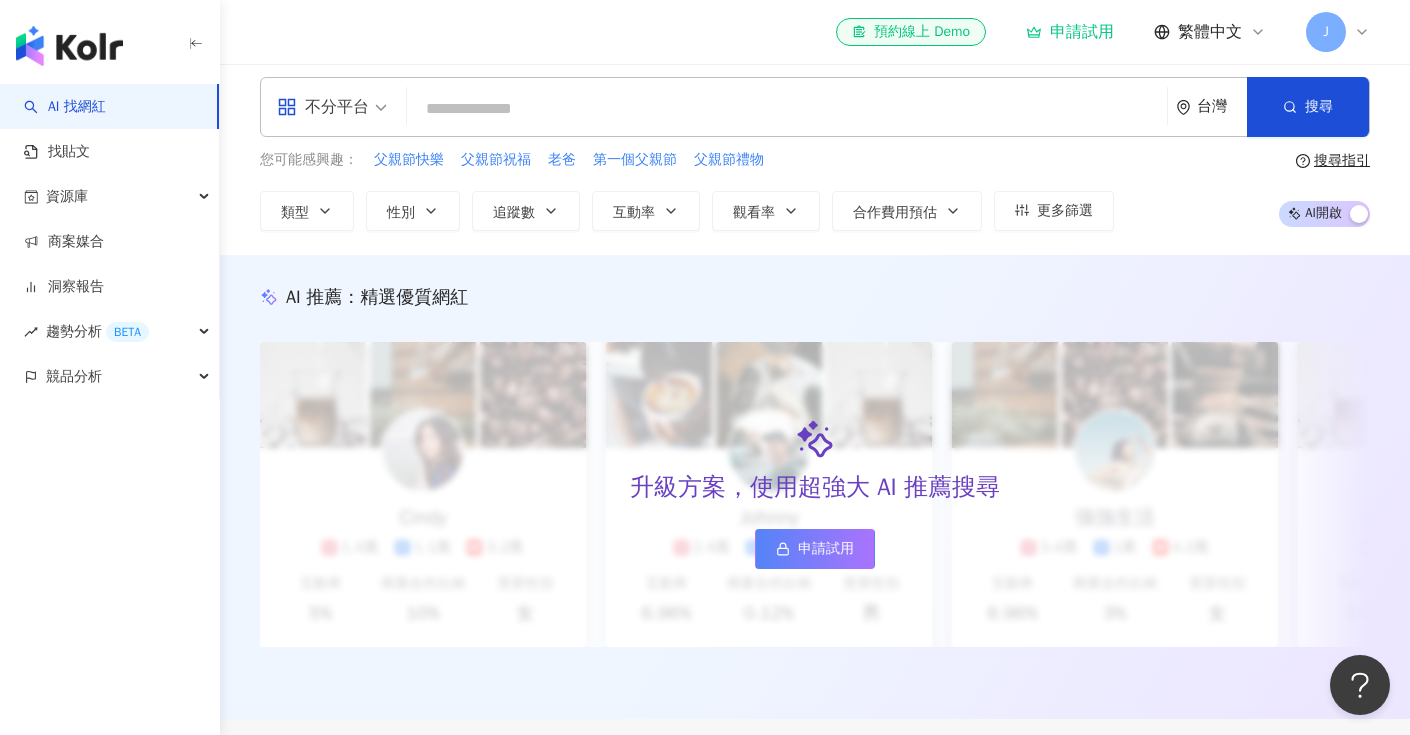 click at bounding box center [787, 109] 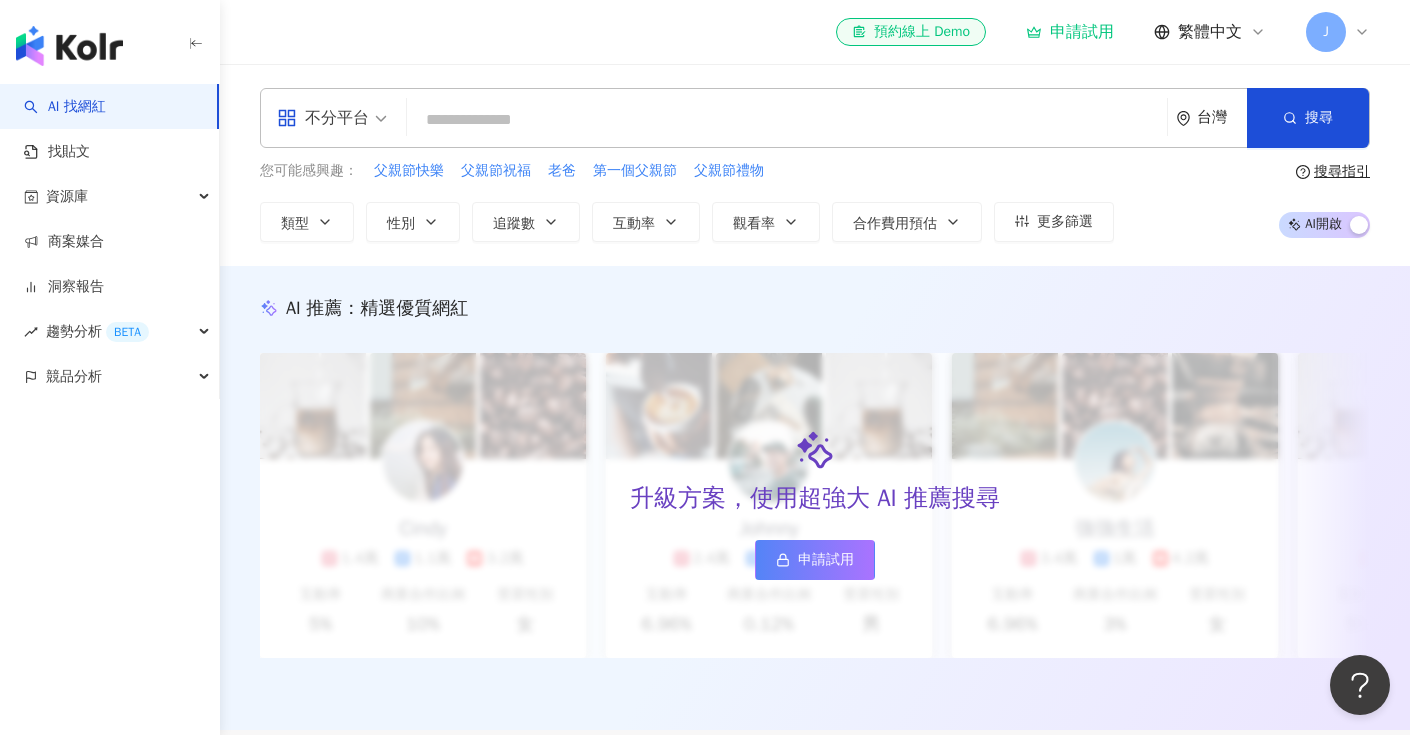 paste on "**********" 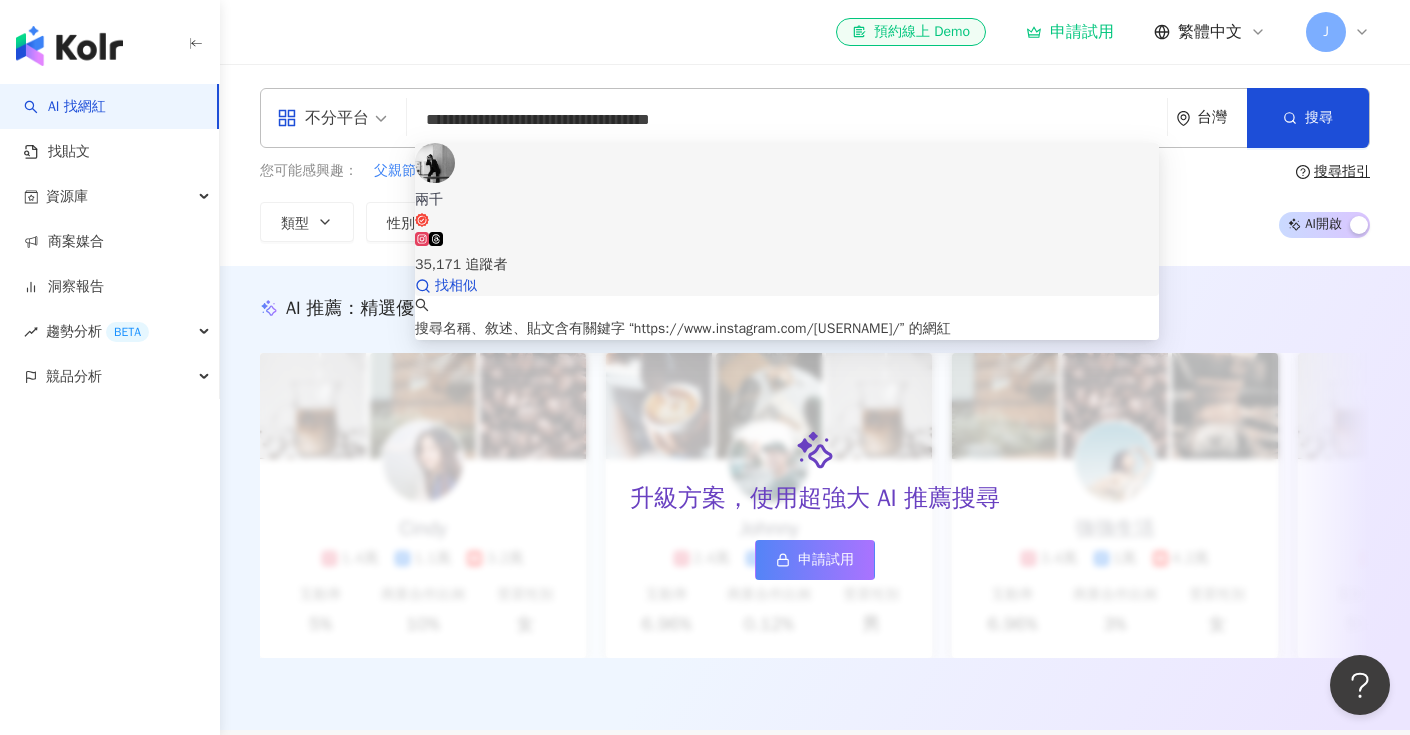 click on "兩千" at bounding box center [787, 209] 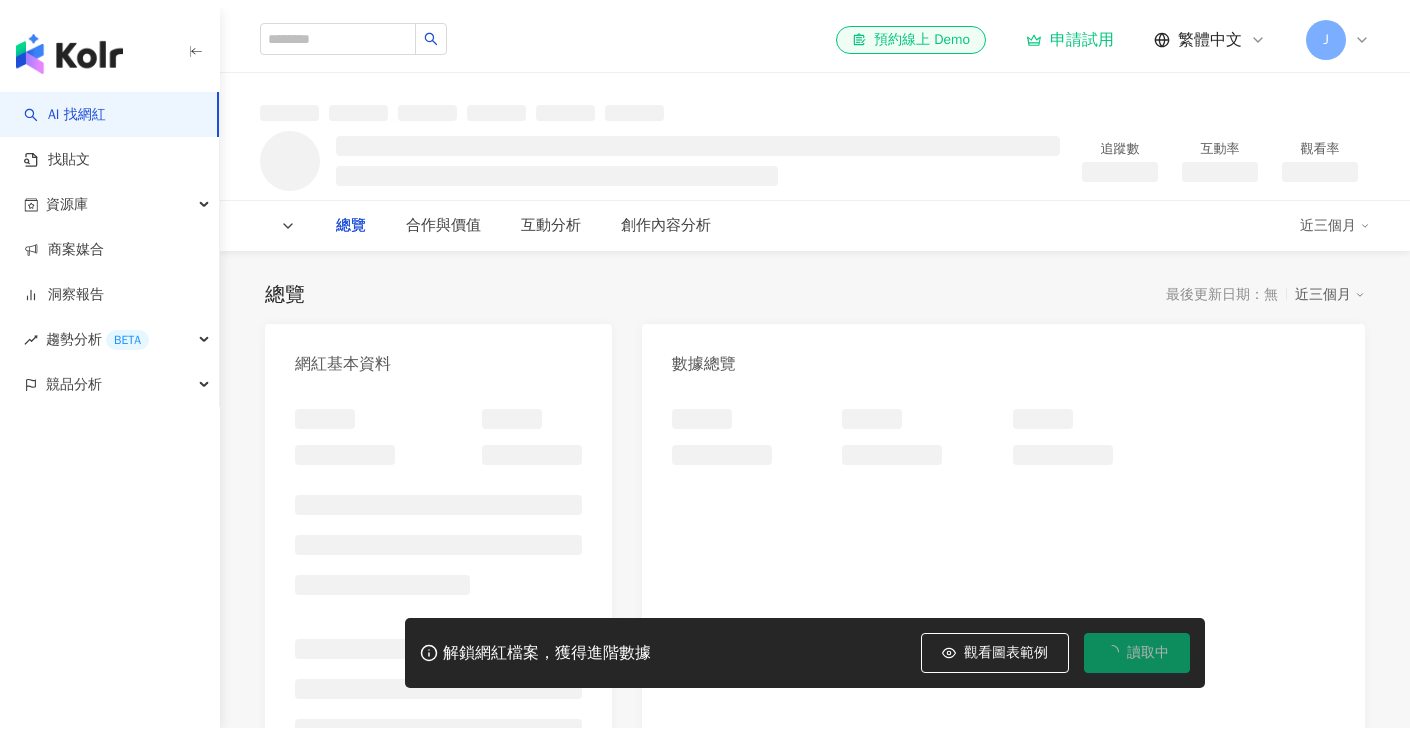 scroll, scrollTop: 0, scrollLeft: 0, axis: both 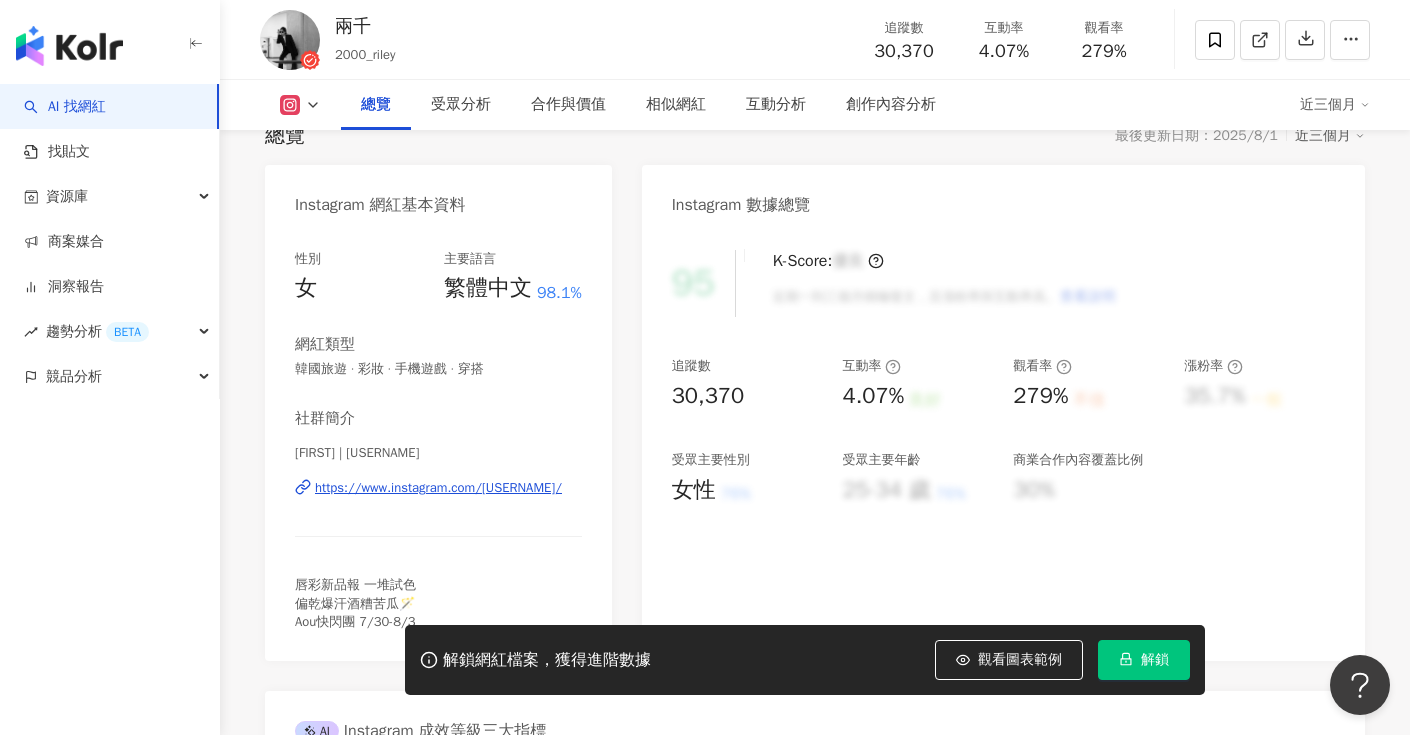 click on "4.07%" at bounding box center [873, 396] 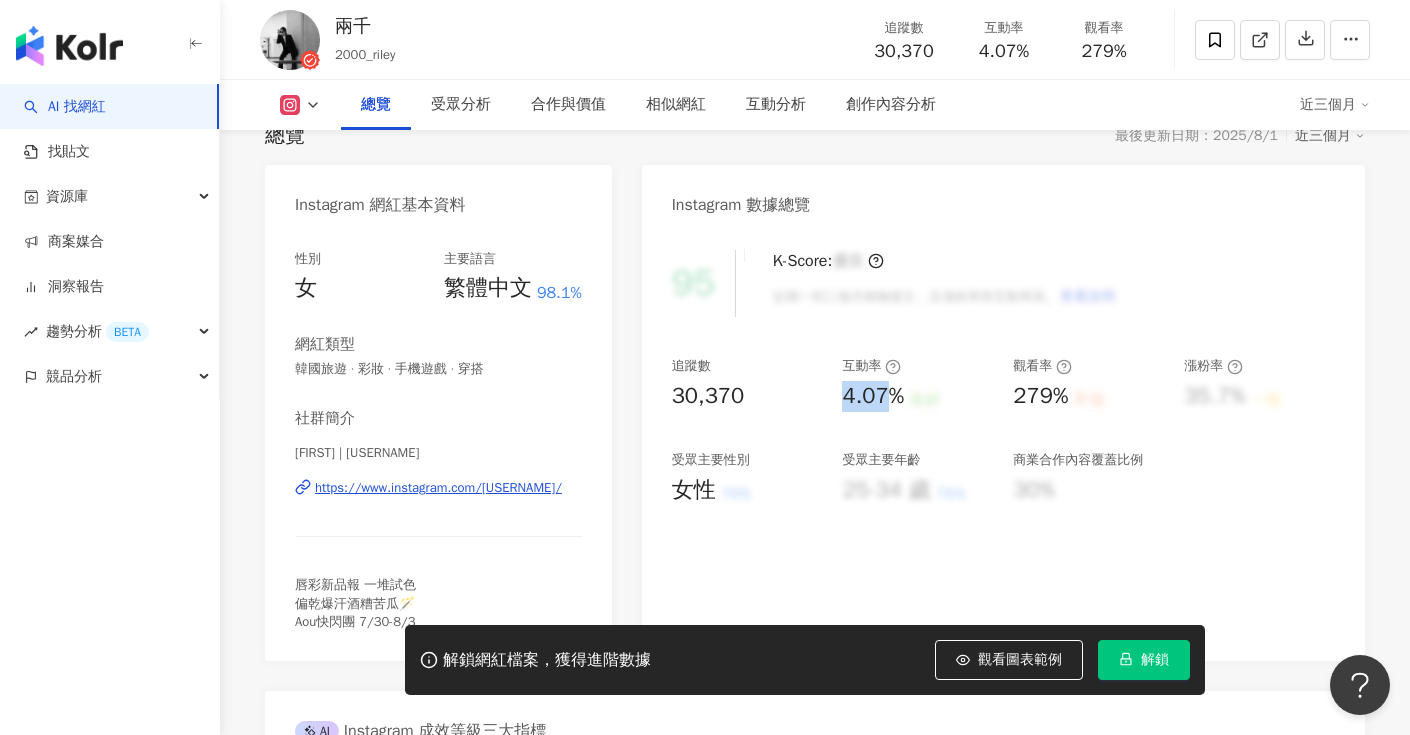 click on "4.07%" at bounding box center (873, 396) 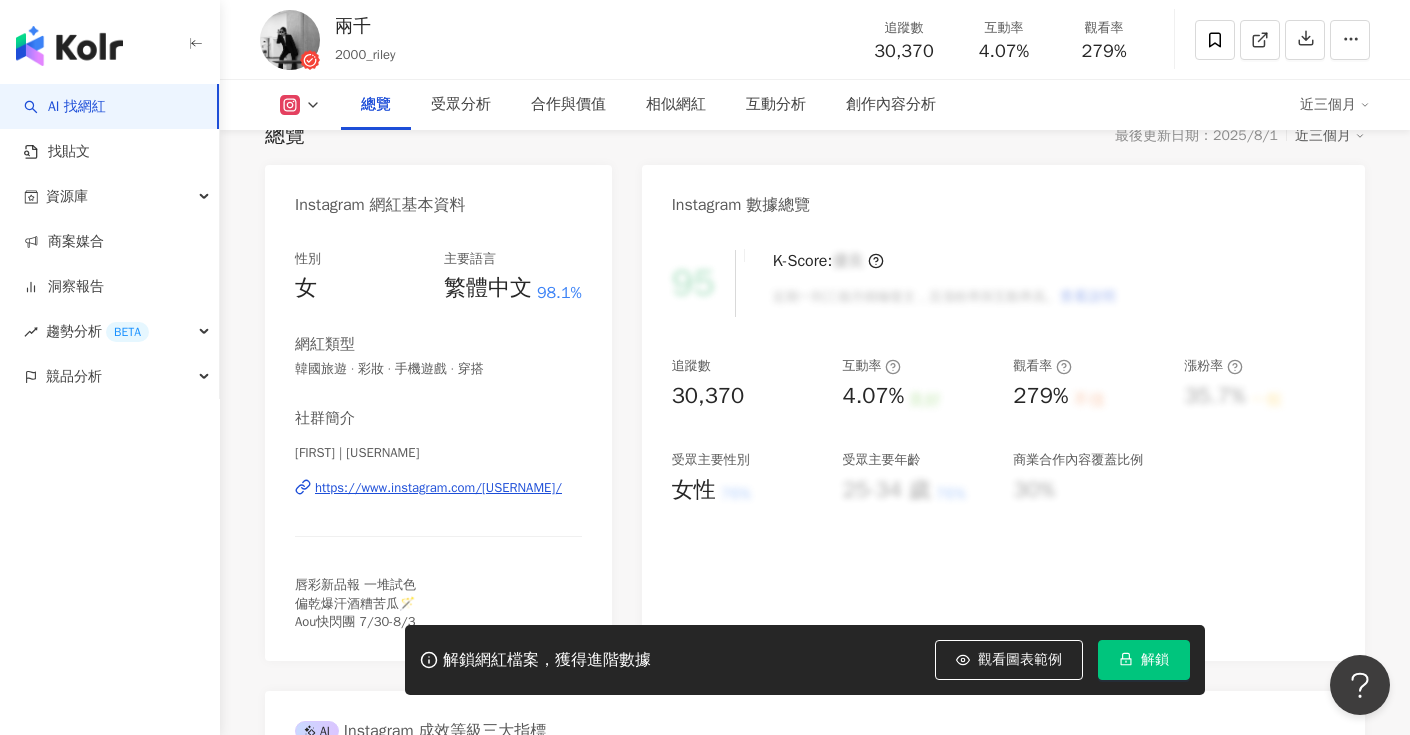 click on "279%" at bounding box center [1040, 396] 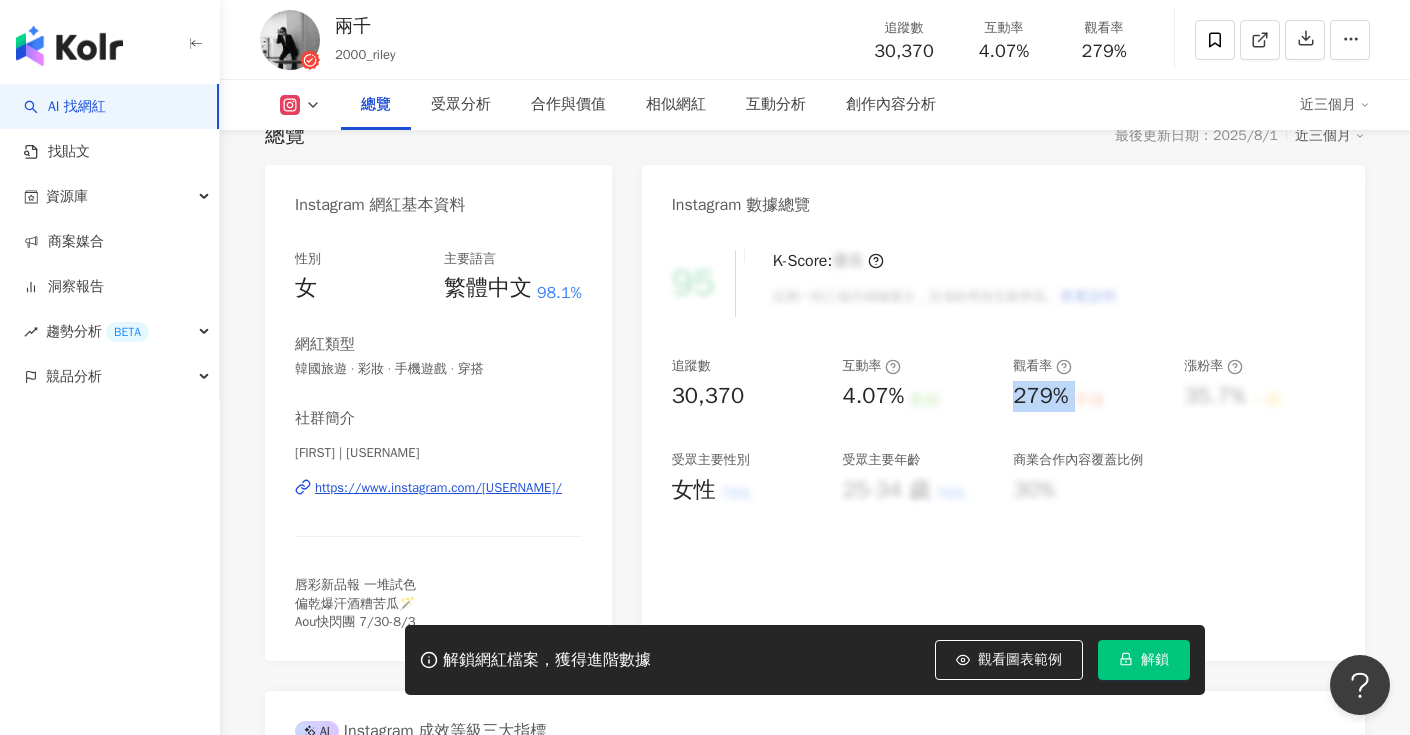 click on "279%" at bounding box center [1040, 396] 